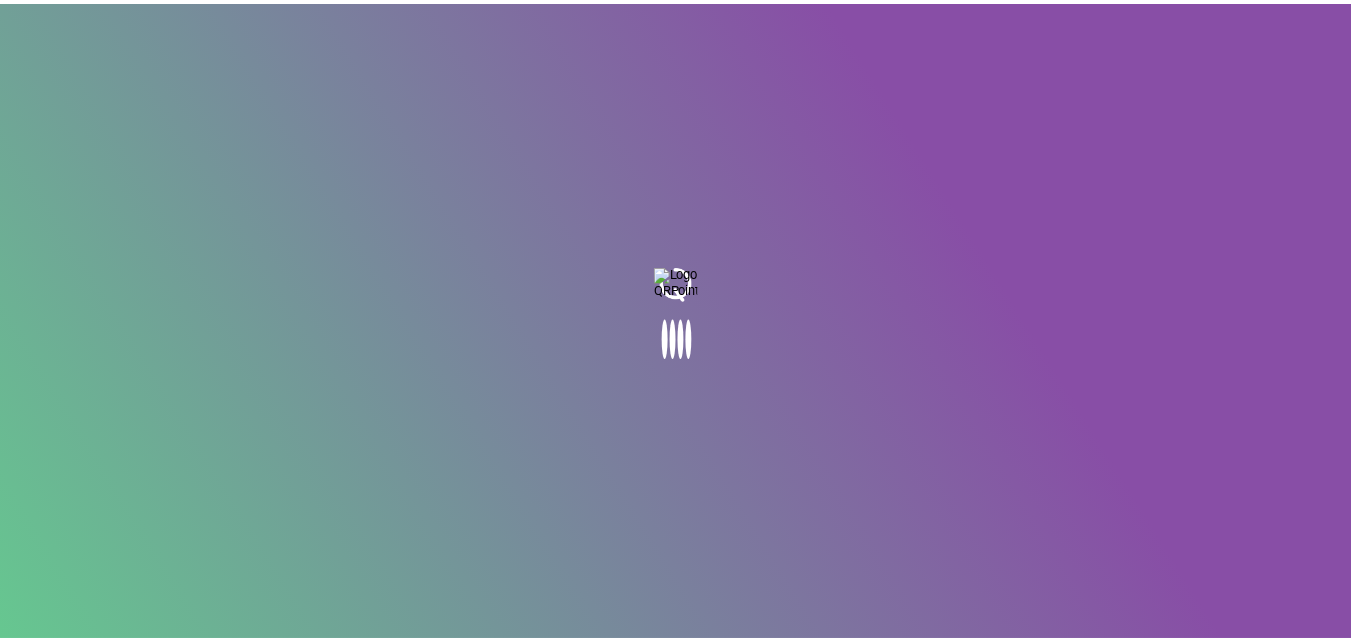 scroll, scrollTop: 0, scrollLeft: 0, axis: both 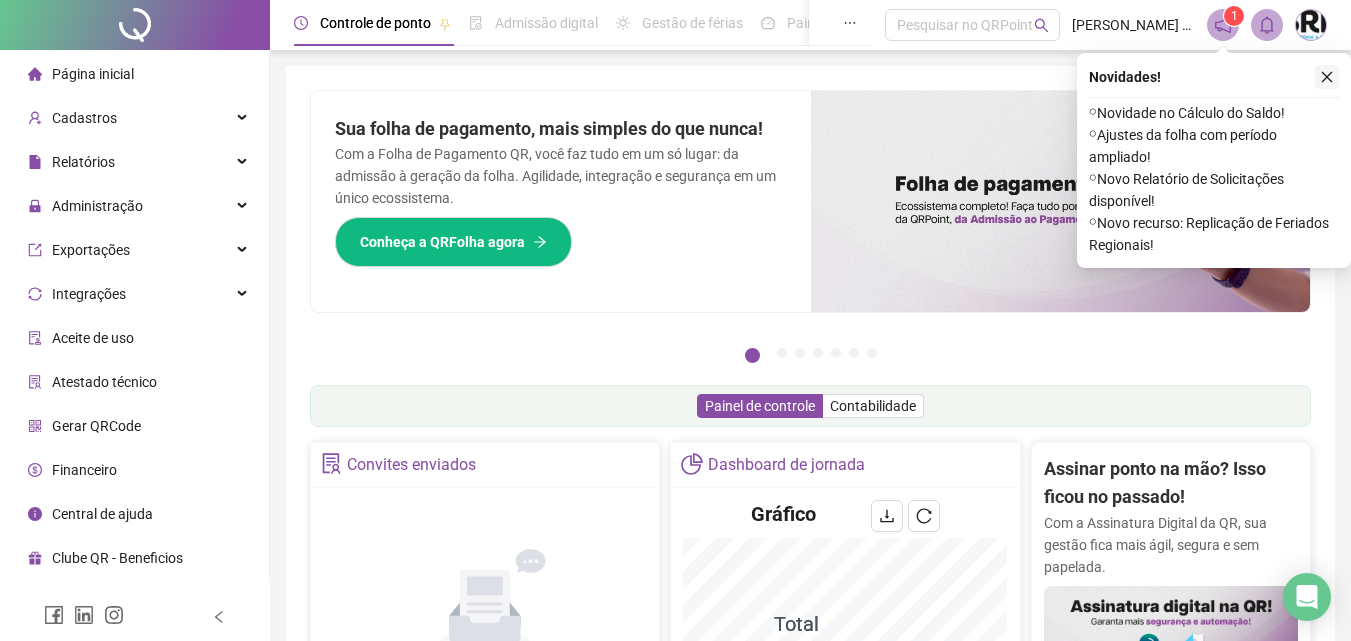 click at bounding box center [1327, 77] 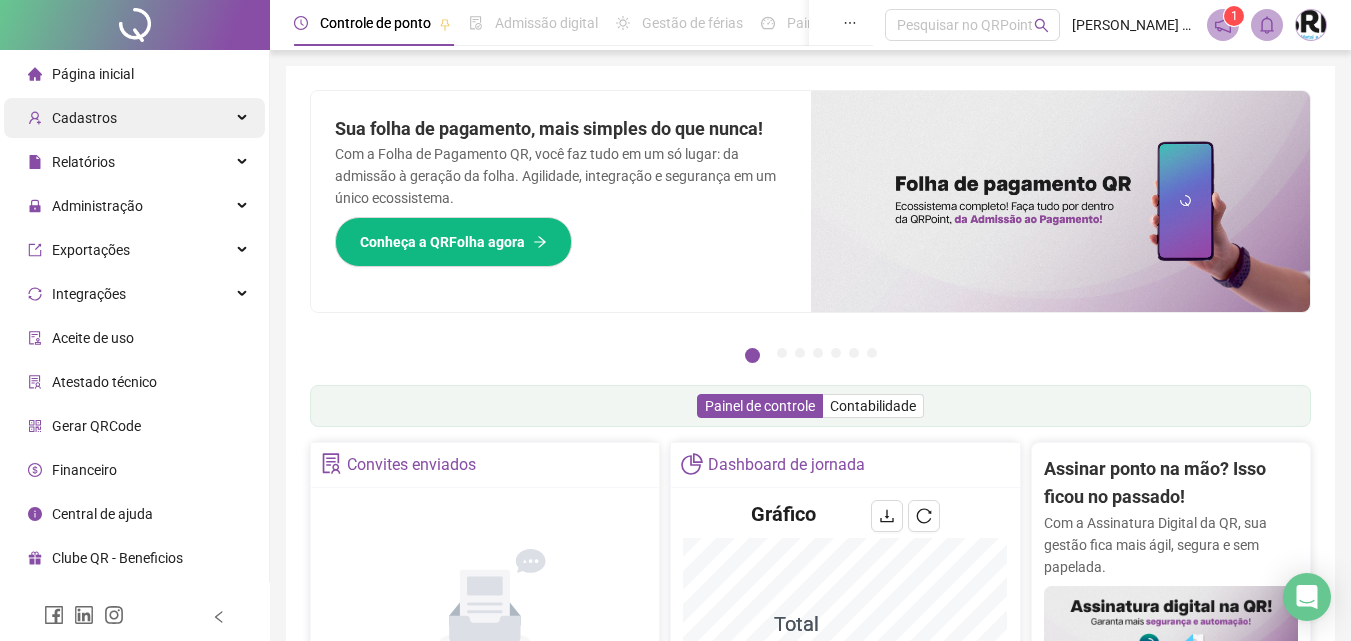 click on "Cadastros" at bounding box center (84, 118) 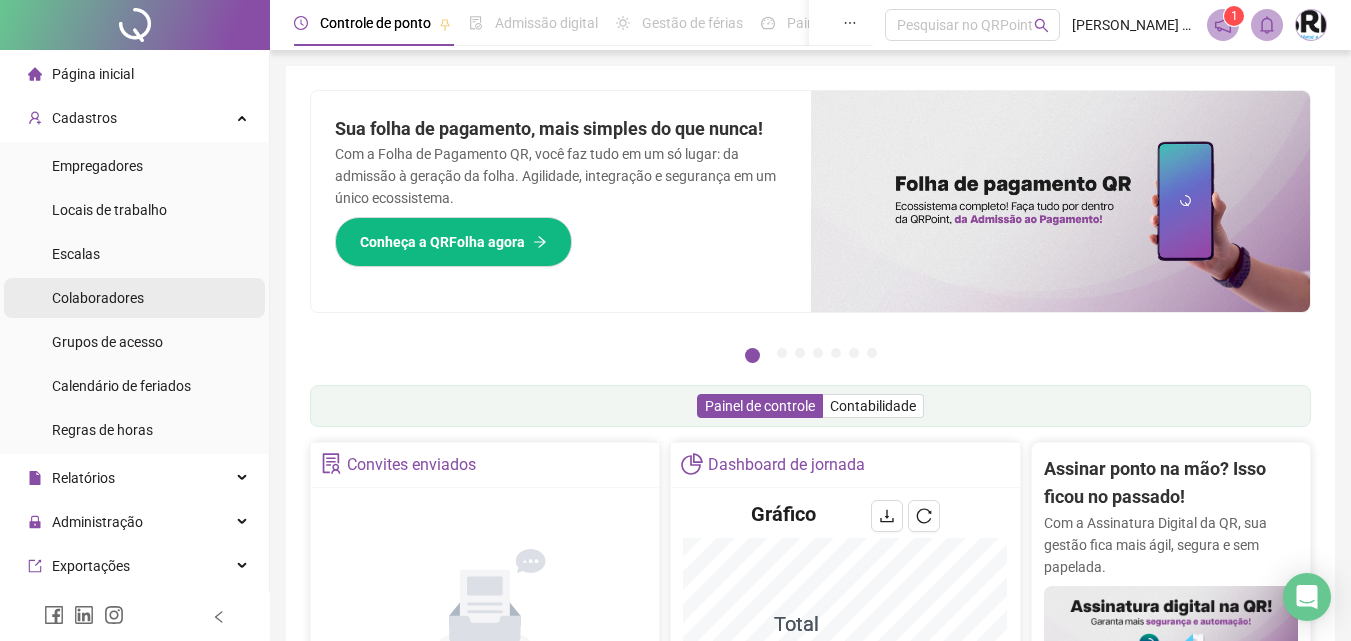 click on "Colaboradores" at bounding box center [134, 298] 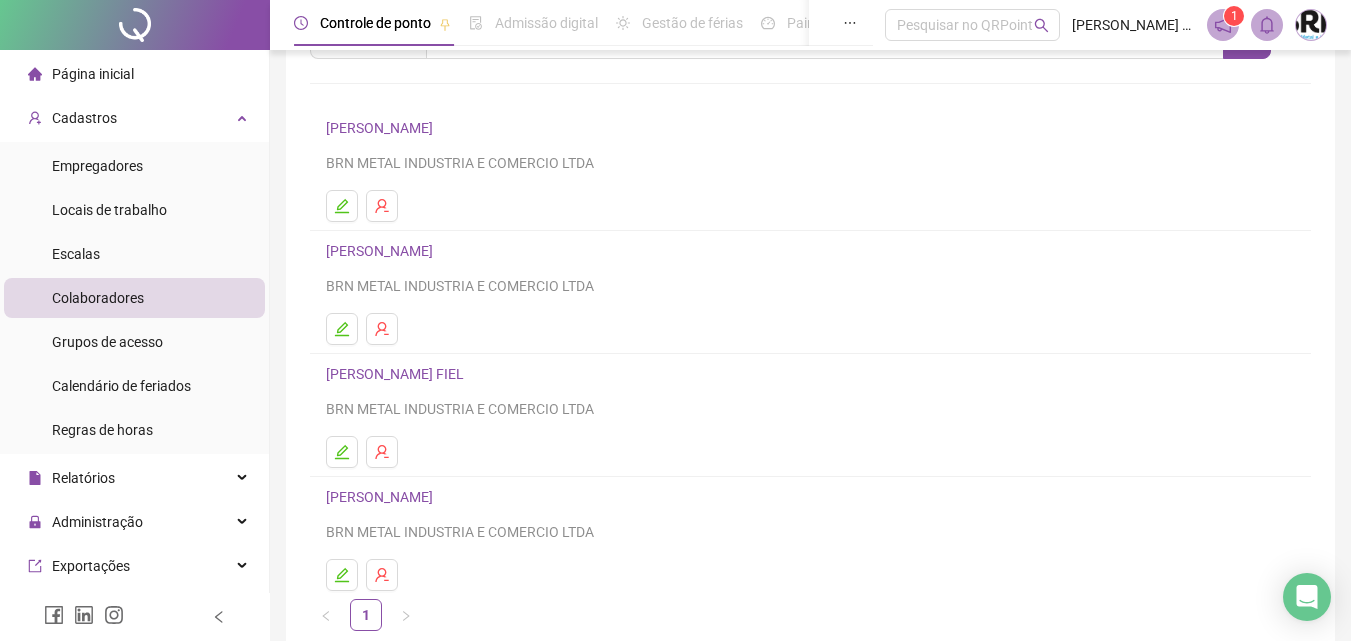 scroll, scrollTop: 0, scrollLeft: 0, axis: both 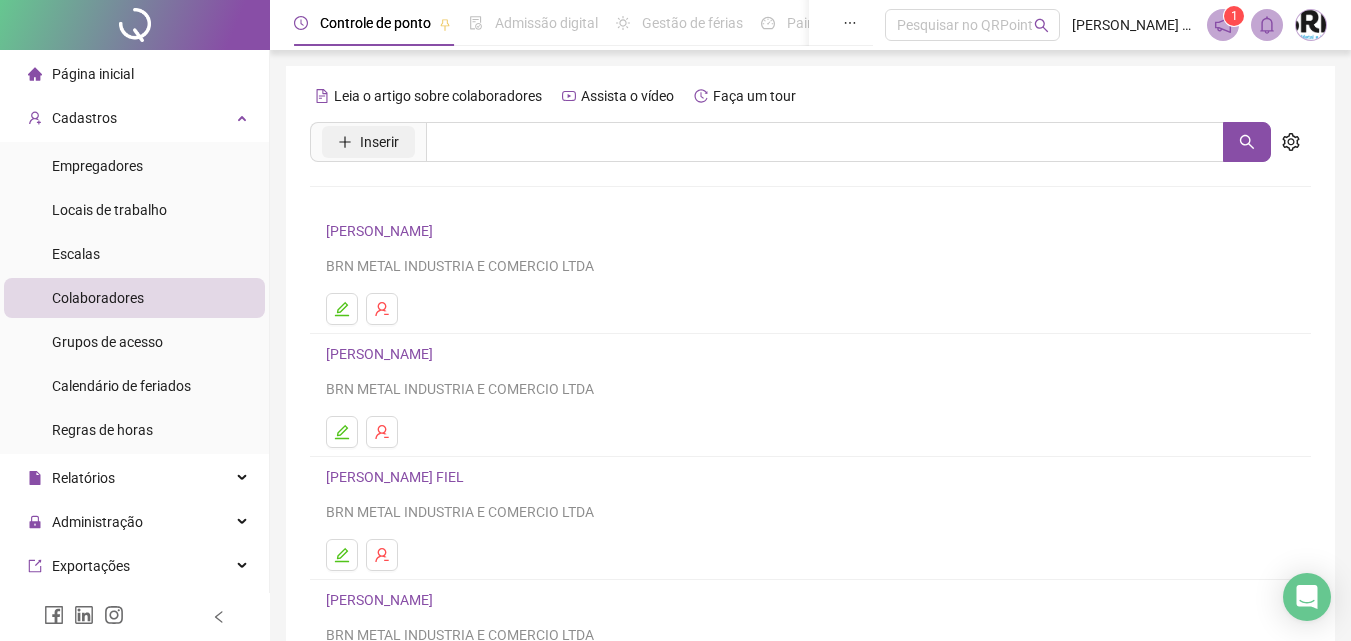 click on "Inserir" at bounding box center [379, 142] 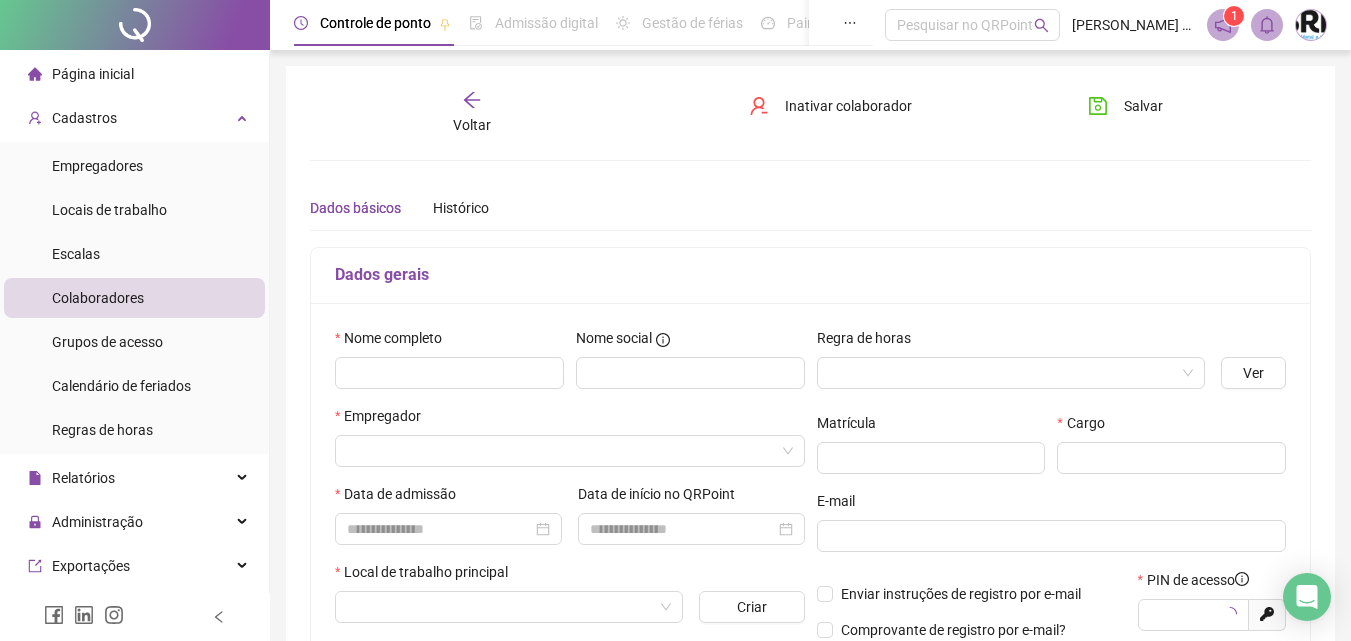 type on "*****" 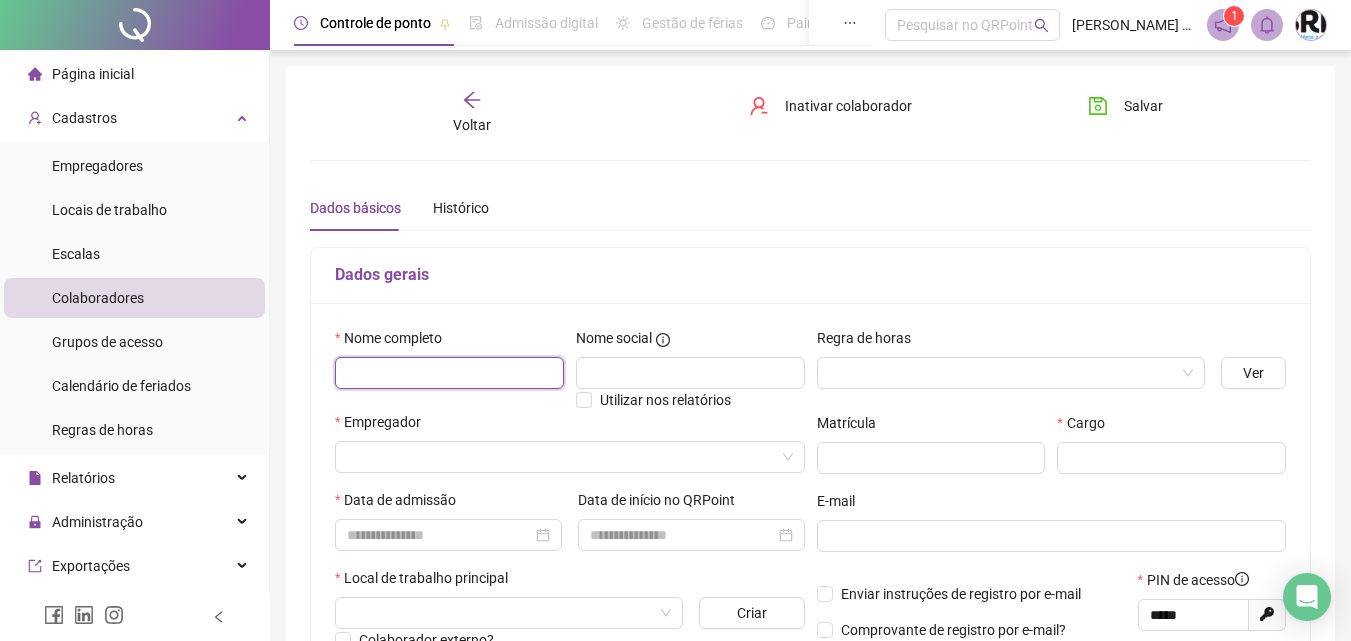 click at bounding box center [449, 373] 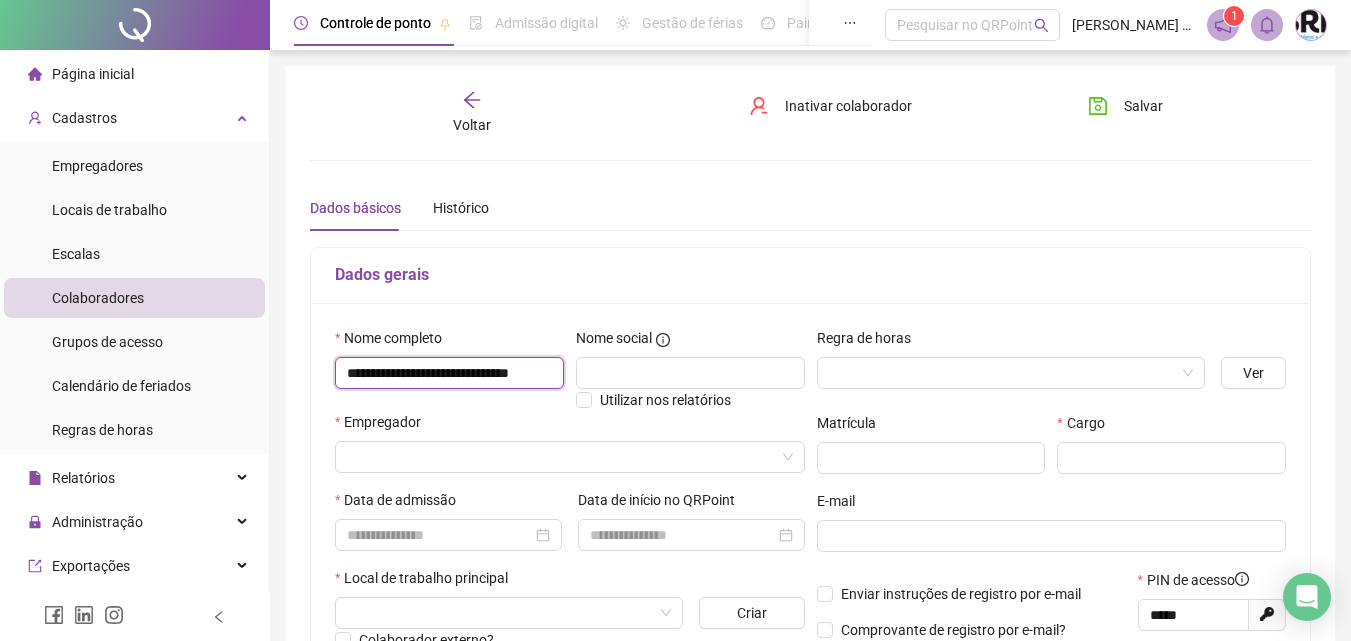 scroll, scrollTop: 0, scrollLeft: 23, axis: horizontal 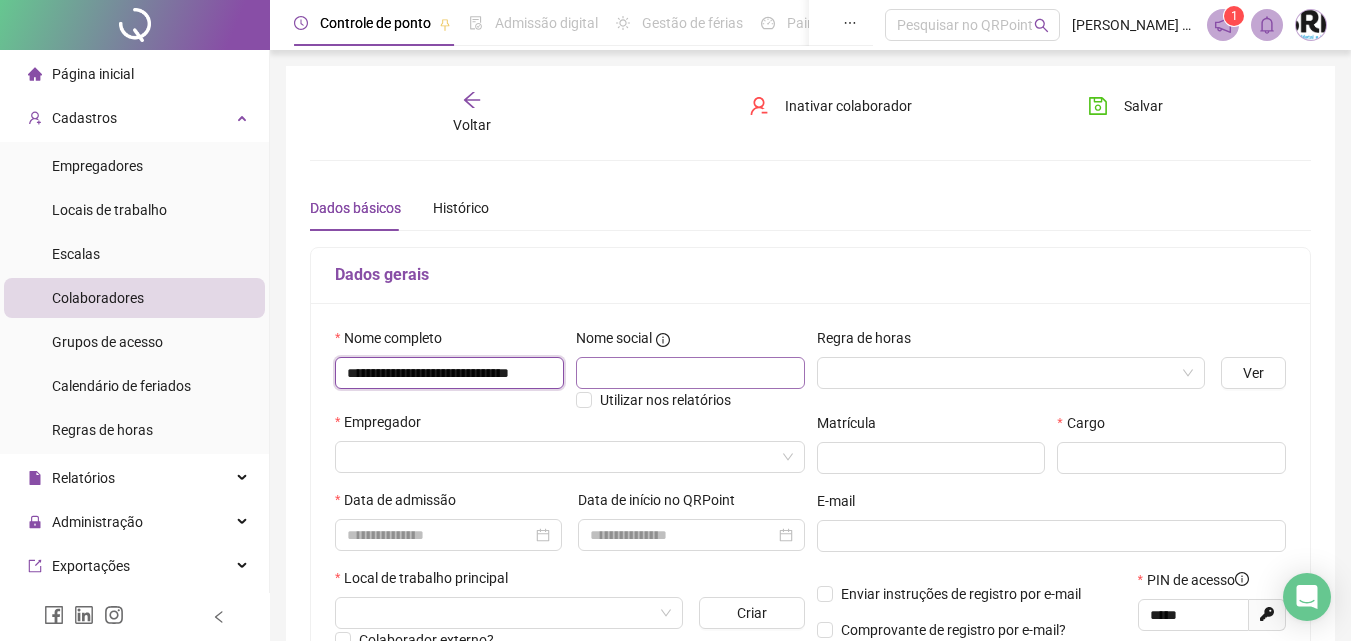 type on "**********" 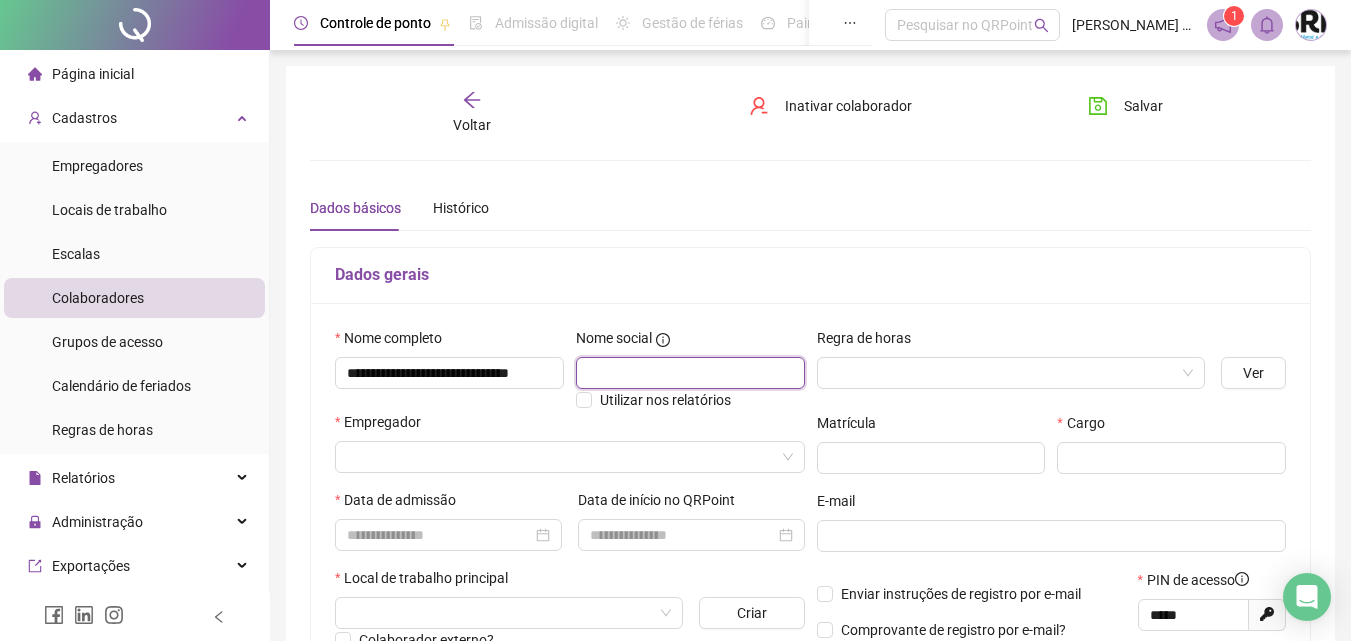 scroll, scrollTop: 0, scrollLeft: 0, axis: both 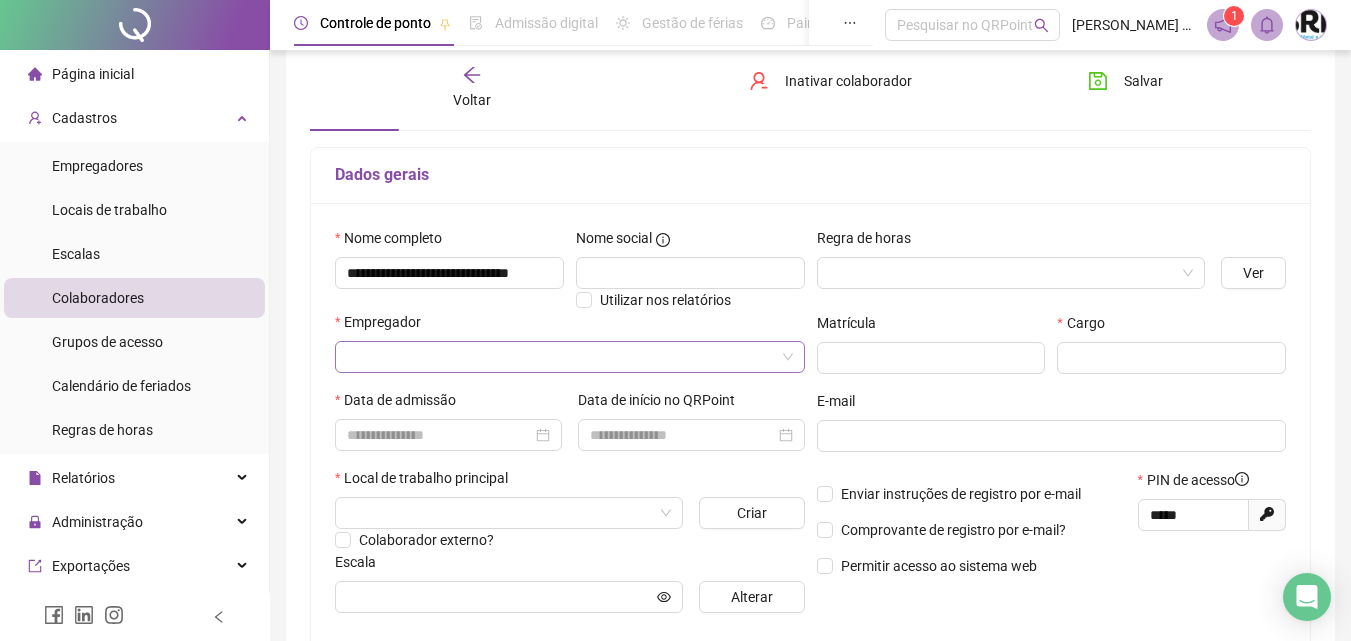 drag, startPoint x: 553, startPoint y: 376, endPoint x: 549, endPoint y: 363, distance: 13.601471 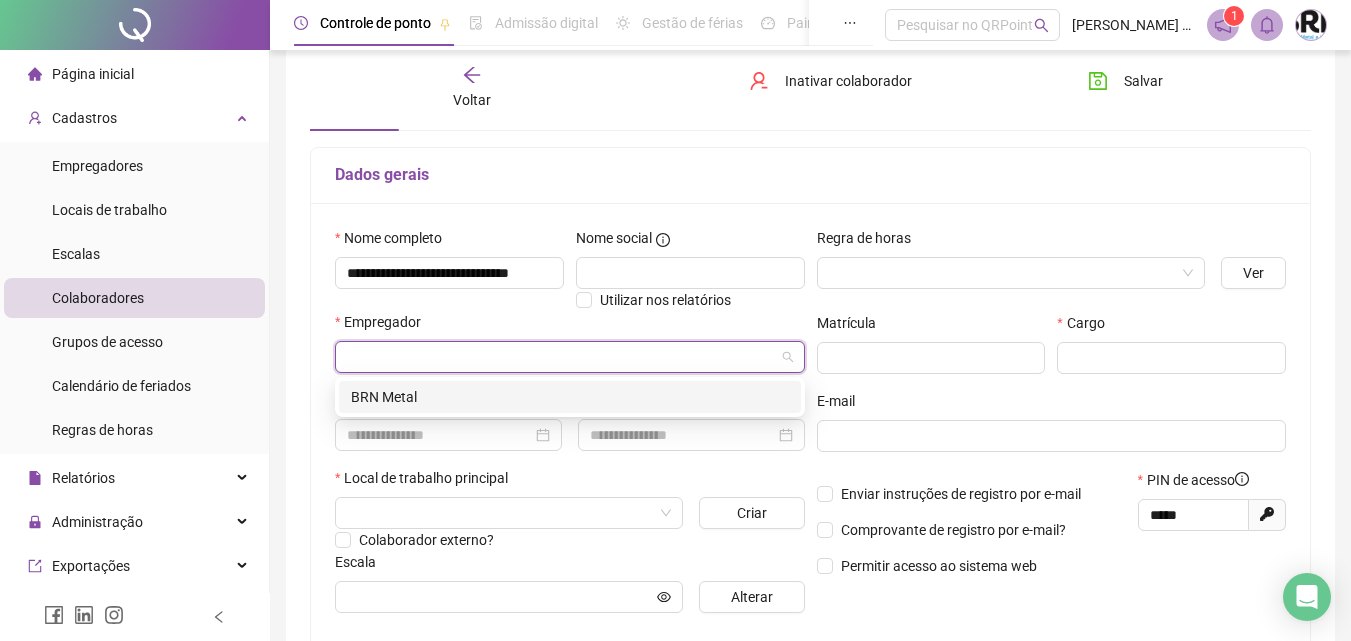 click on "BRN Metal" at bounding box center [570, 397] 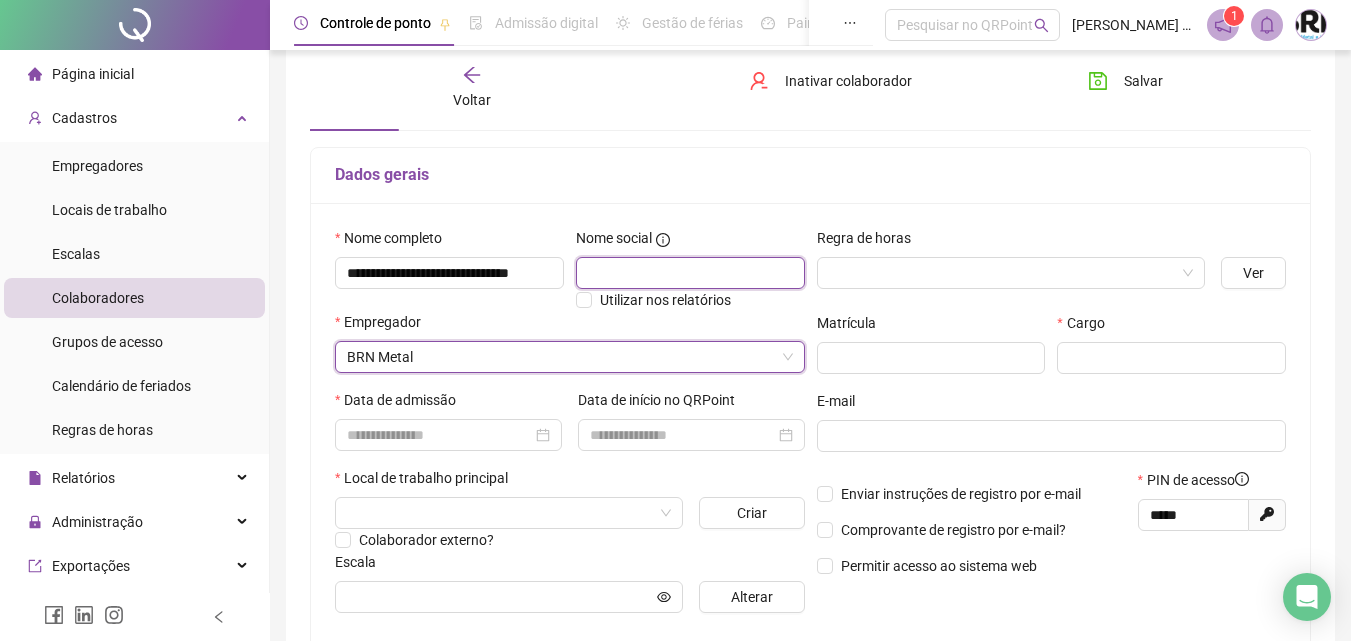 click at bounding box center [690, 273] 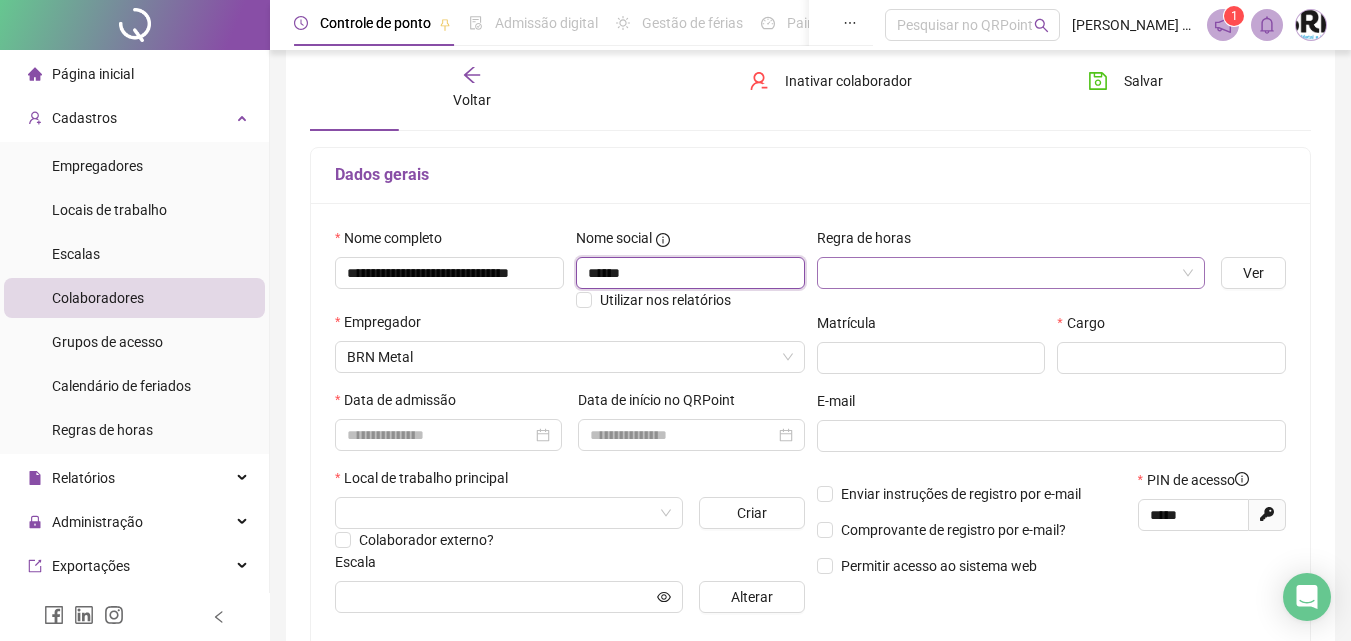 type on "******" 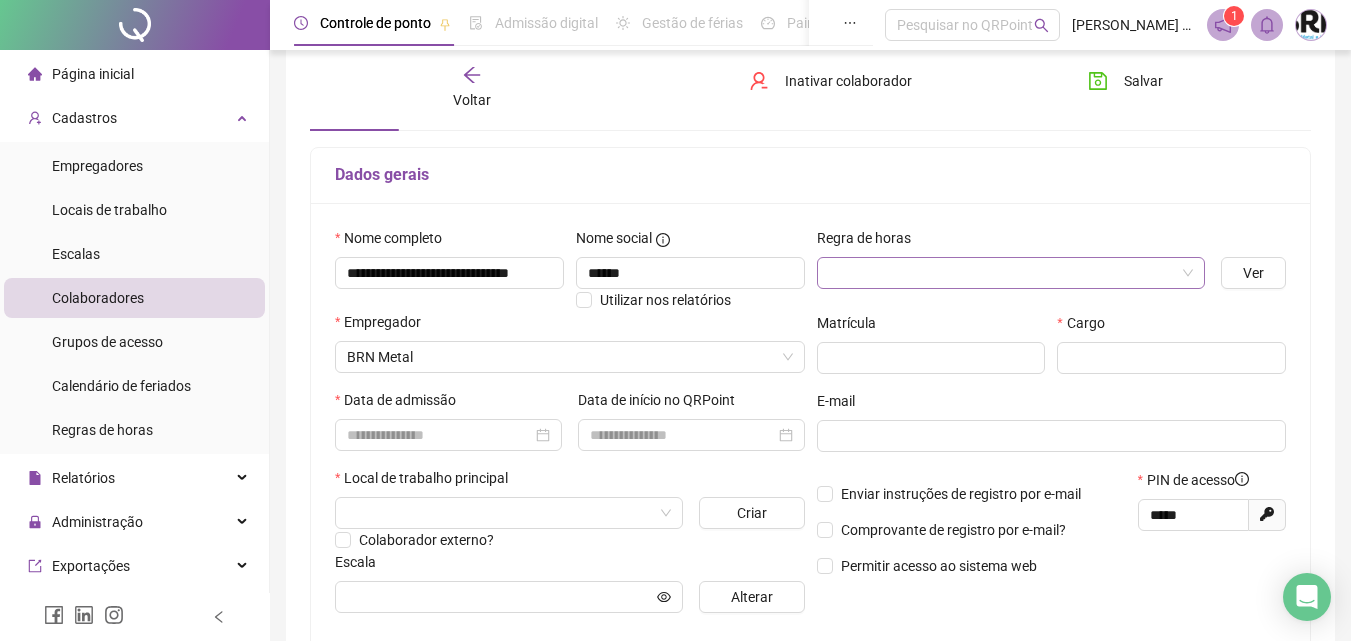 click at bounding box center [1005, 273] 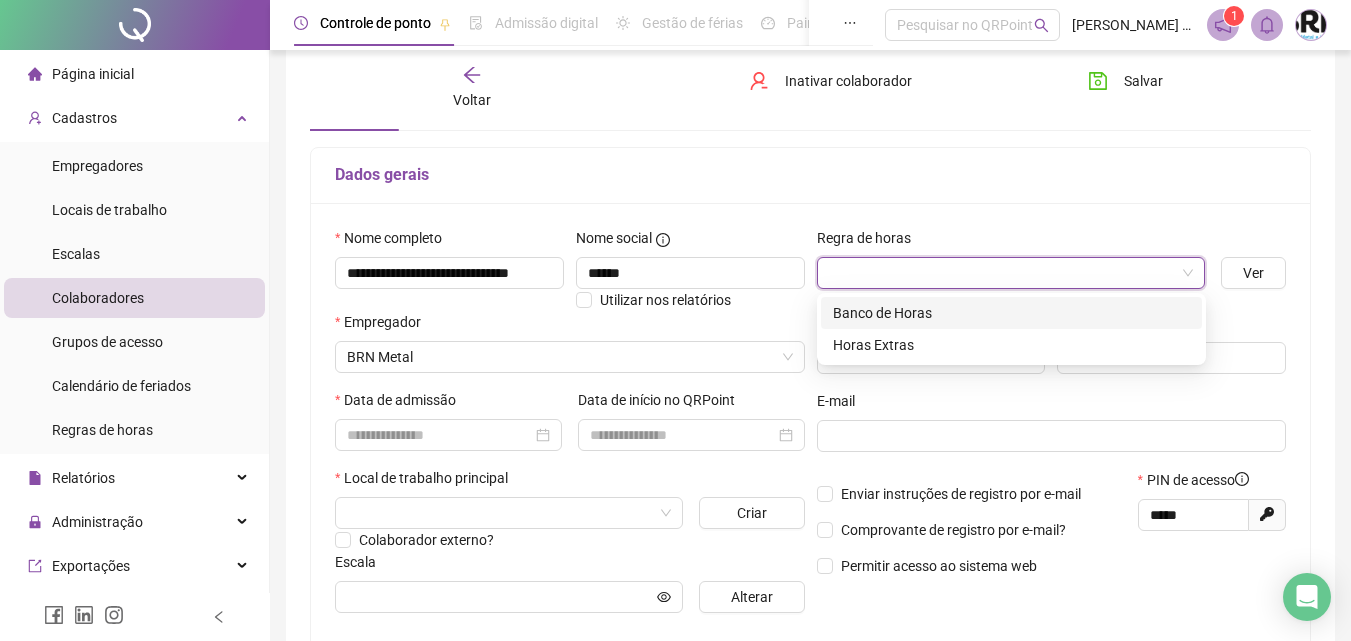 click at bounding box center (1005, 273) 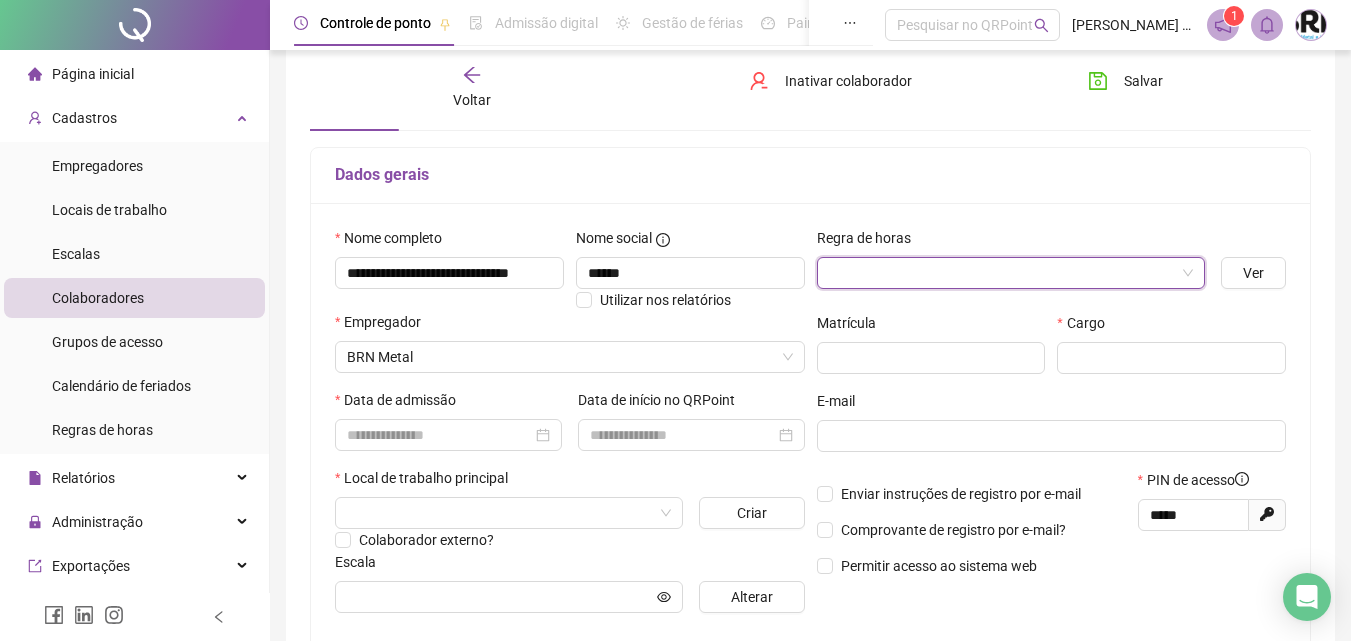 click at bounding box center (1005, 273) 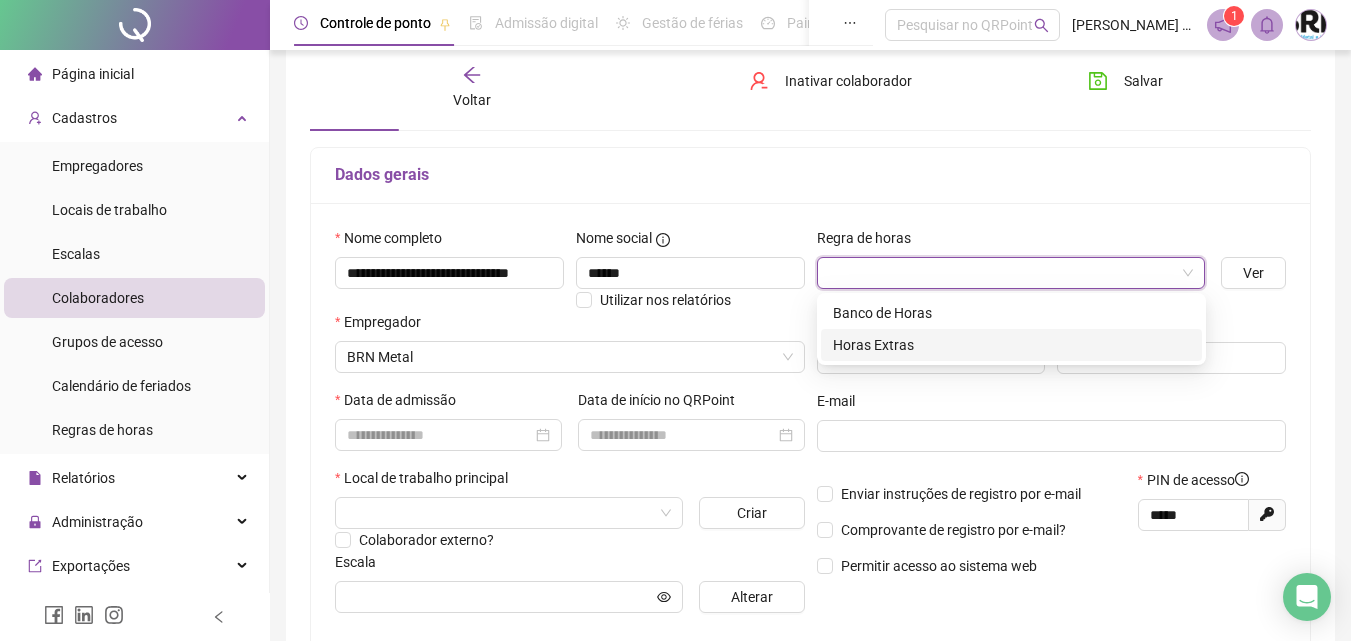 click on "Horas Extras" at bounding box center (1011, 345) 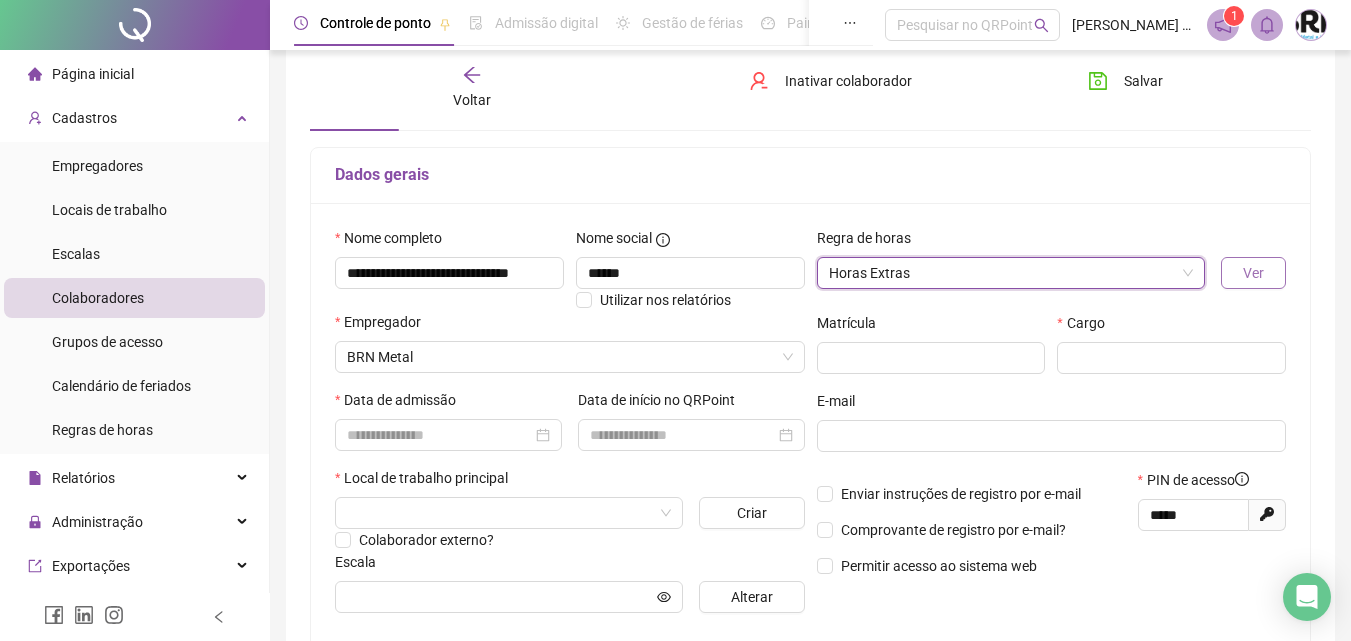 click on "Ver" at bounding box center [1253, 273] 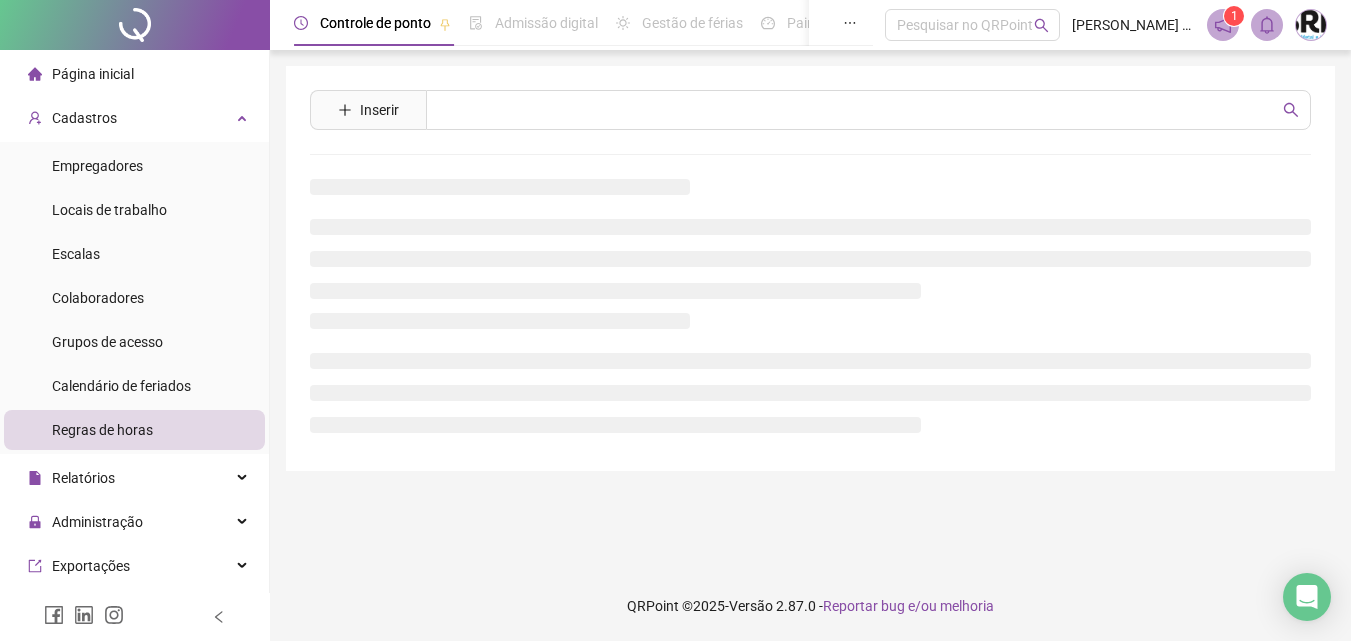 scroll, scrollTop: 0, scrollLeft: 0, axis: both 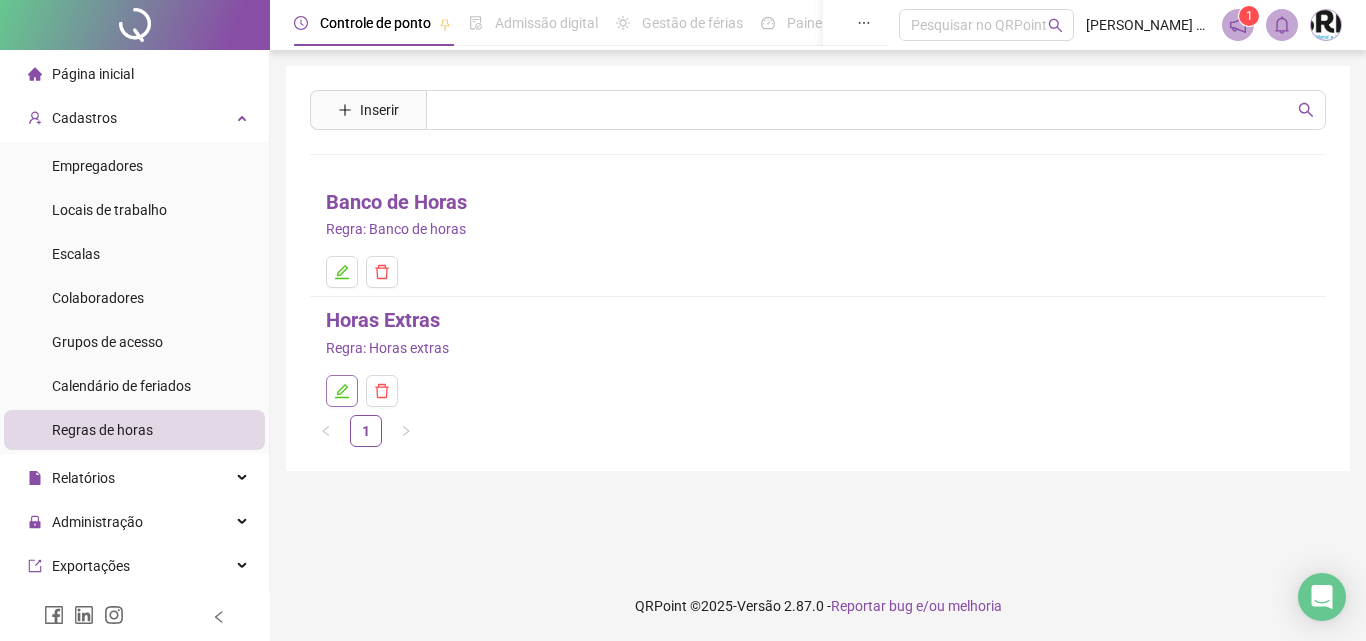 click 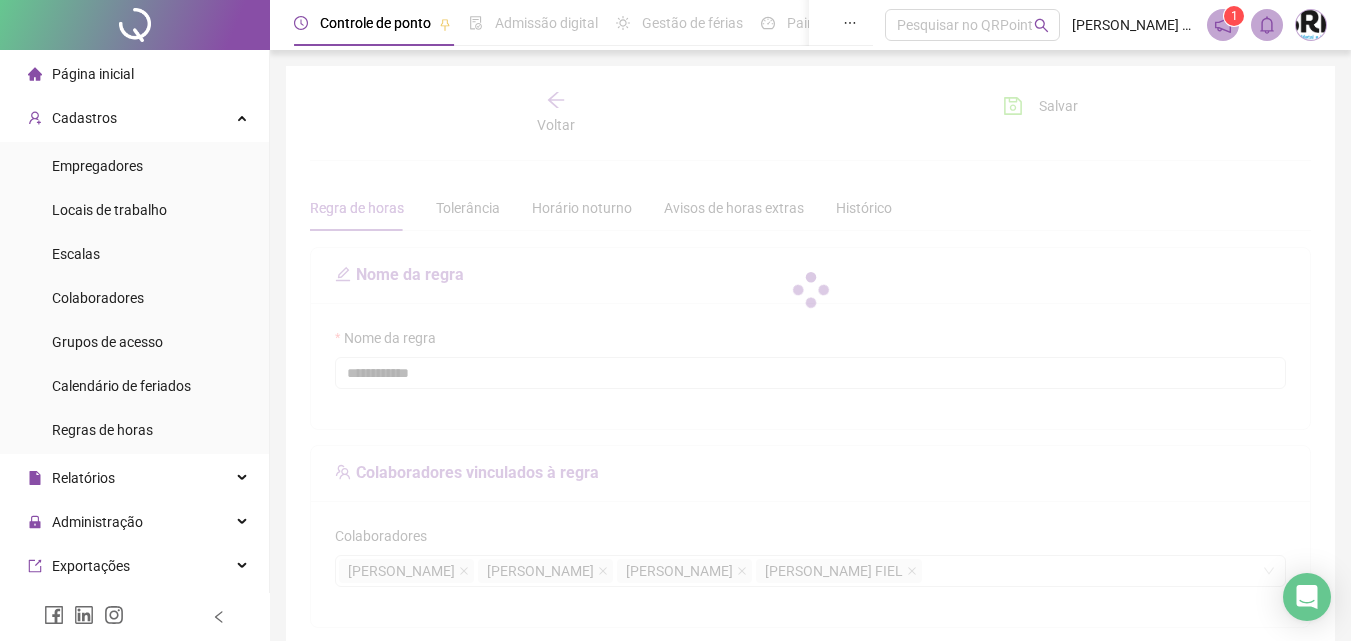 type on "**********" 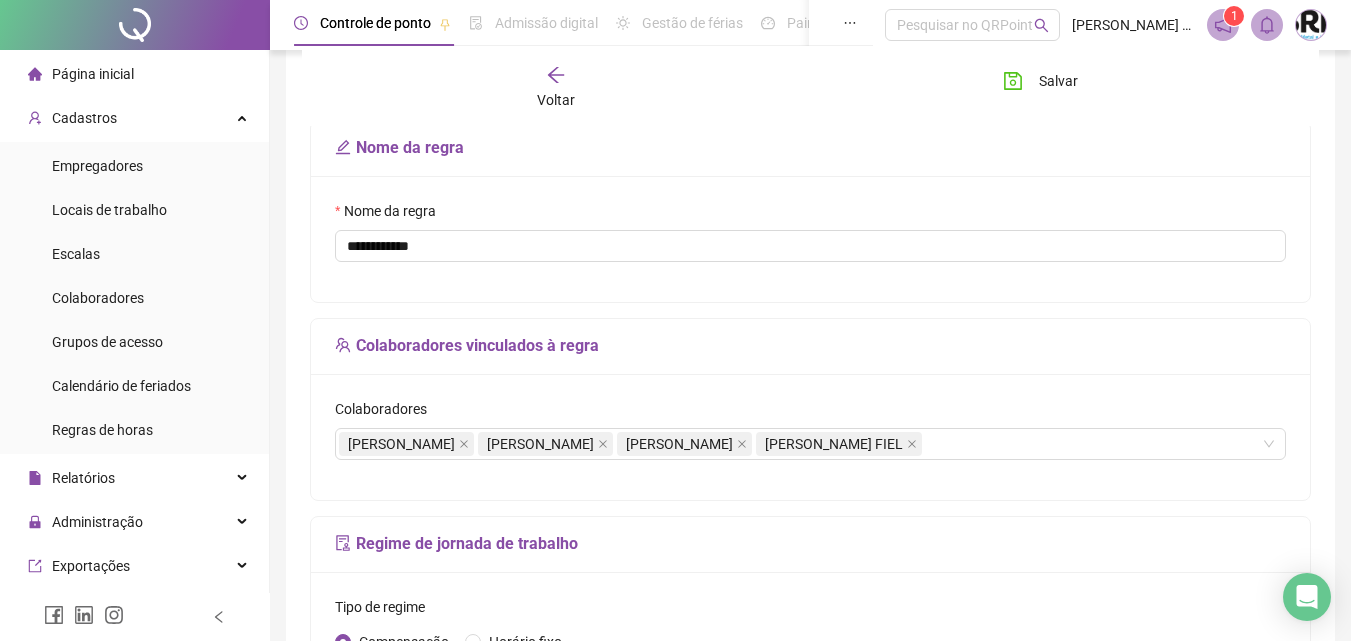 scroll, scrollTop: 100, scrollLeft: 0, axis: vertical 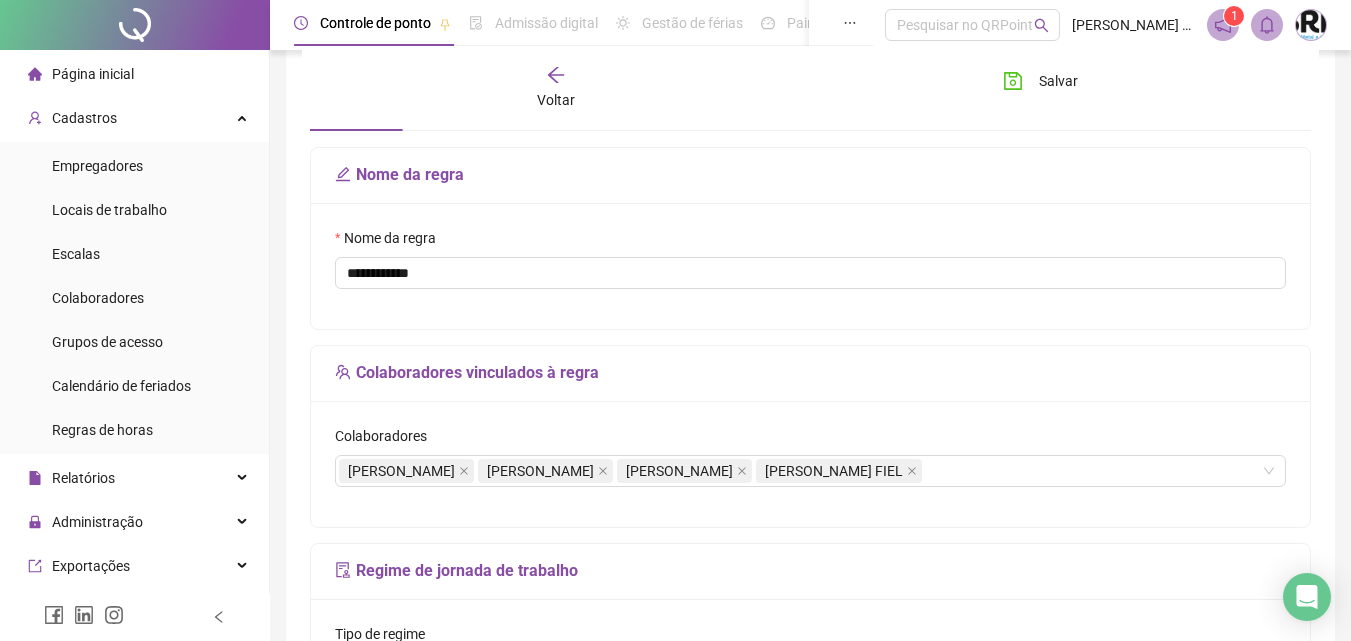 click on "Voltar" at bounding box center (557, 88) 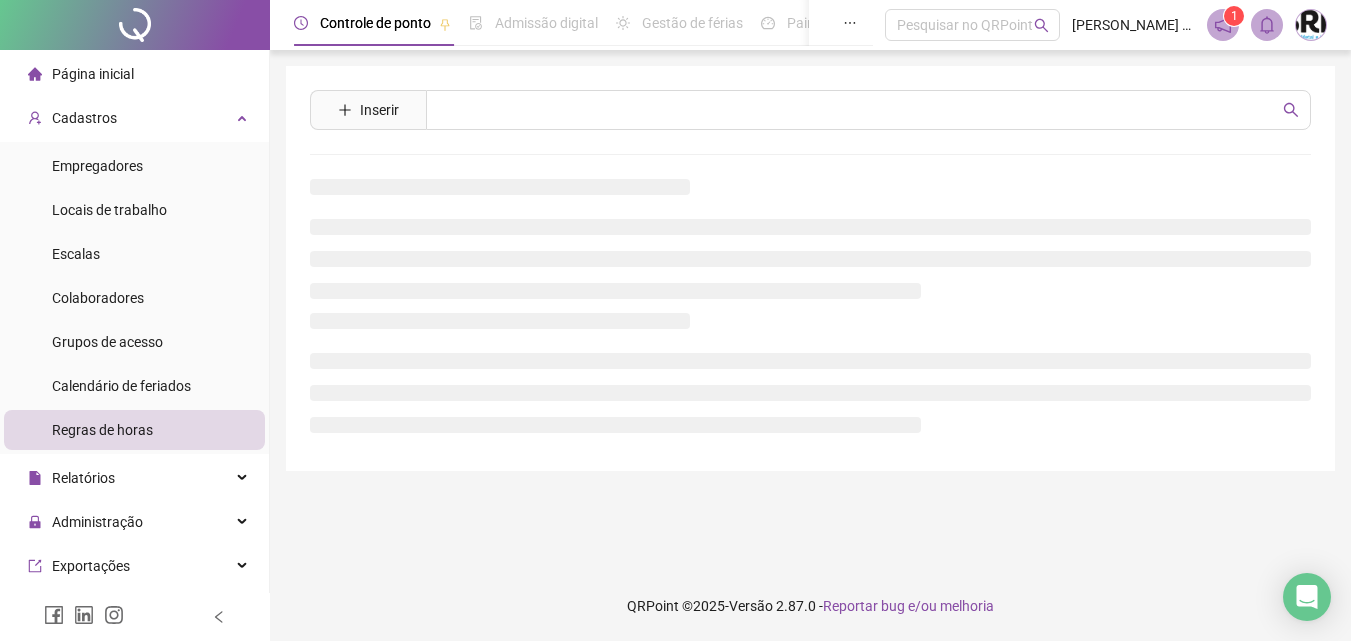 scroll, scrollTop: 0, scrollLeft: 0, axis: both 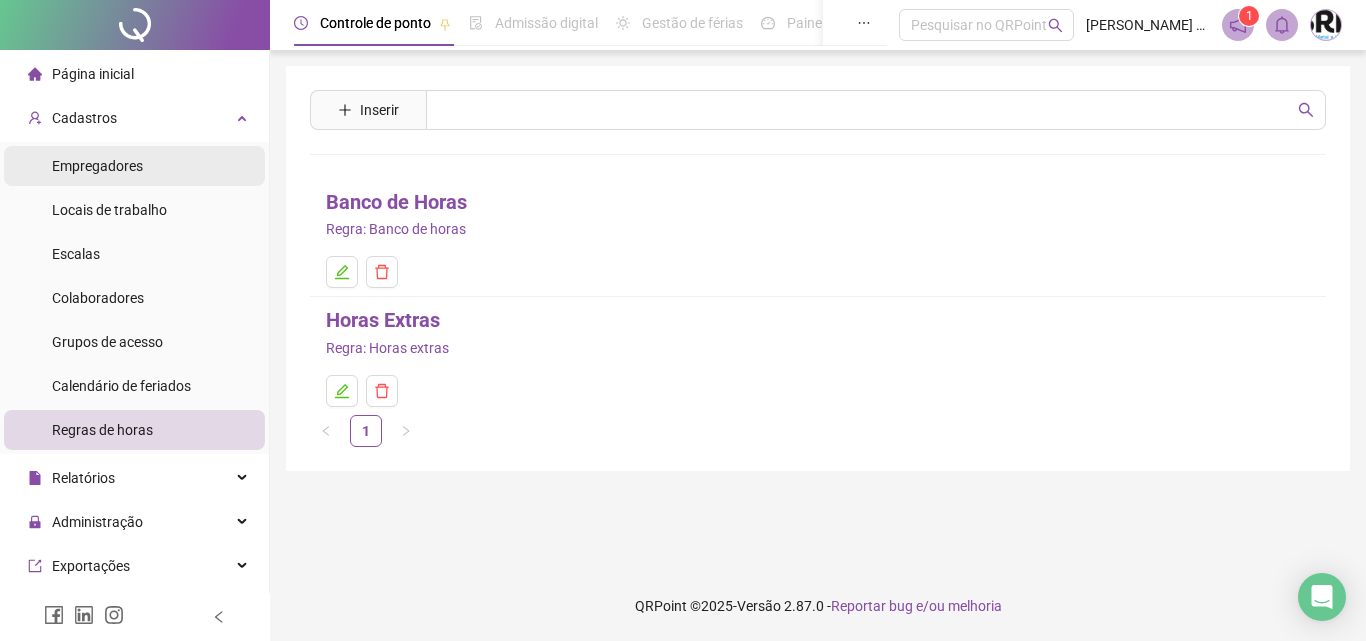 click on "Empregadores" at bounding box center [134, 166] 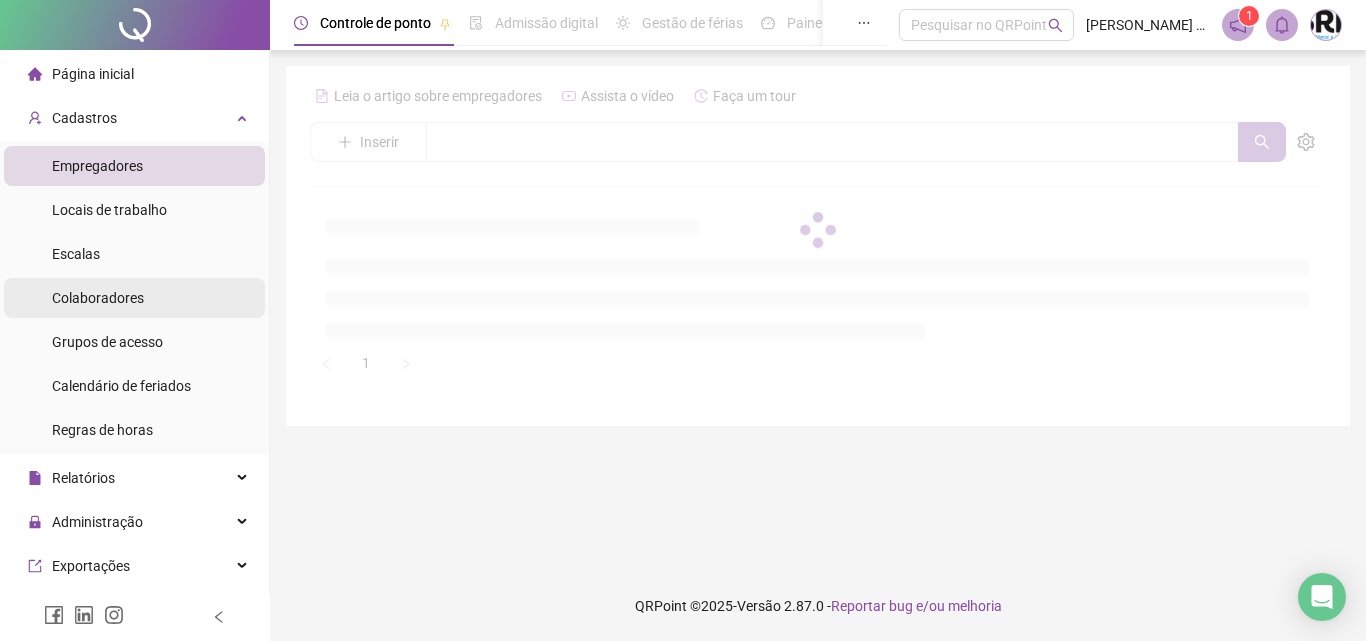 click on "Colaboradores" at bounding box center (98, 298) 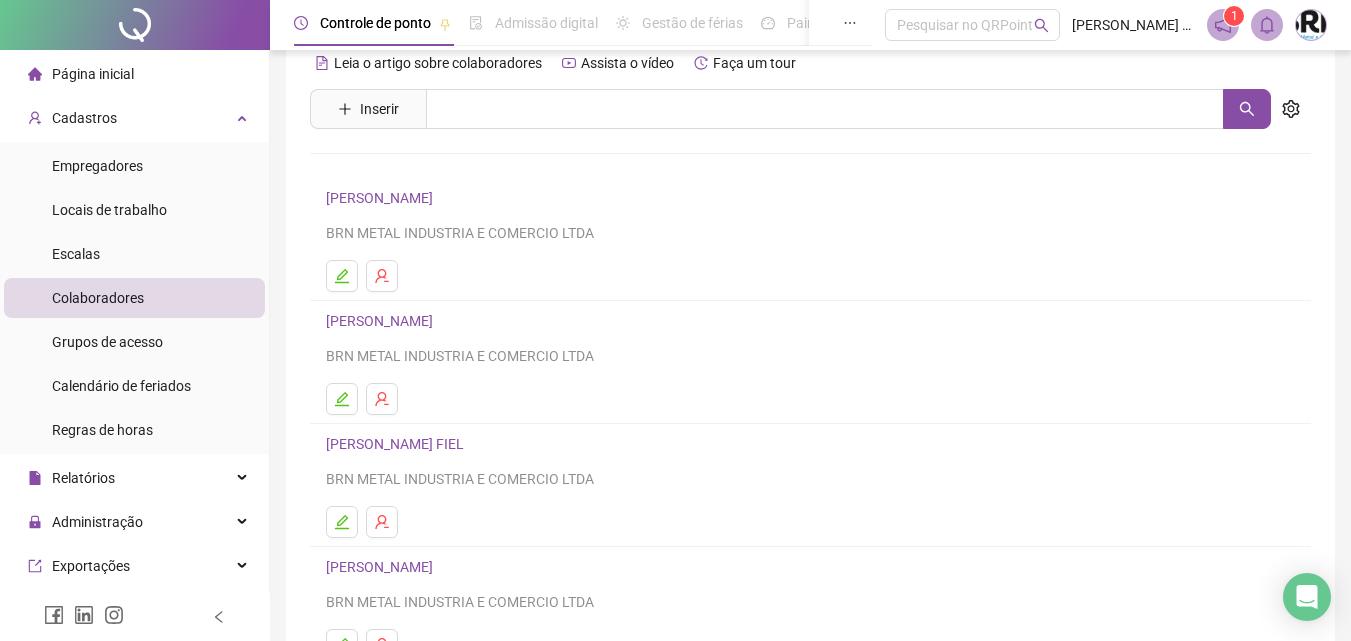 scroll, scrollTop: 0, scrollLeft: 0, axis: both 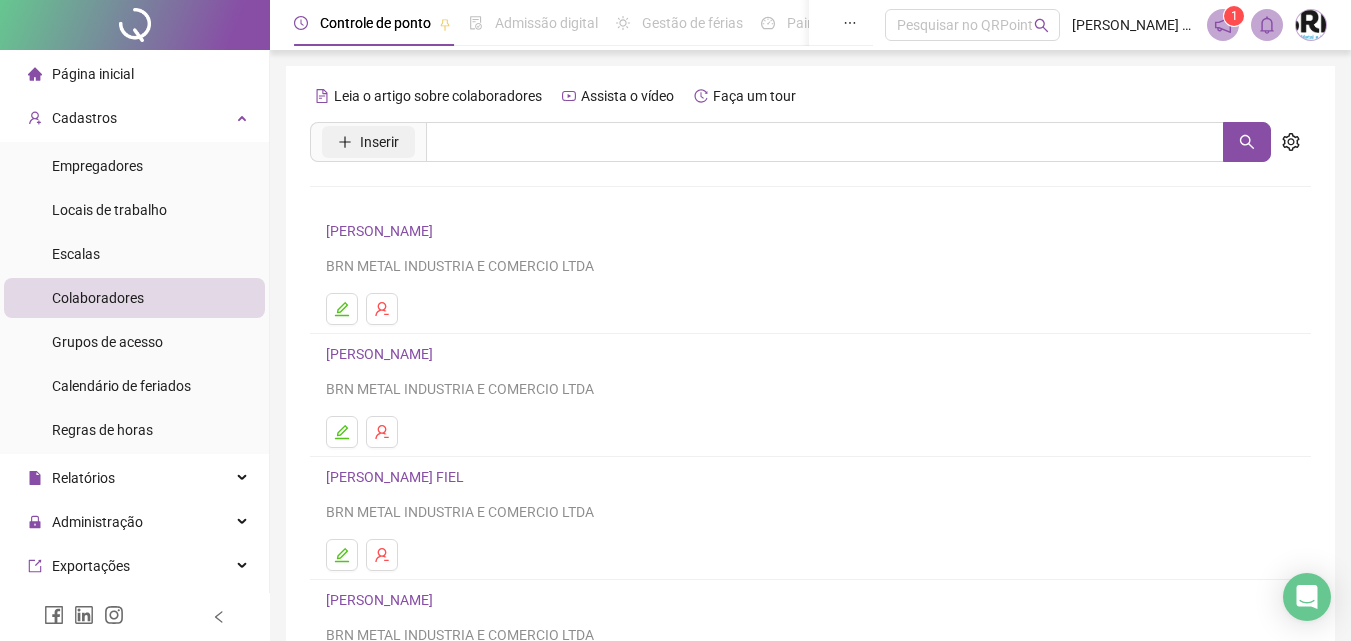 click on "Inserir" at bounding box center (379, 142) 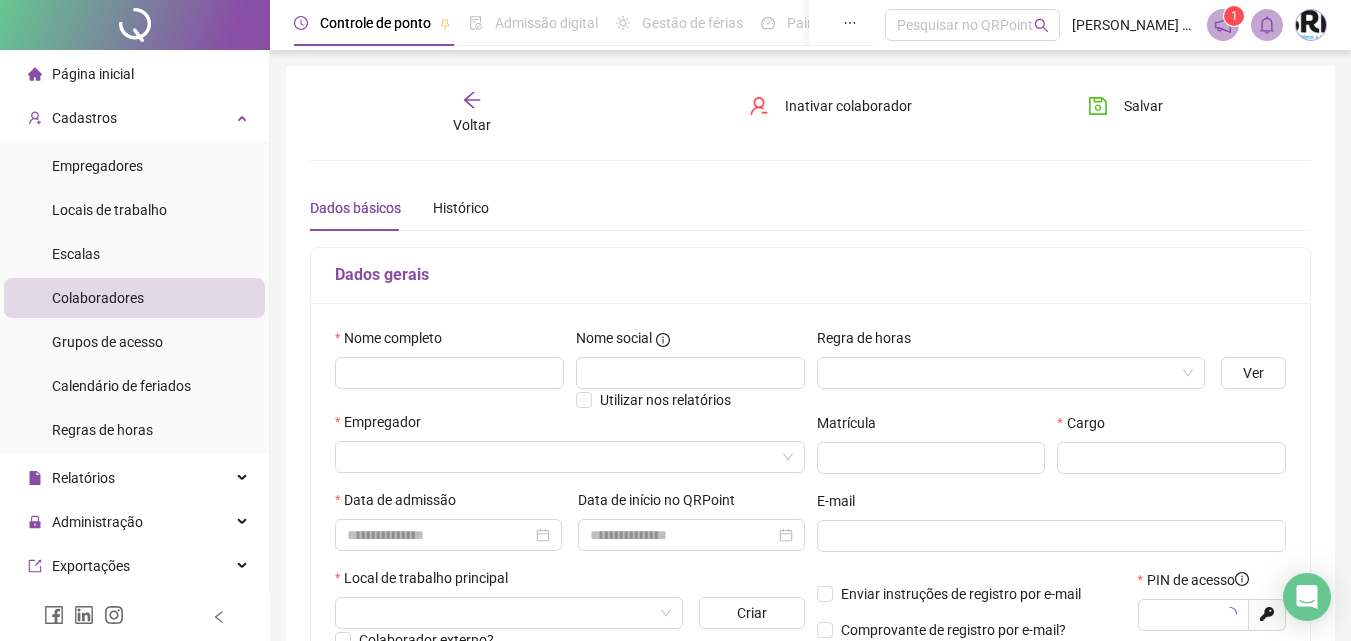 type on "*****" 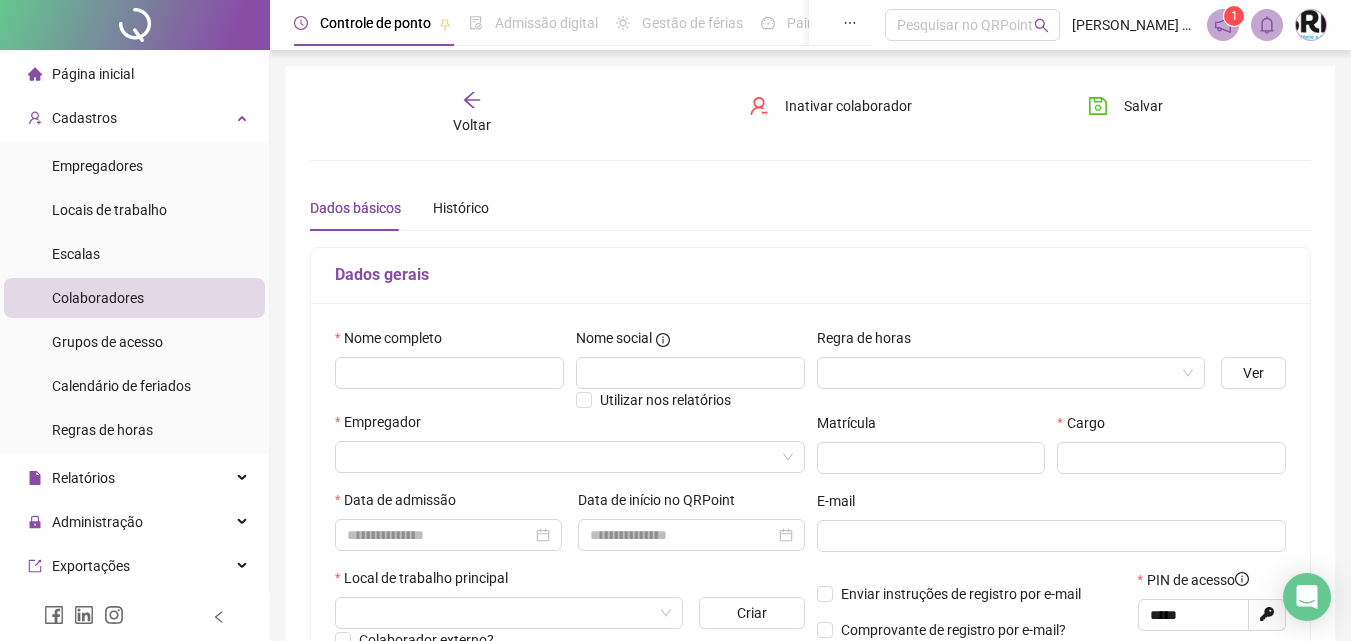 click on "Nome completo" at bounding box center [449, 342] 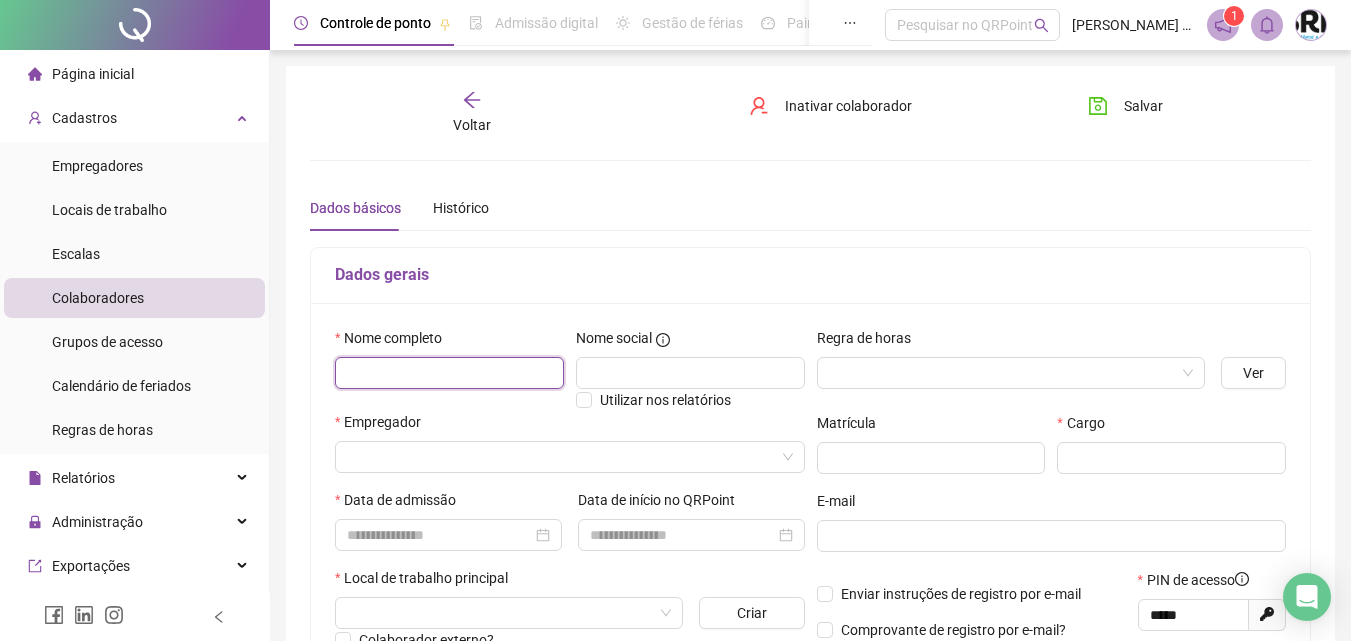 click at bounding box center [449, 373] 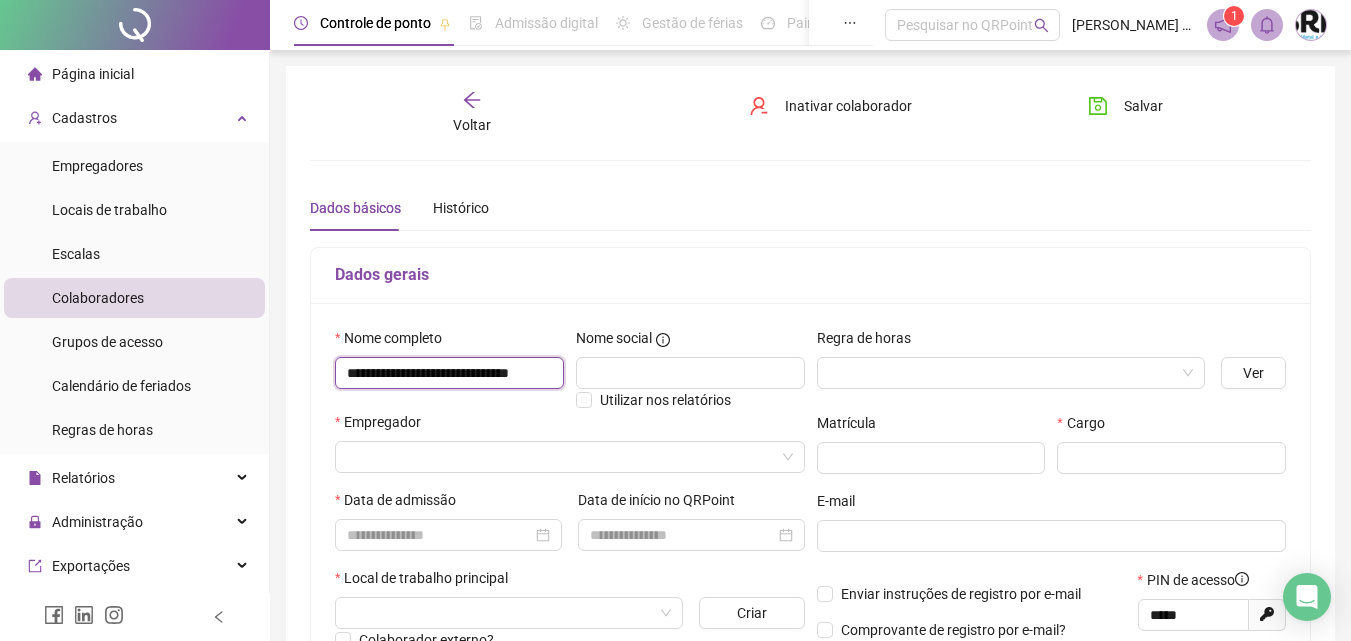 scroll, scrollTop: 0, scrollLeft: 23, axis: horizontal 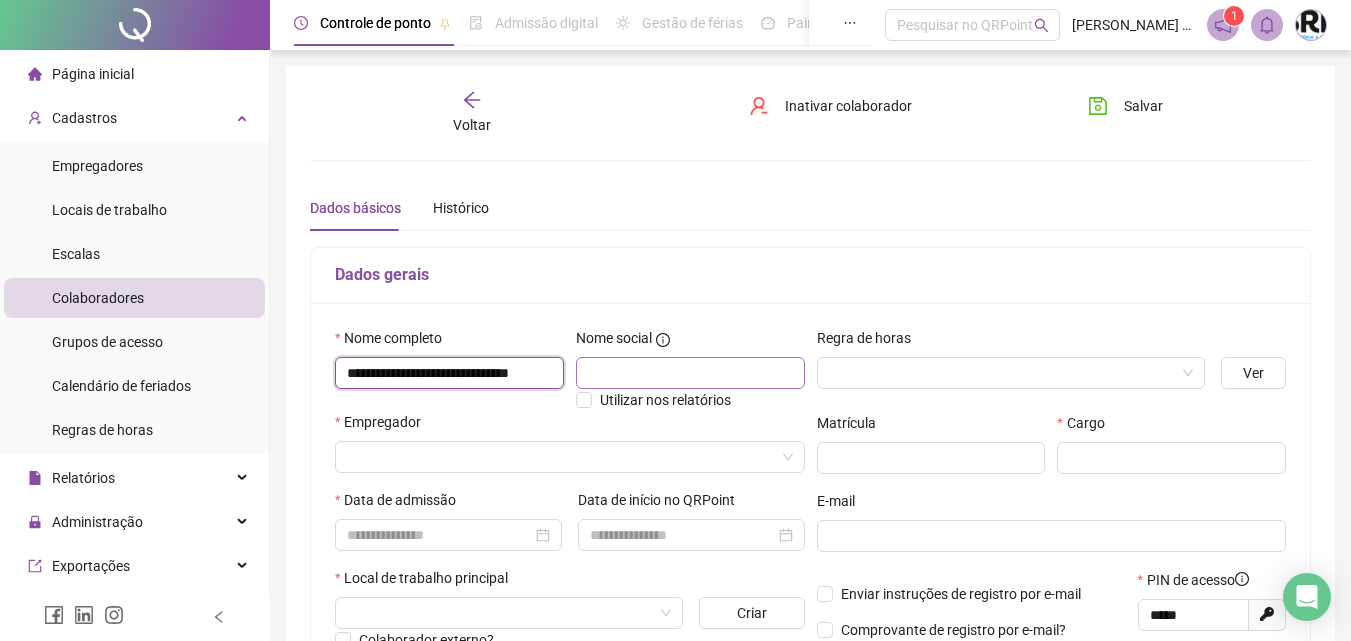 type on "**********" 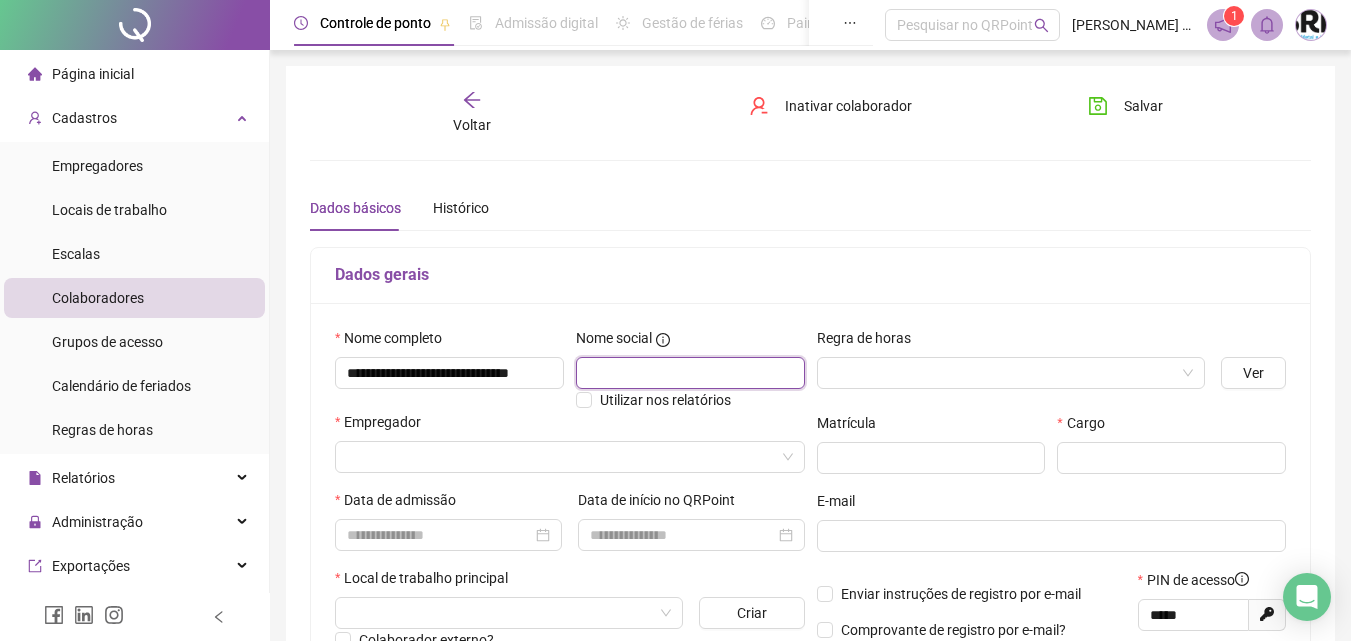 click at bounding box center [690, 373] 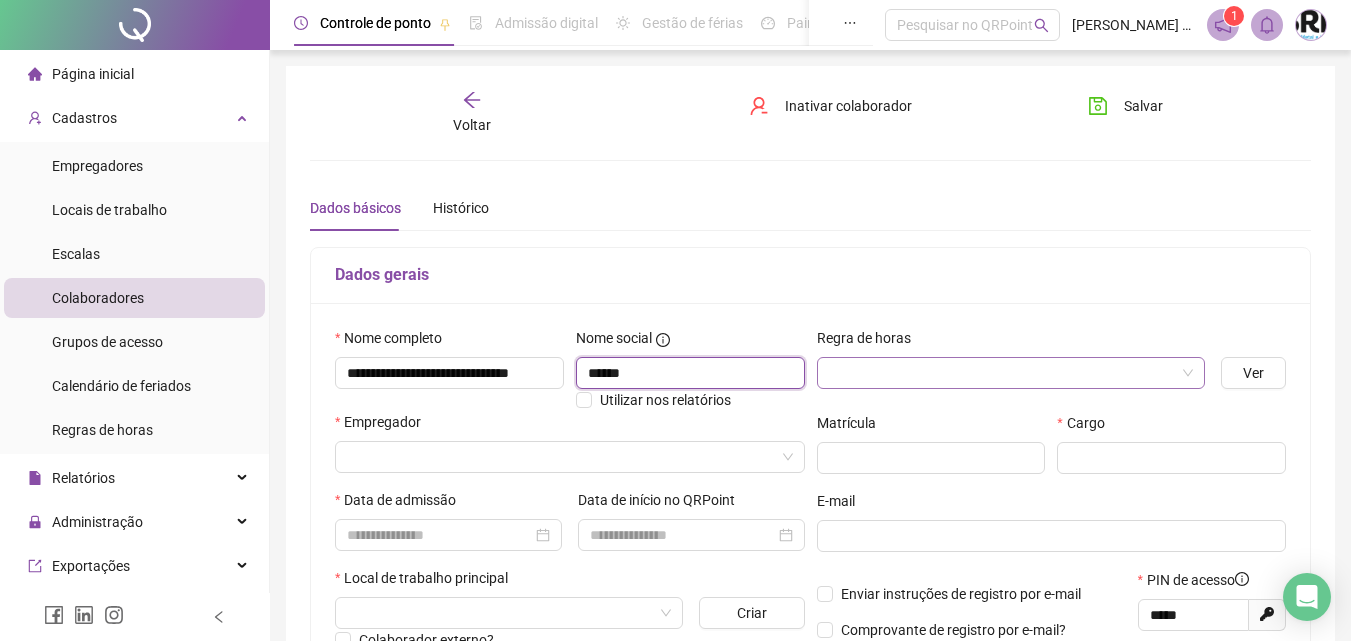 type on "******" 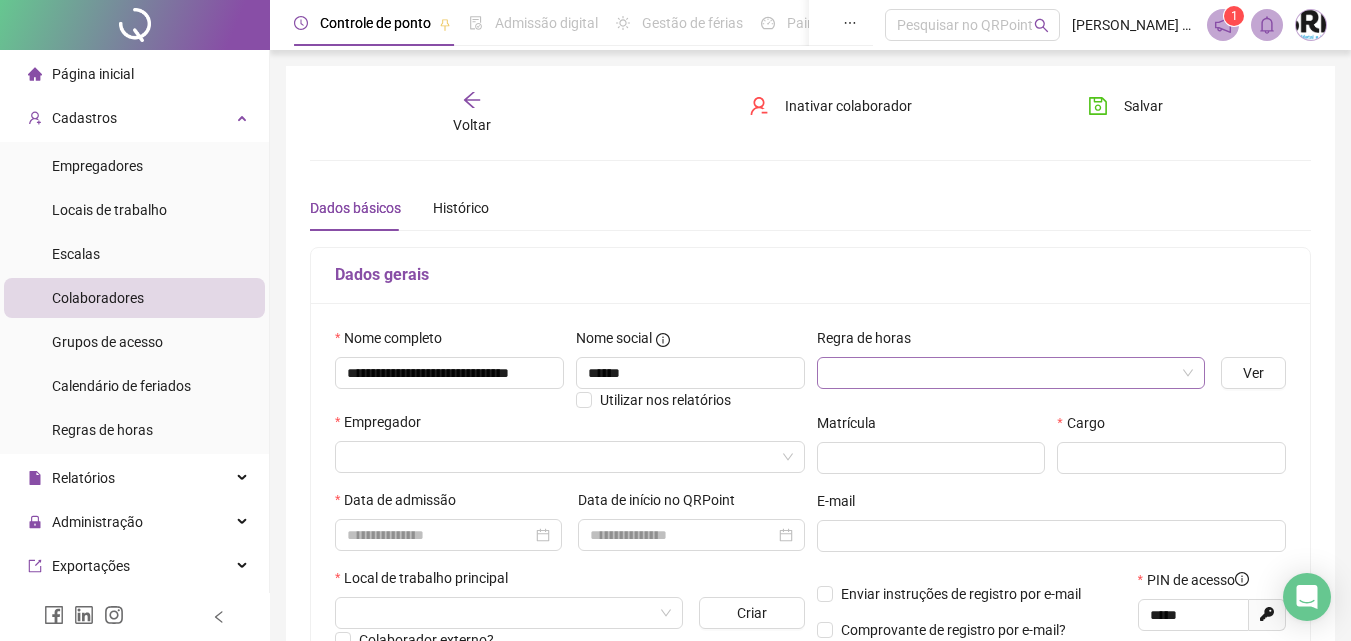 click at bounding box center (1005, 373) 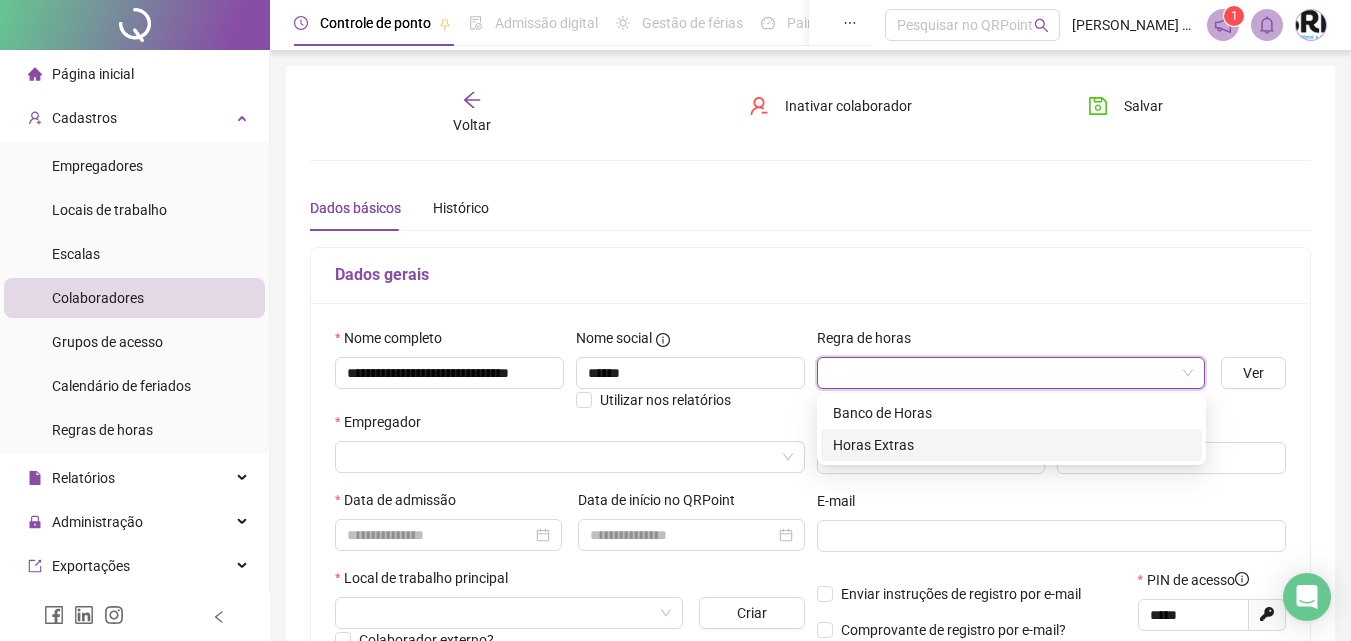 click on "Horas Extras" at bounding box center [1011, 445] 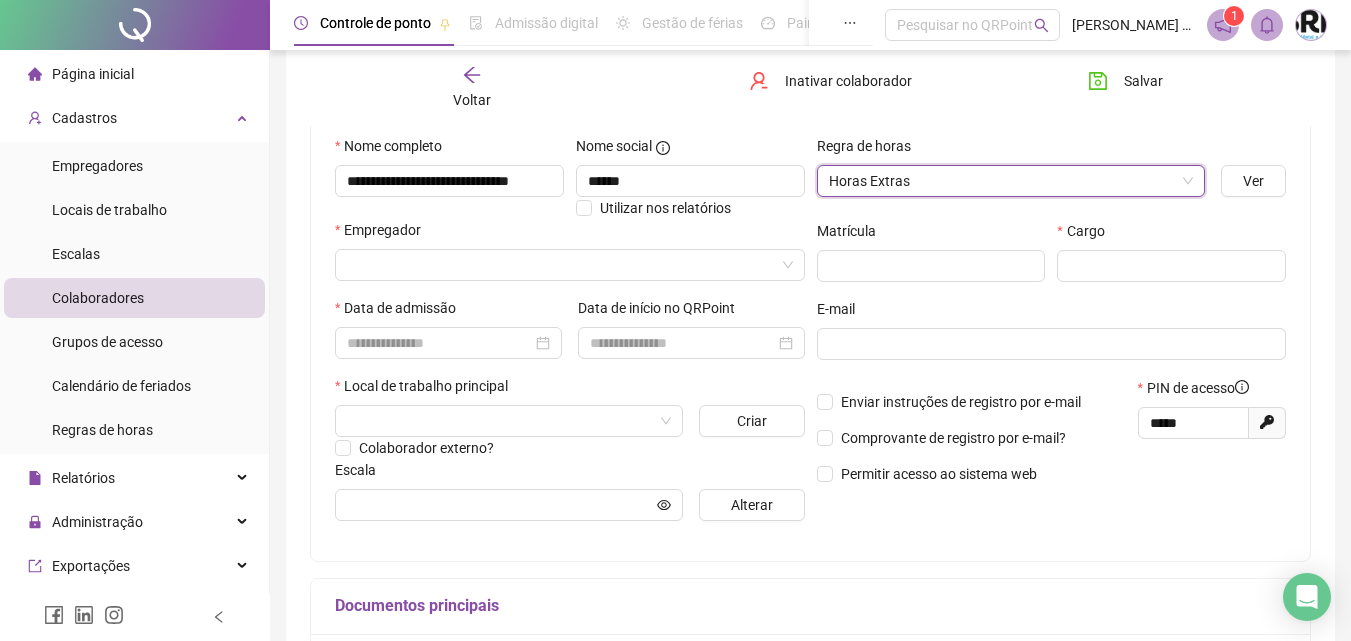 scroll, scrollTop: 200, scrollLeft: 0, axis: vertical 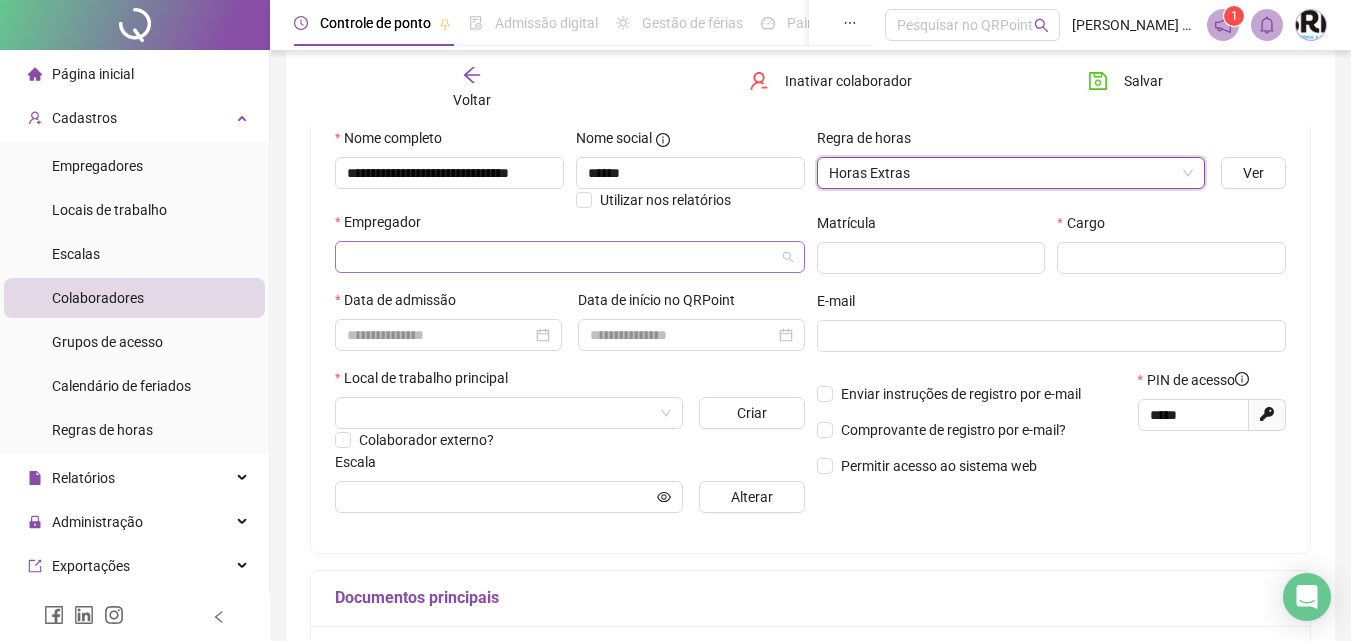 click at bounding box center [564, 257] 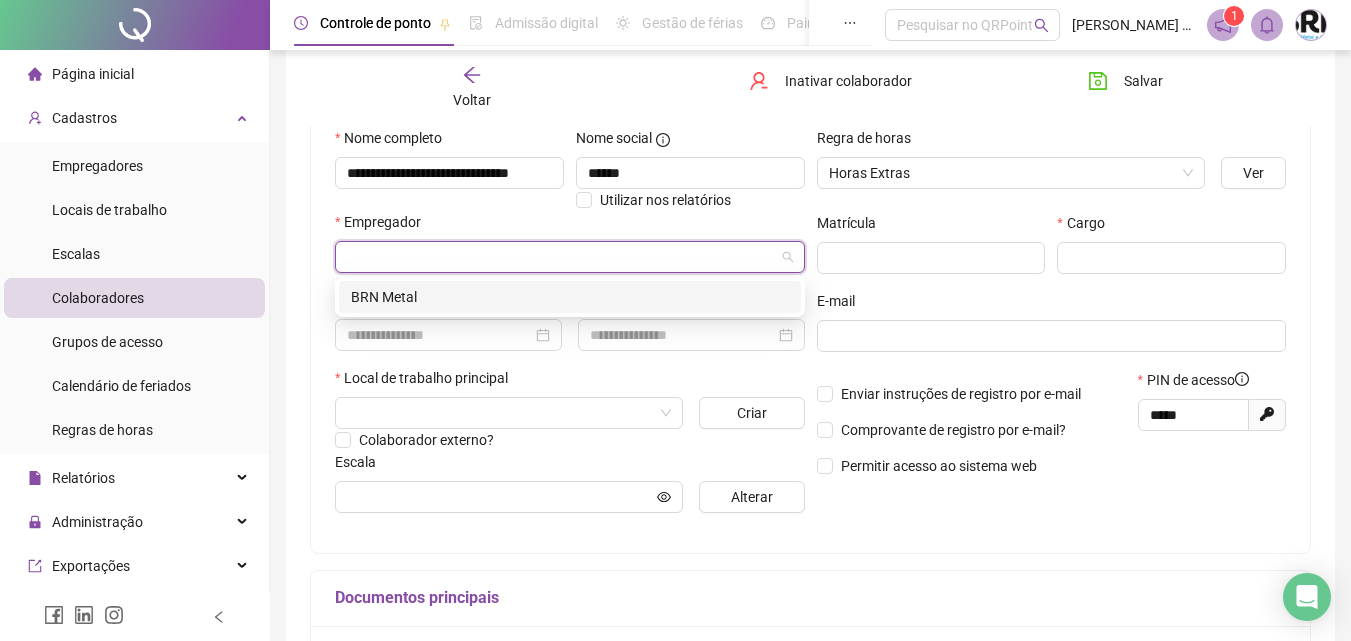 click on "BRN Metal" at bounding box center [570, 297] 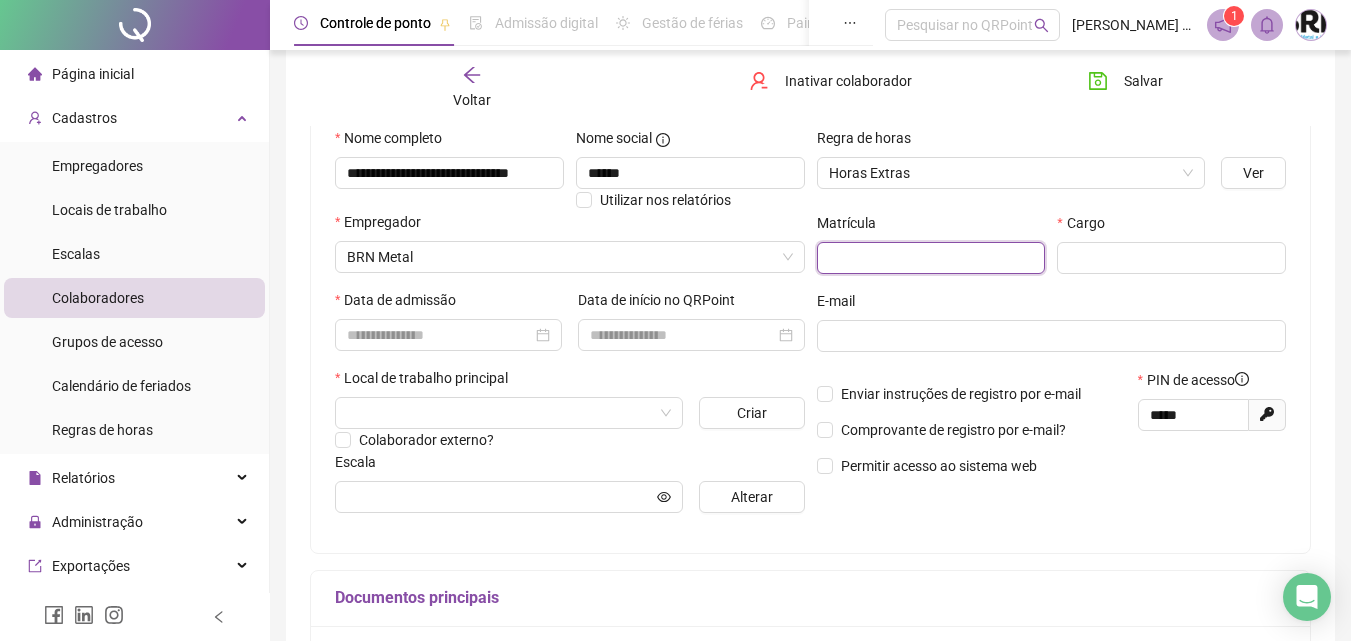 click at bounding box center [931, 258] 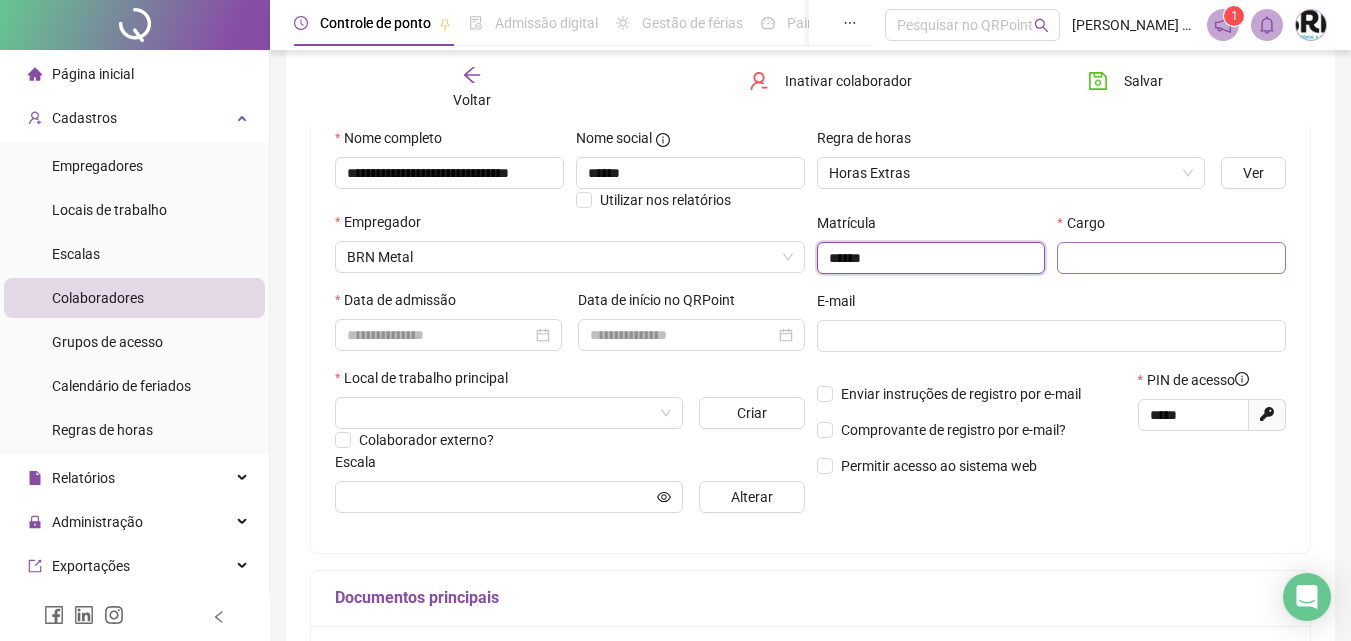 type on "******" 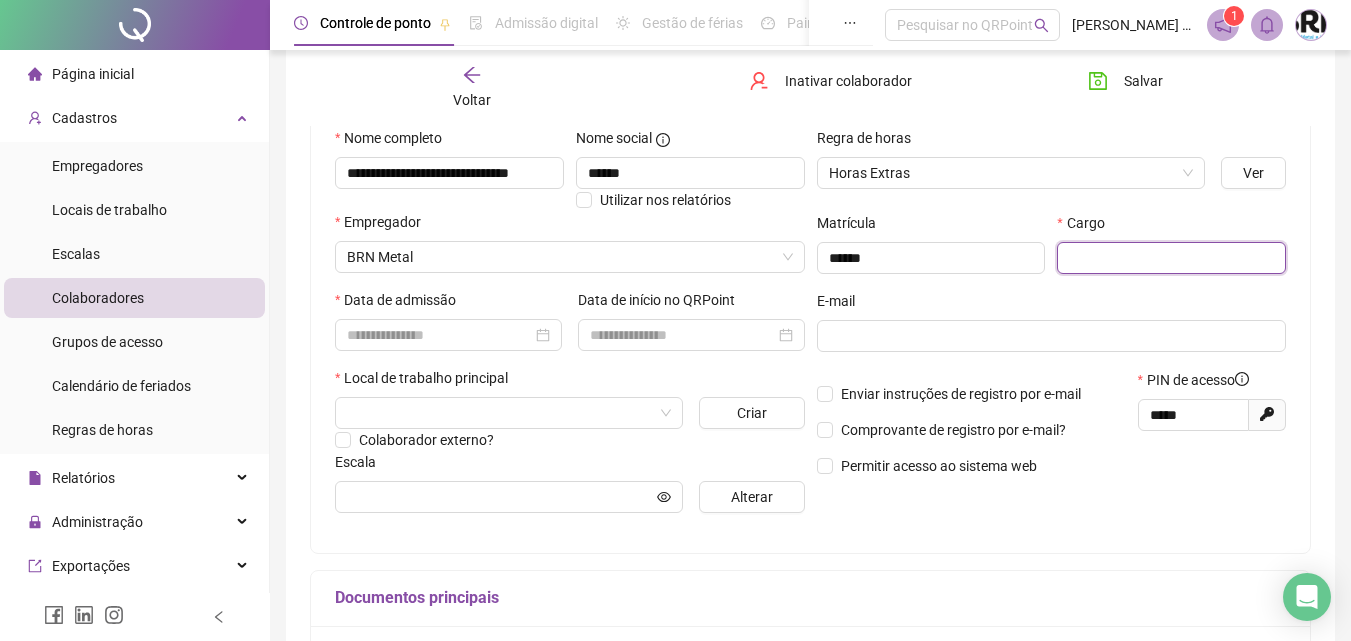 click at bounding box center (1171, 258) 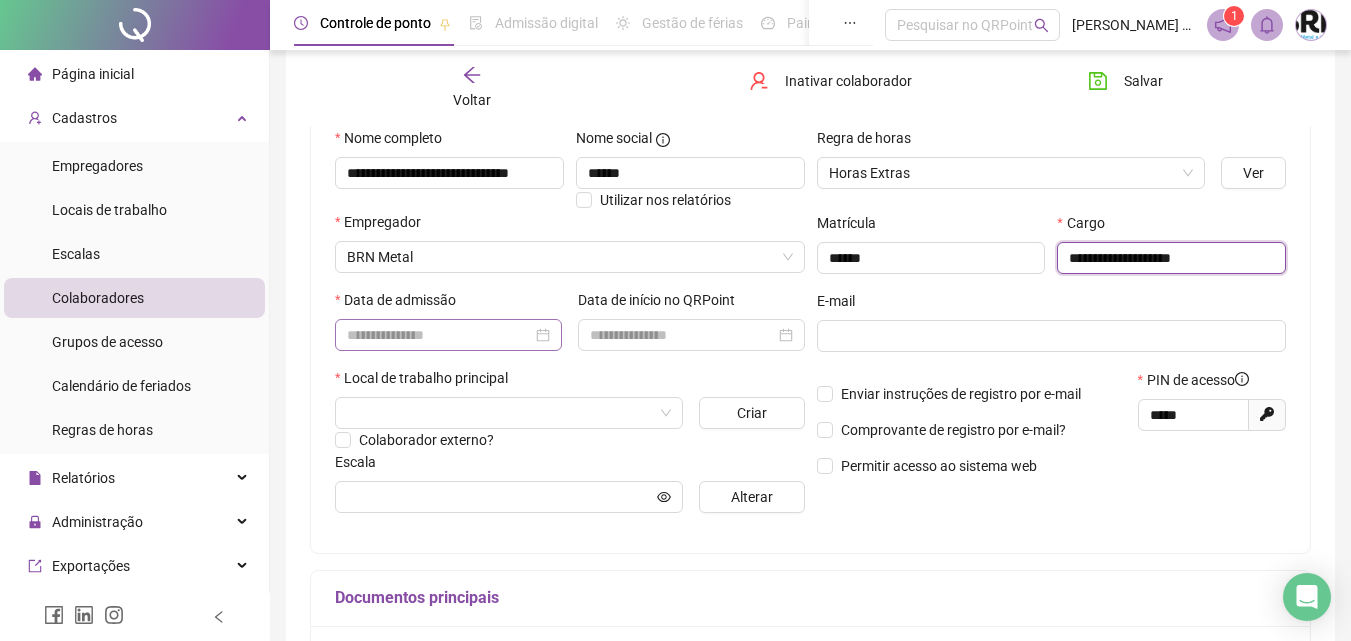 type on "**********" 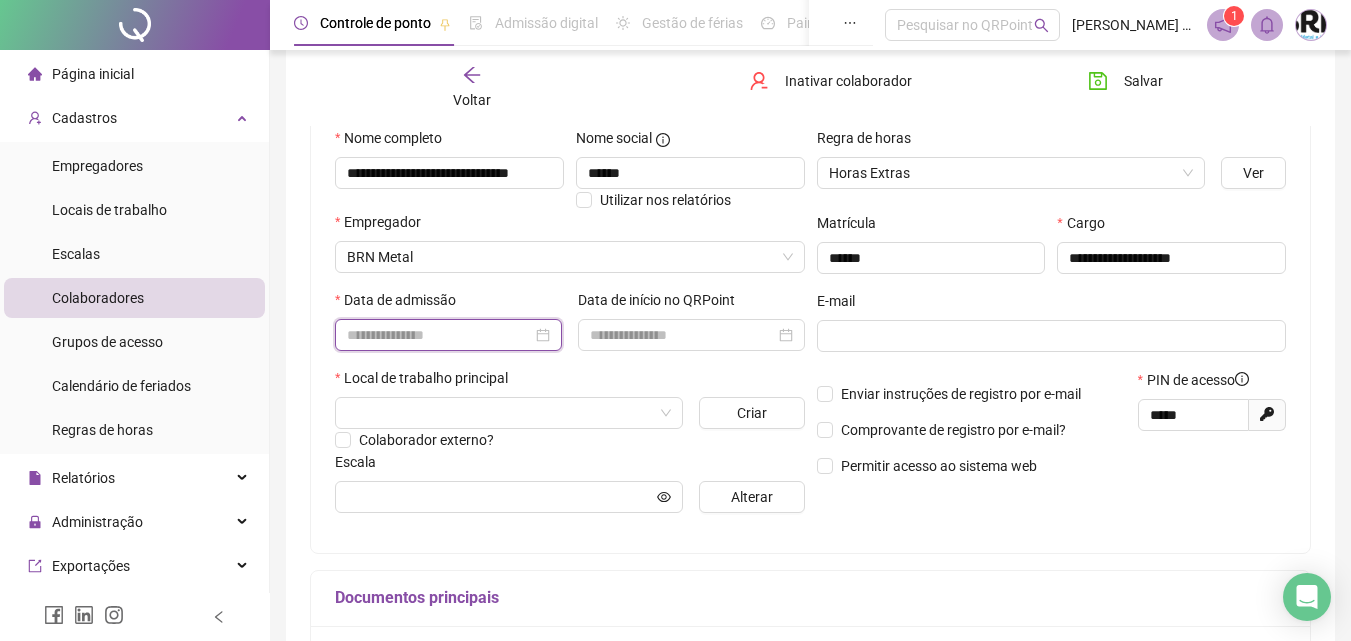 click at bounding box center [439, 335] 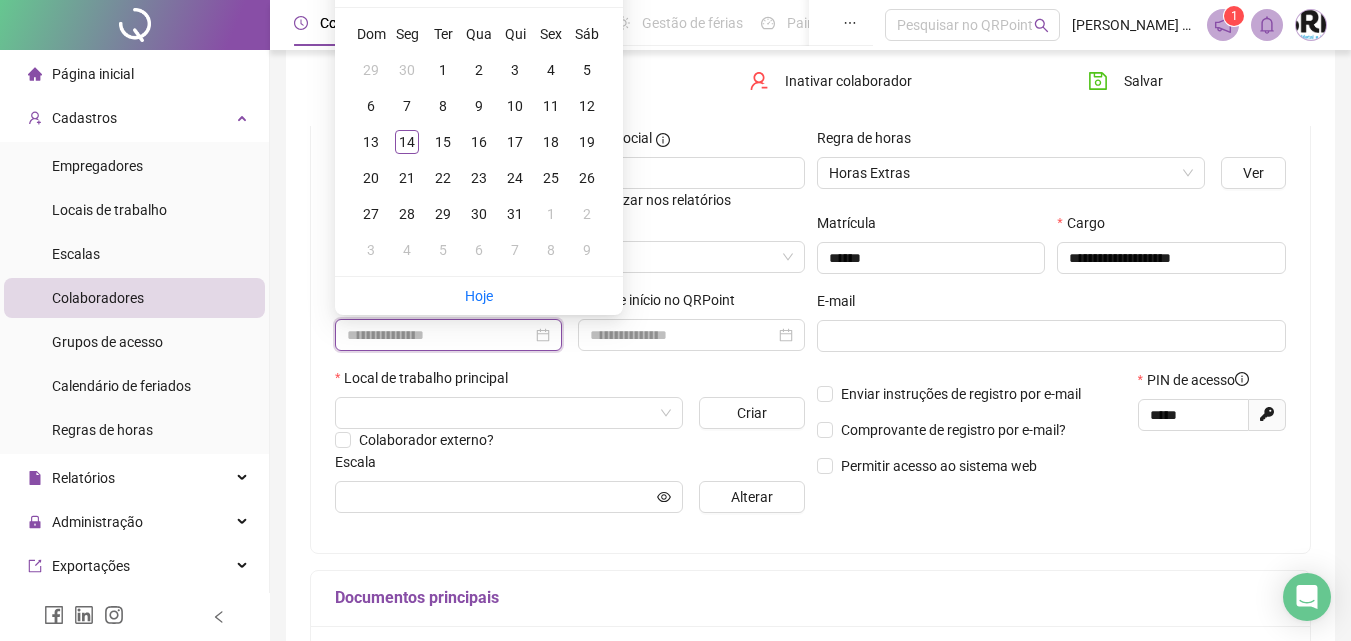 click at bounding box center [439, 335] 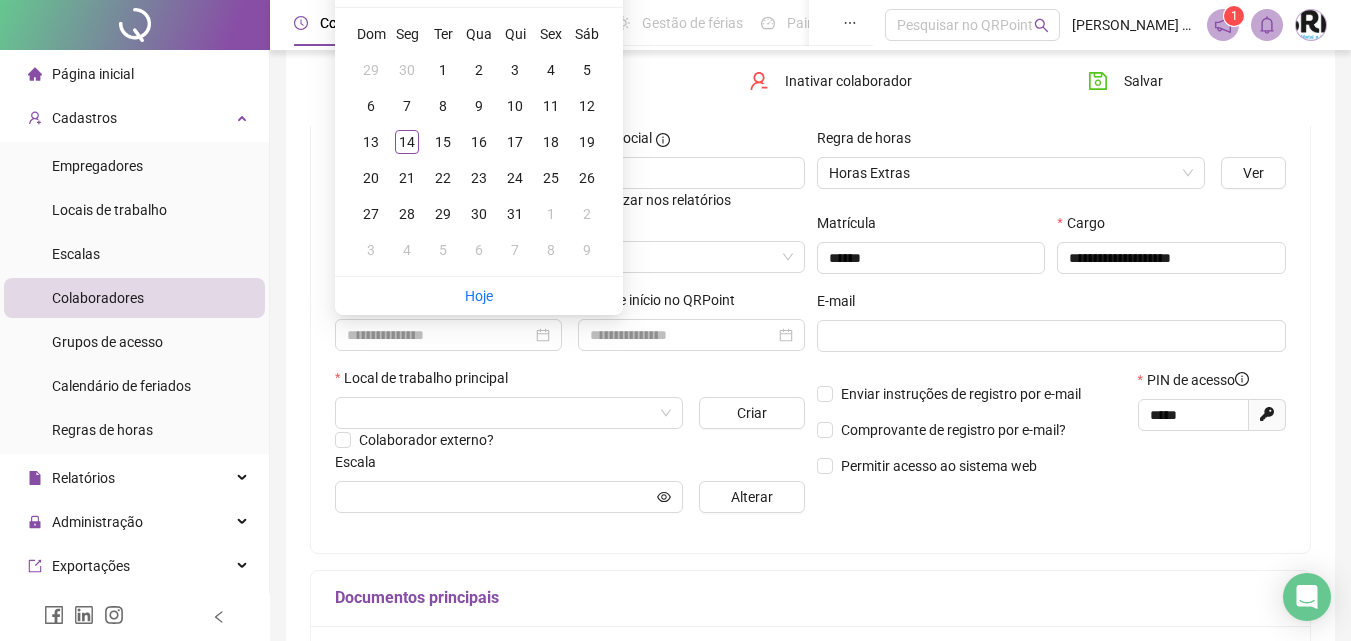 click on "**********" at bounding box center [810, 328] 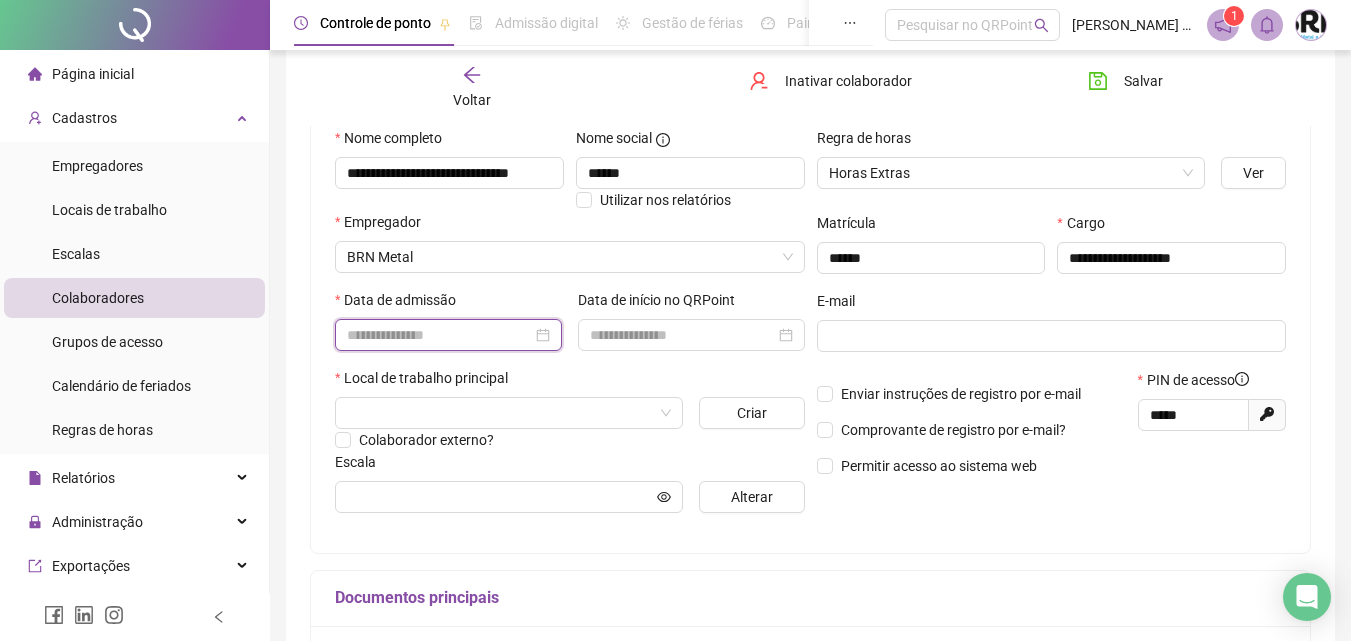 click at bounding box center [439, 335] 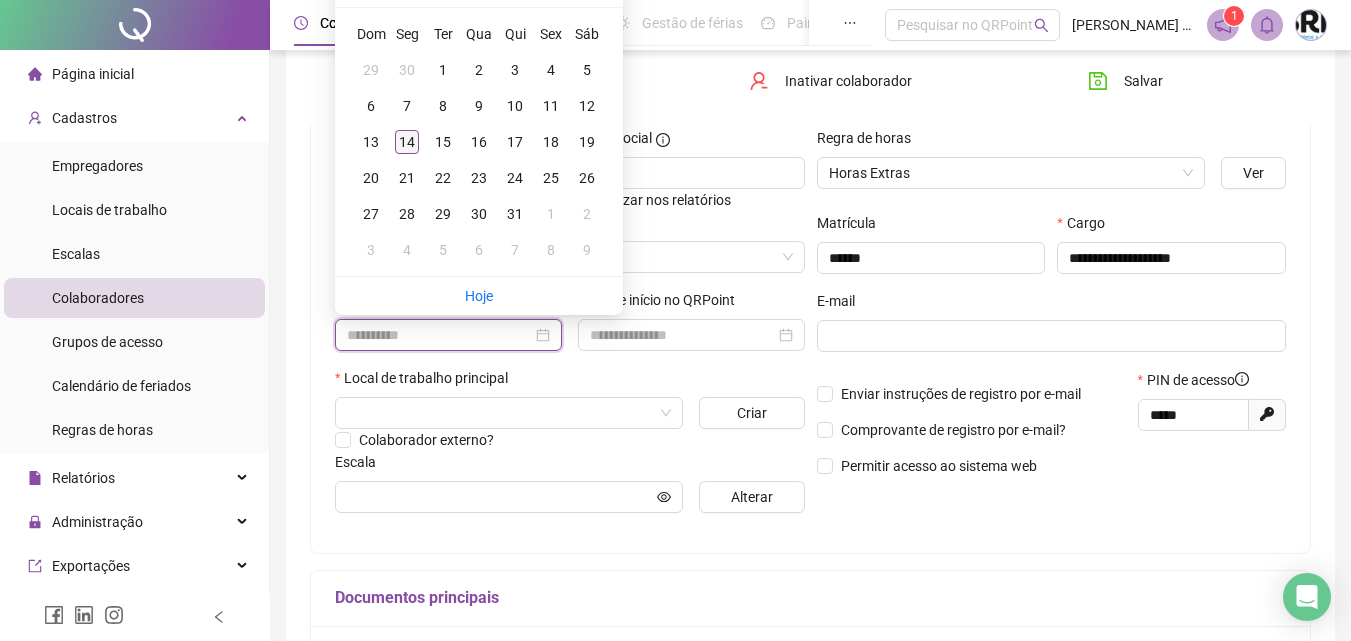 type on "**********" 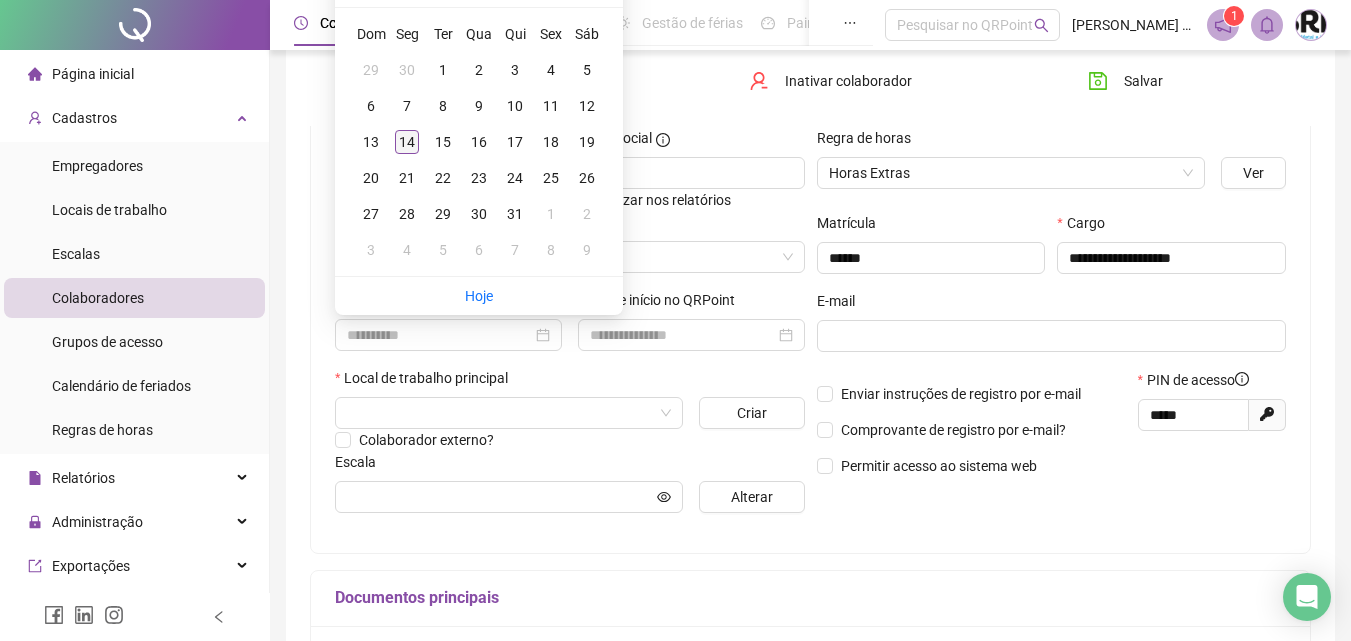 click on "14" at bounding box center (407, 142) 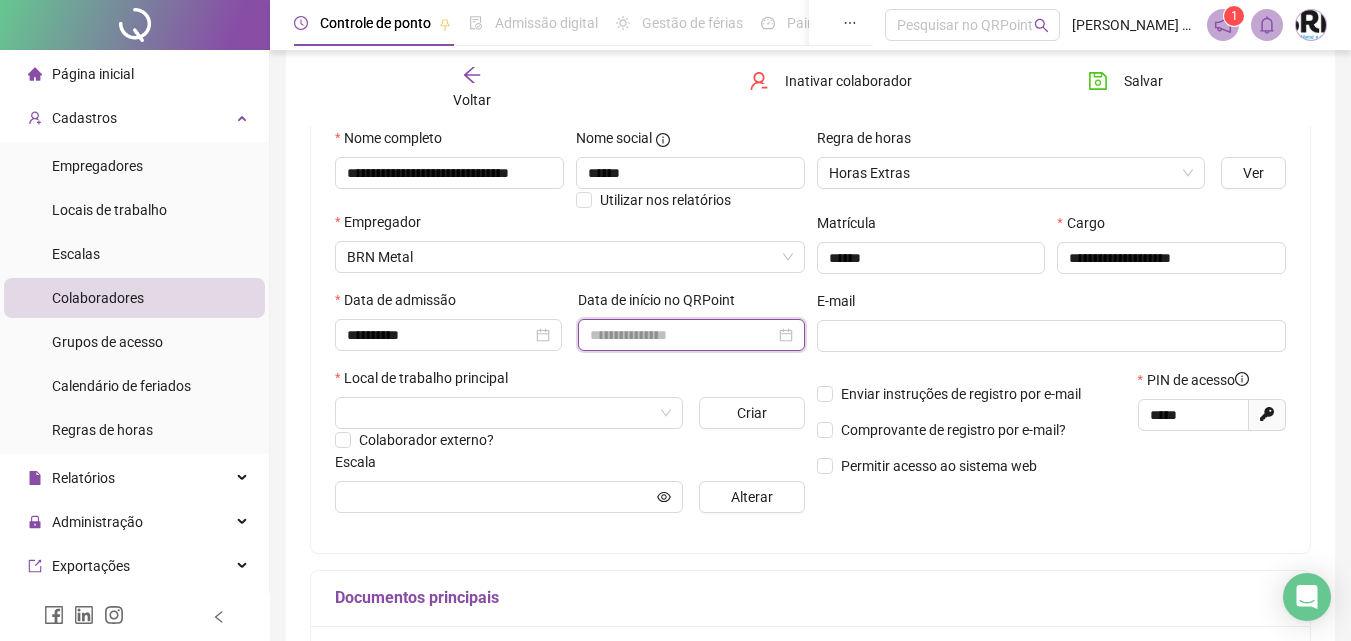click at bounding box center (682, 335) 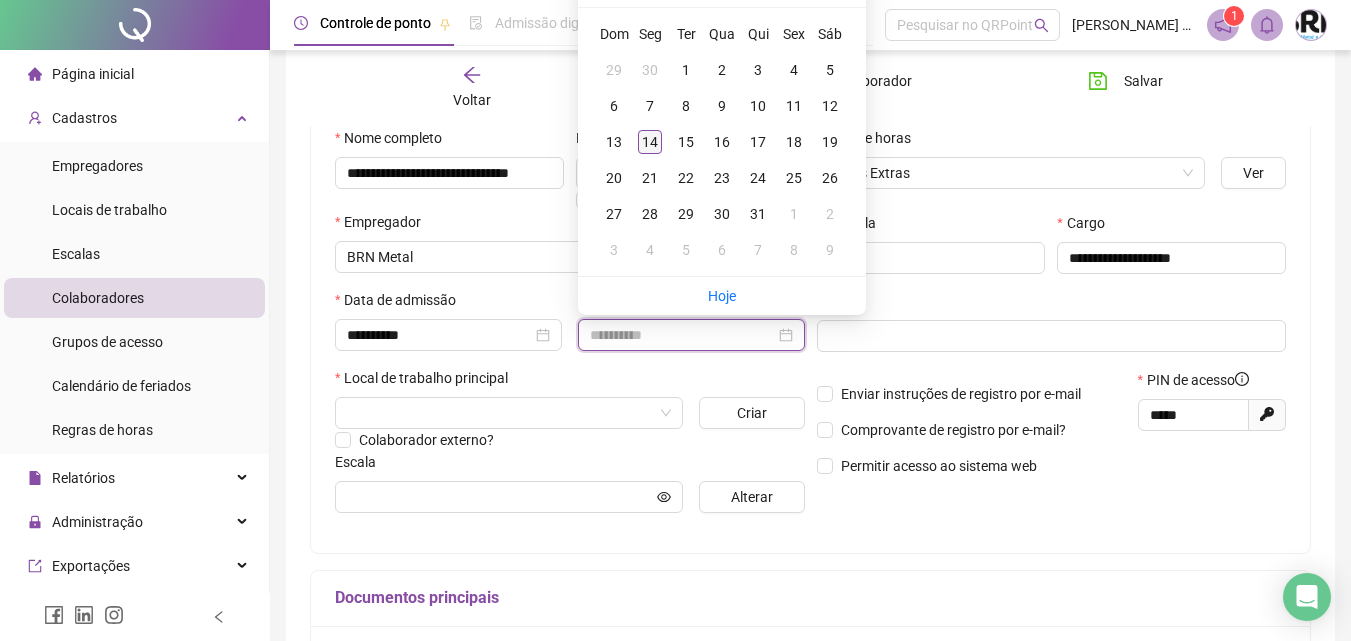 type on "**********" 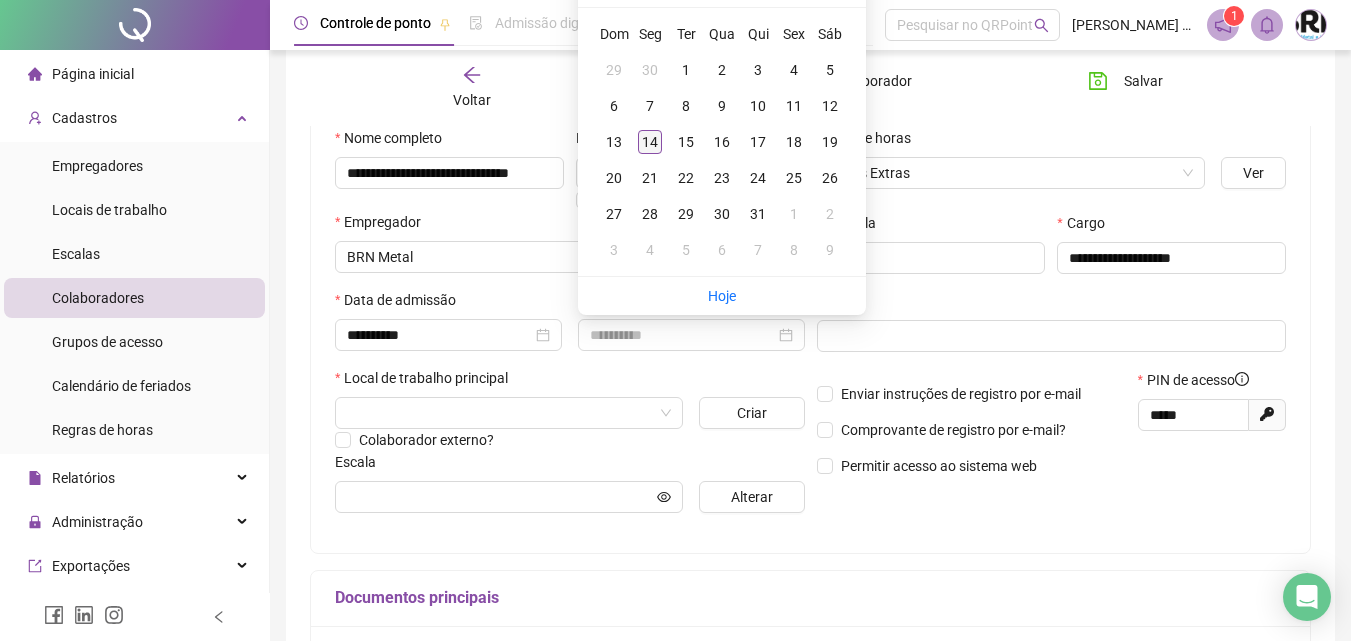 click on "14" at bounding box center (650, 142) 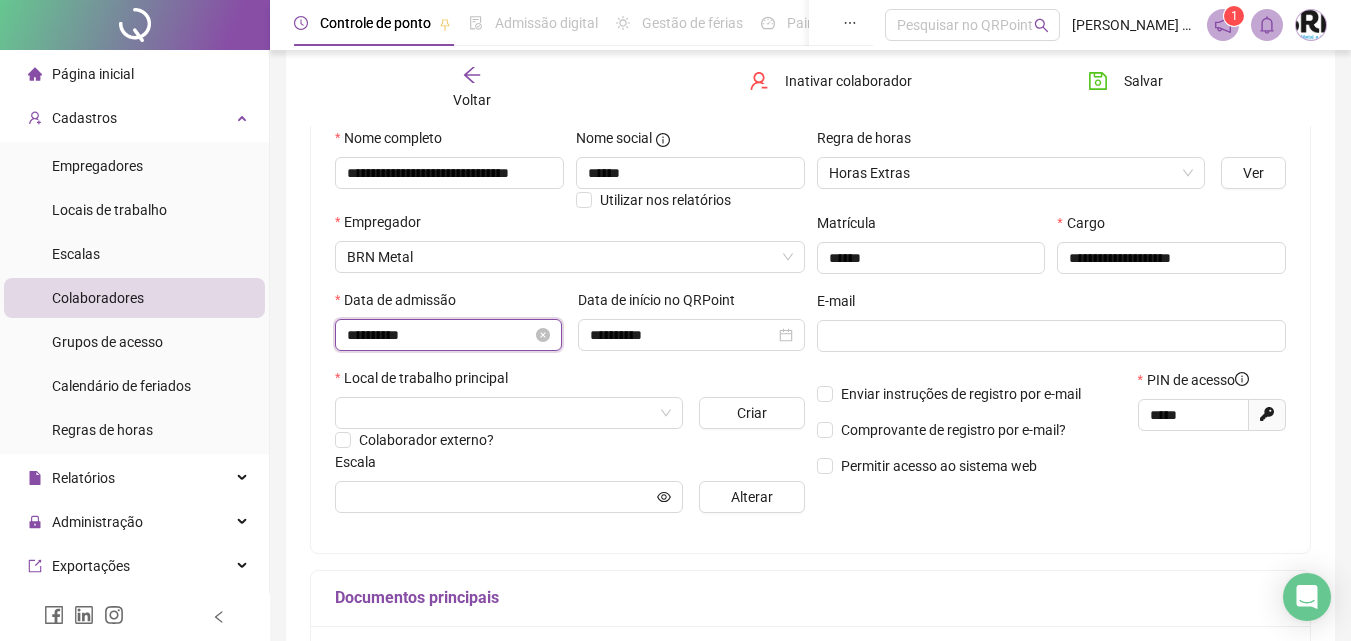 click on "**********" at bounding box center [439, 335] 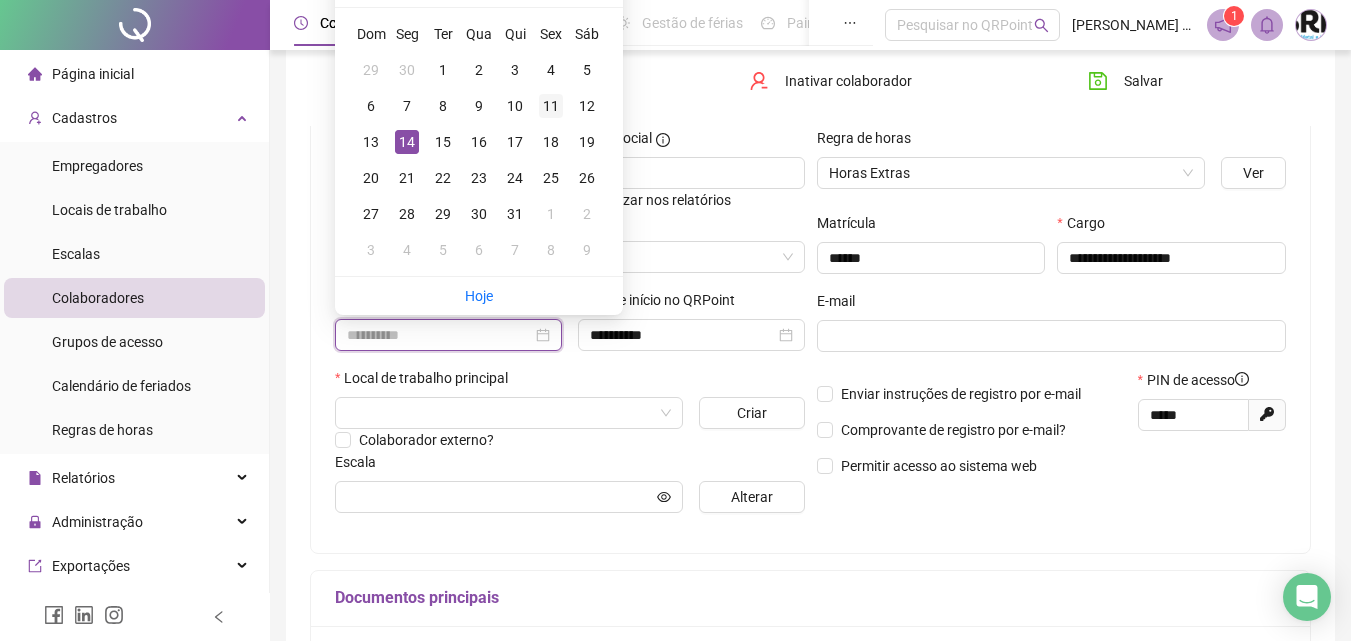 type on "**********" 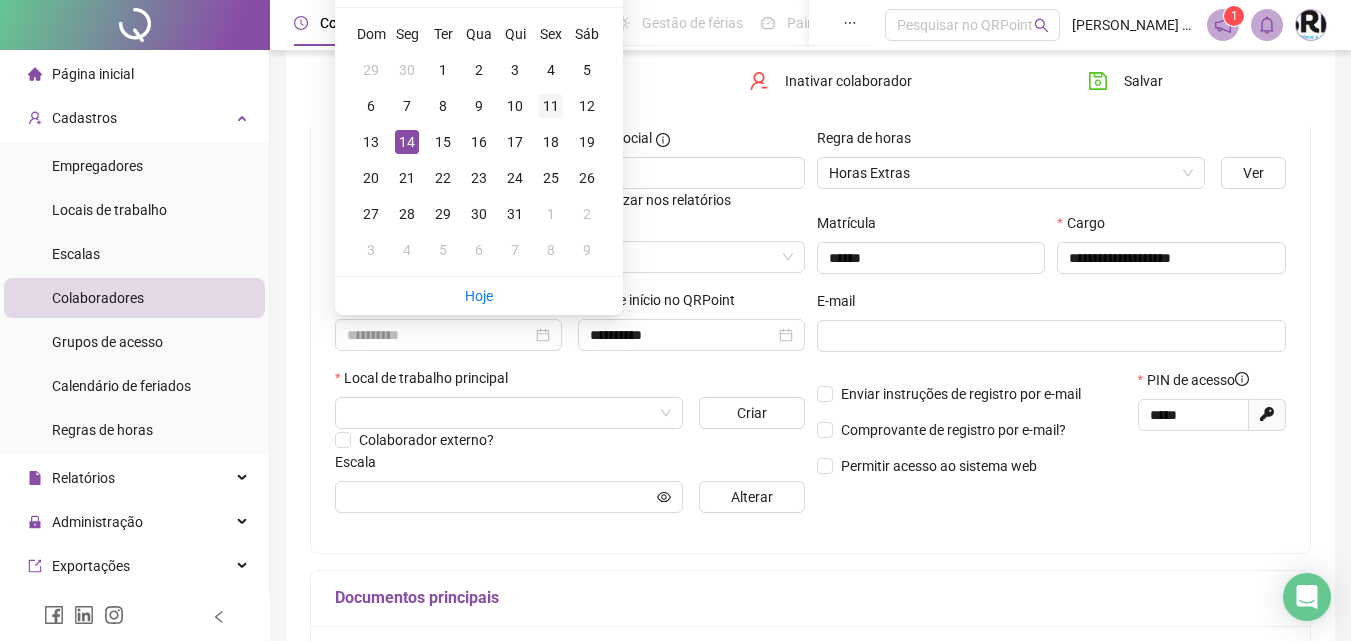 click on "11" at bounding box center (551, 106) 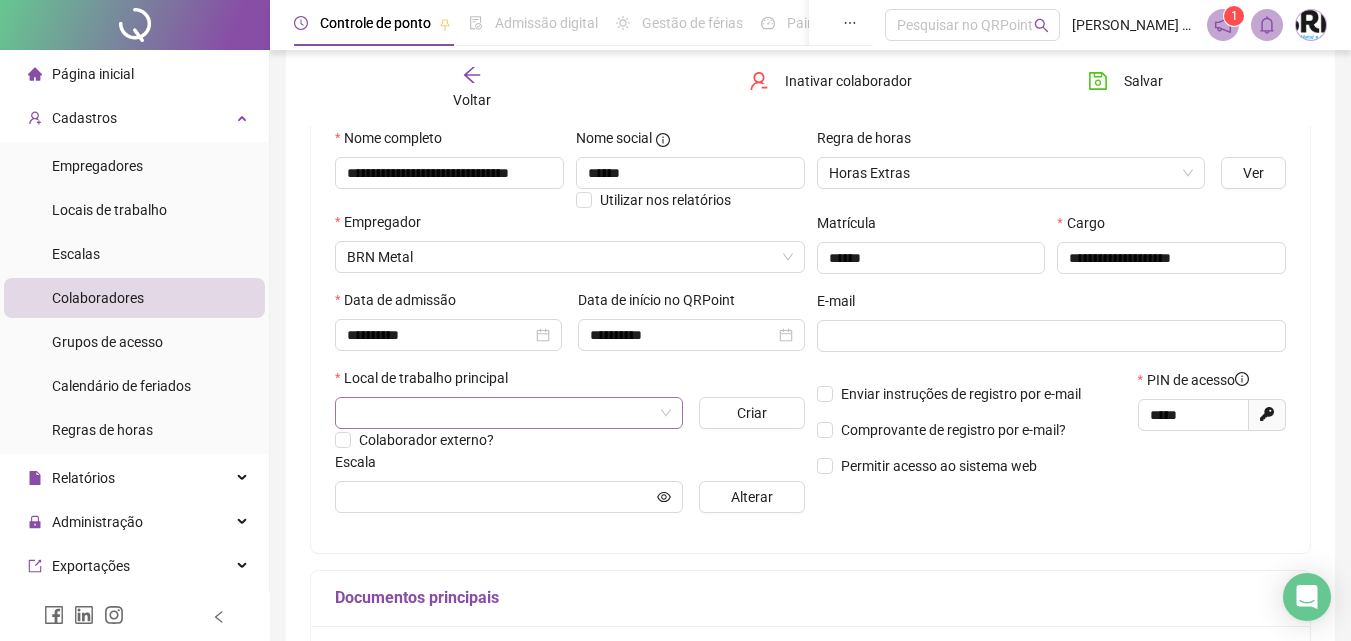 click at bounding box center (503, 413) 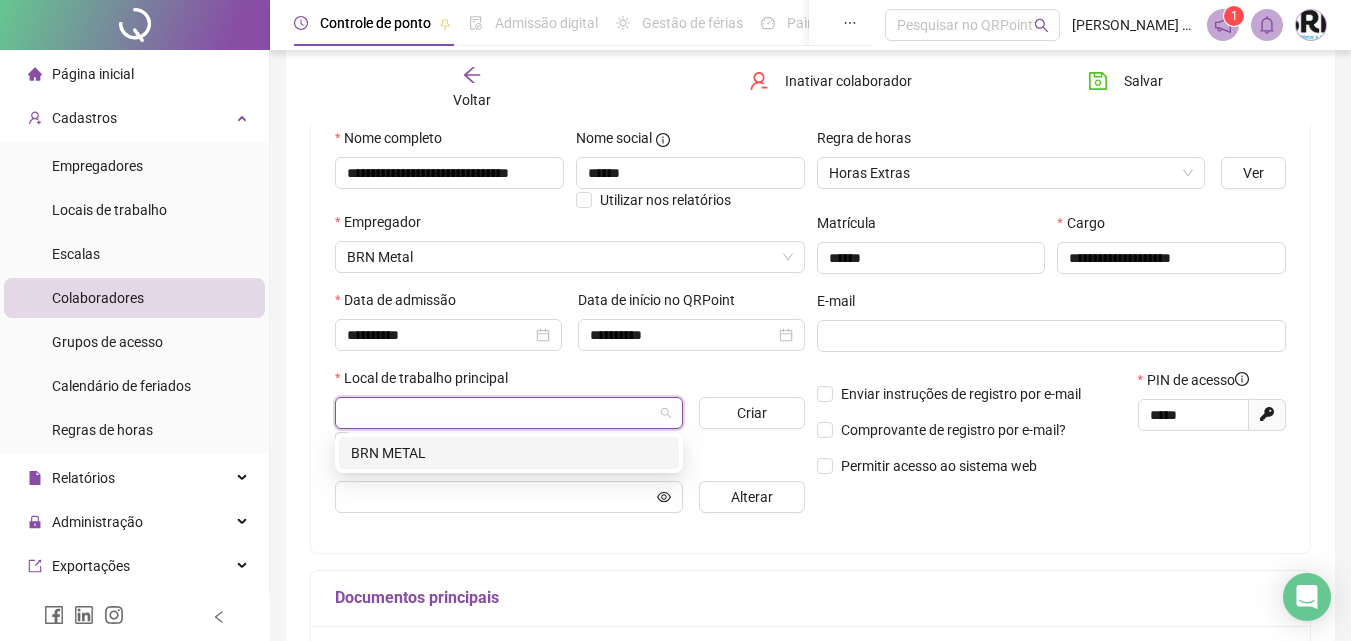 click on "BRN METAL" at bounding box center [509, 453] 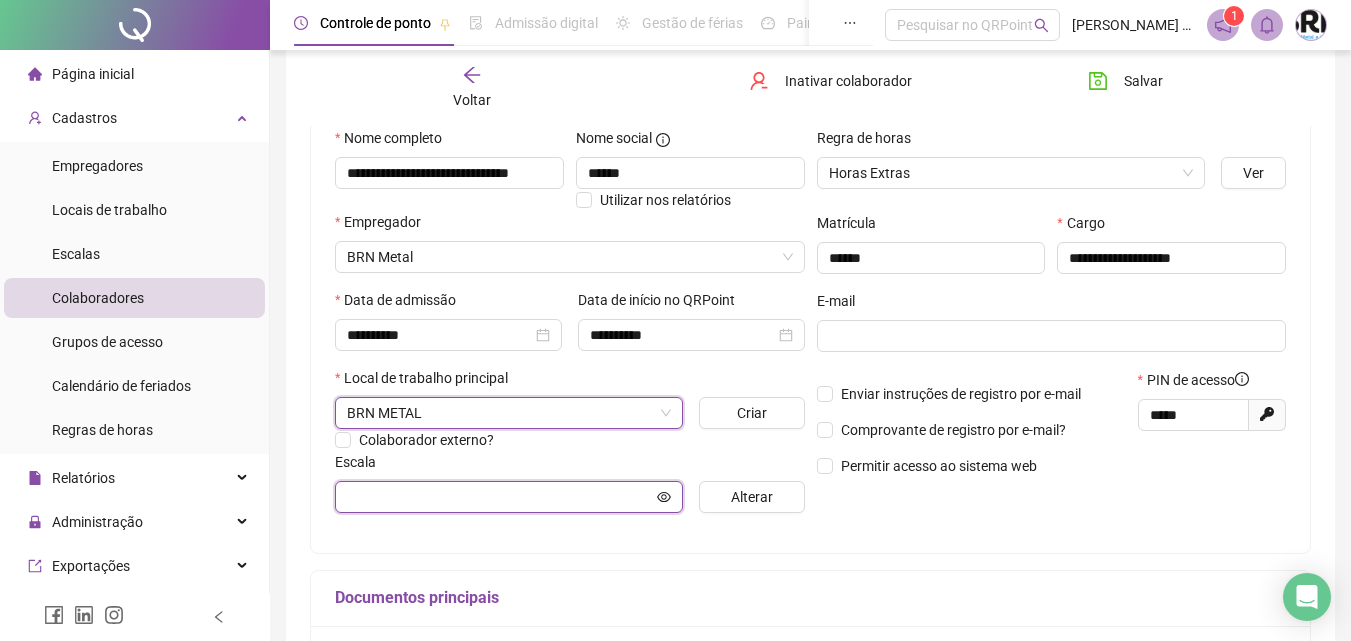 click 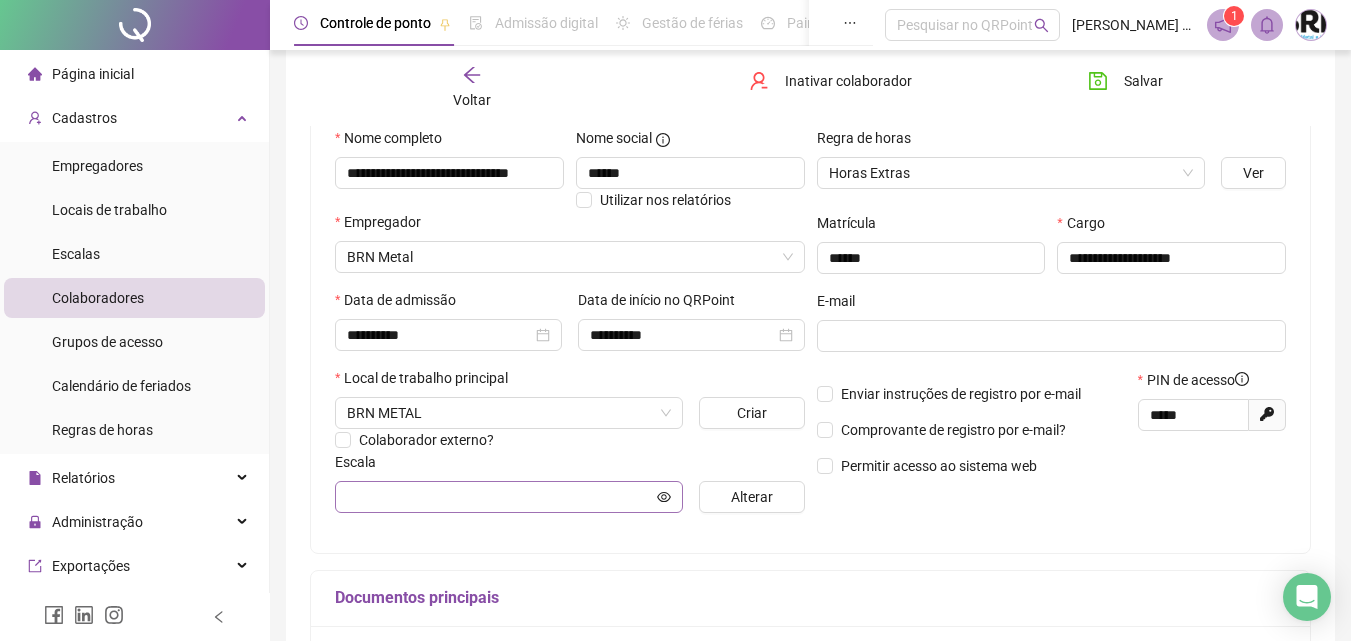 click at bounding box center (509, 497) 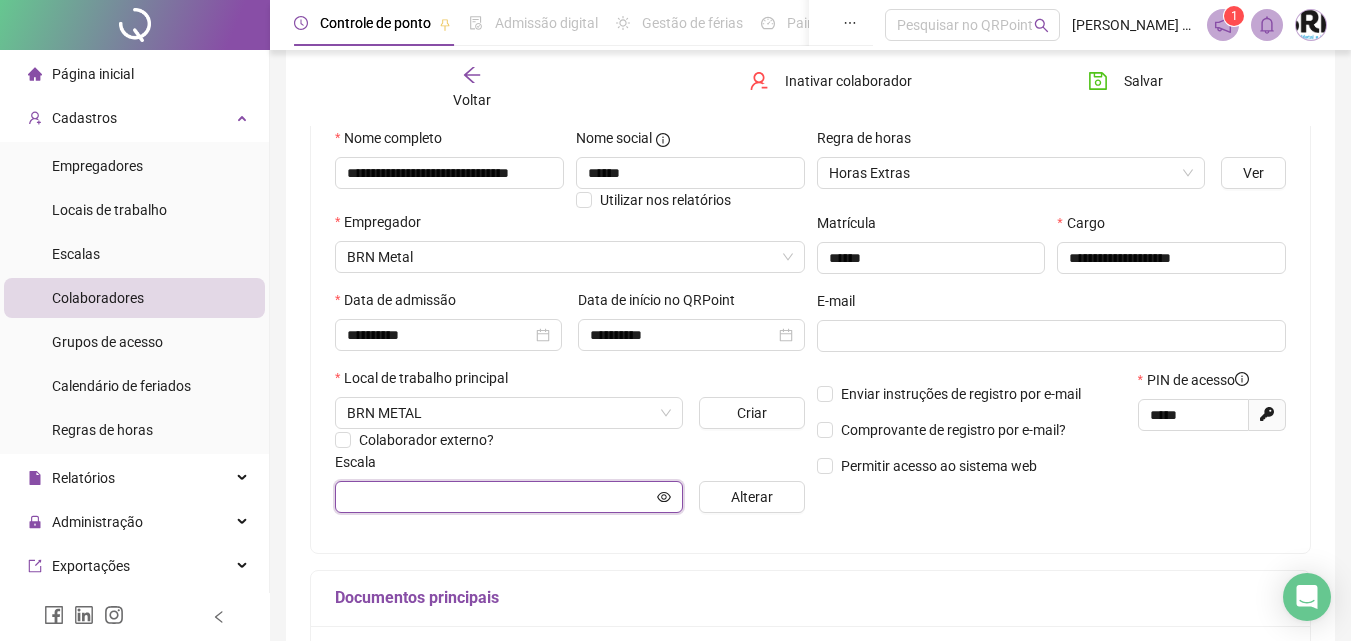 click at bounding box center [500, 497] 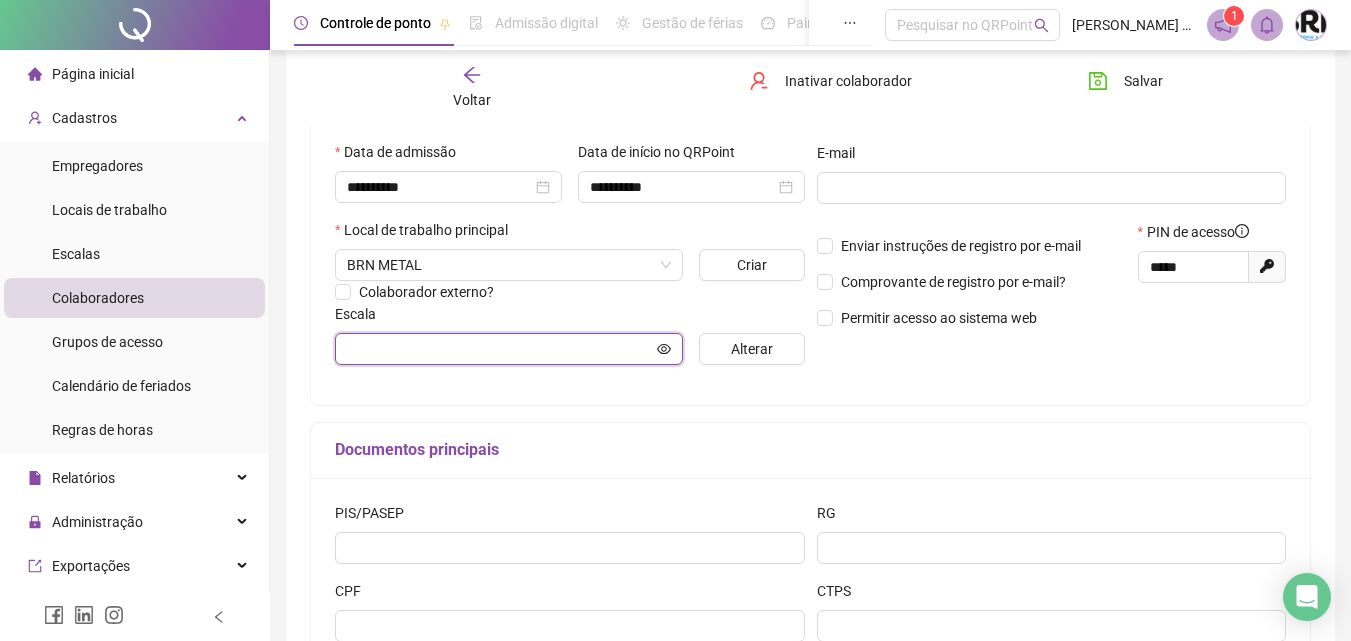 scroll, scrollTop: 300, scrollLeft: 0, axis: vertical 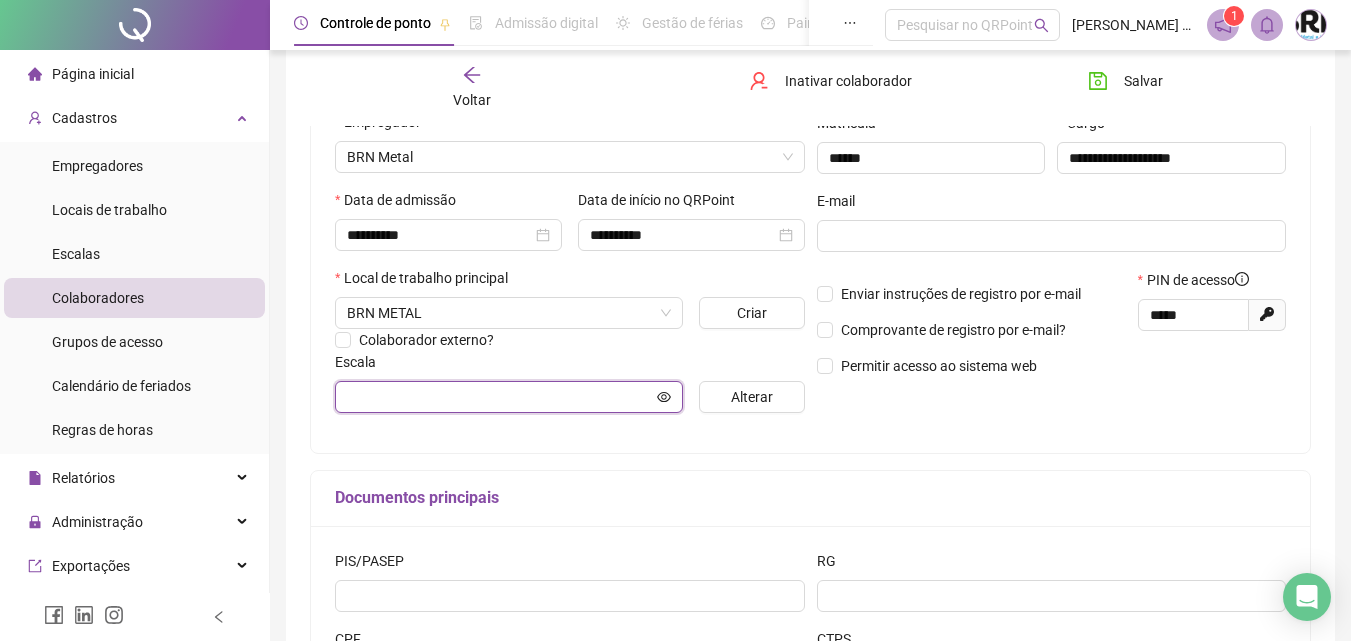 click at bounding box center [500, 397] 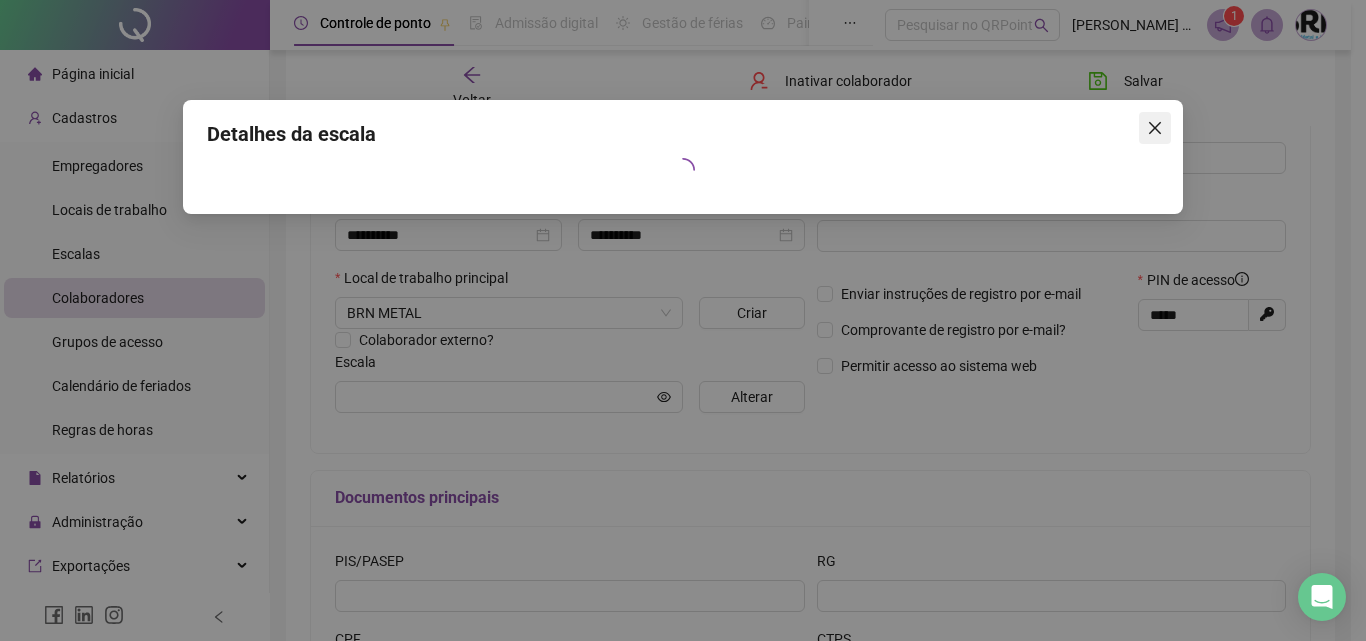click 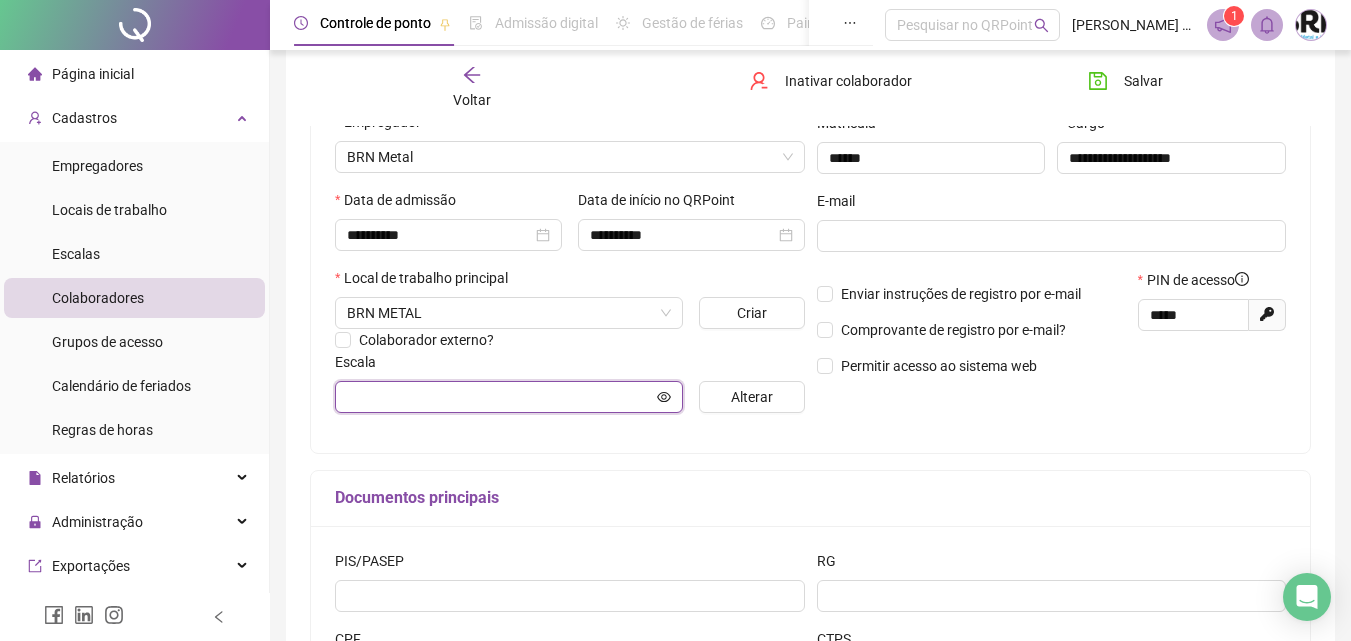 click at bounding box center (500, 397) 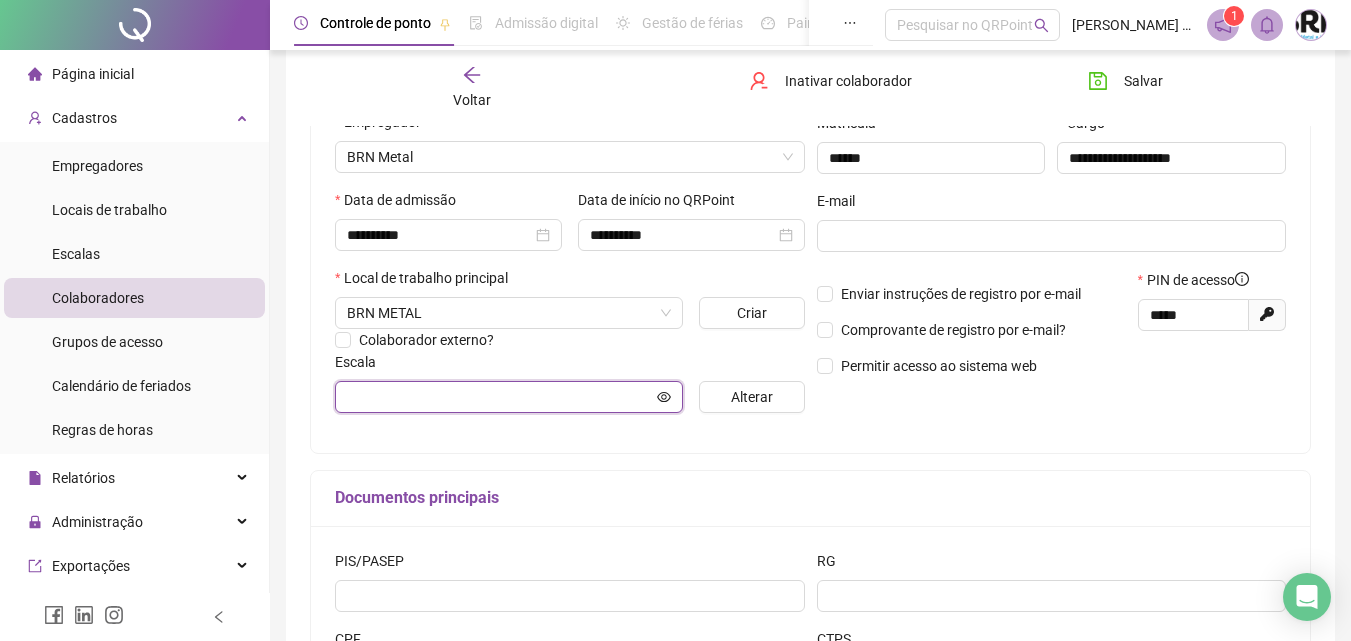 click at bounding box center (500, 397) 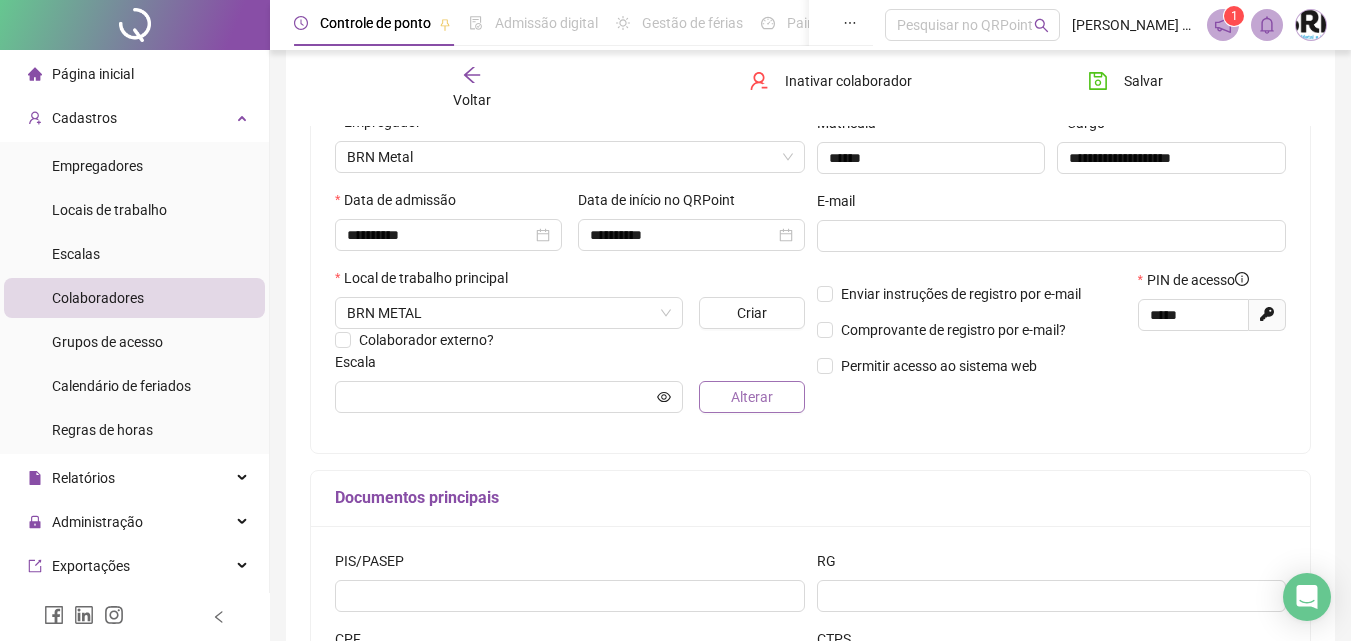 click on "Alterar" at bounding box center (752, 397) 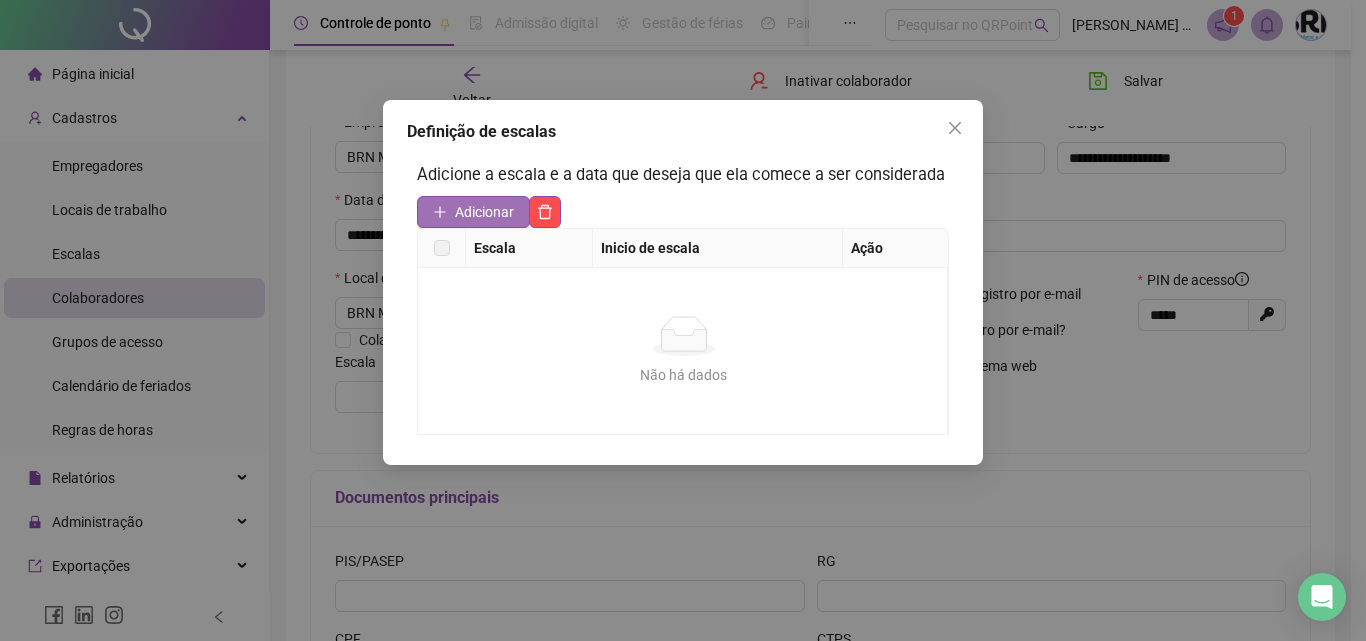 click on "Adicionar" at bounding box center (484, 212) 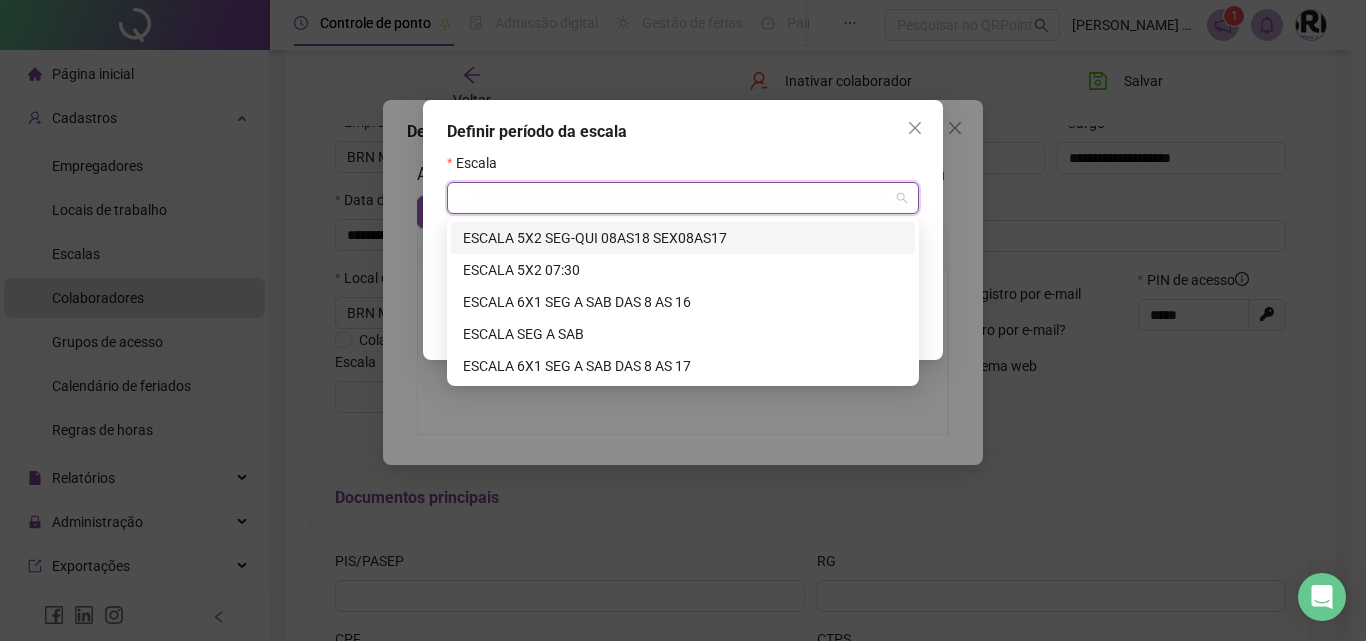 click at bounding box center (677, 198) 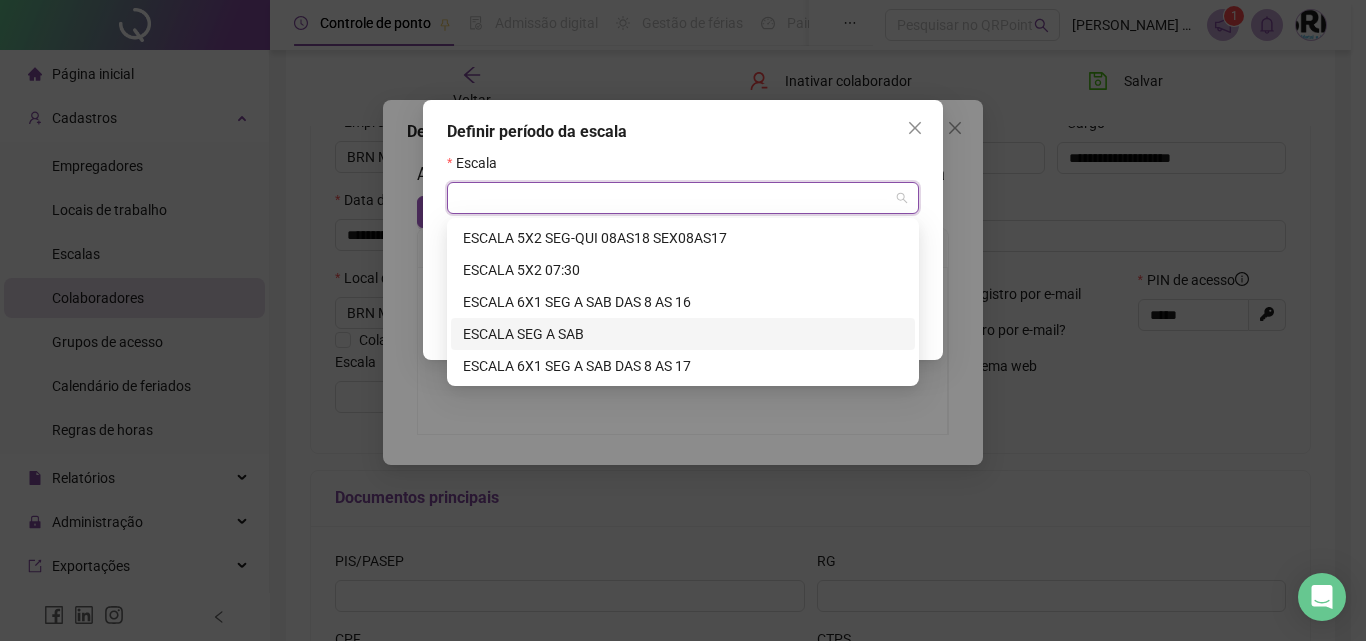click on "ESCALA SEG A SAB" at bounding box center [683, 334] 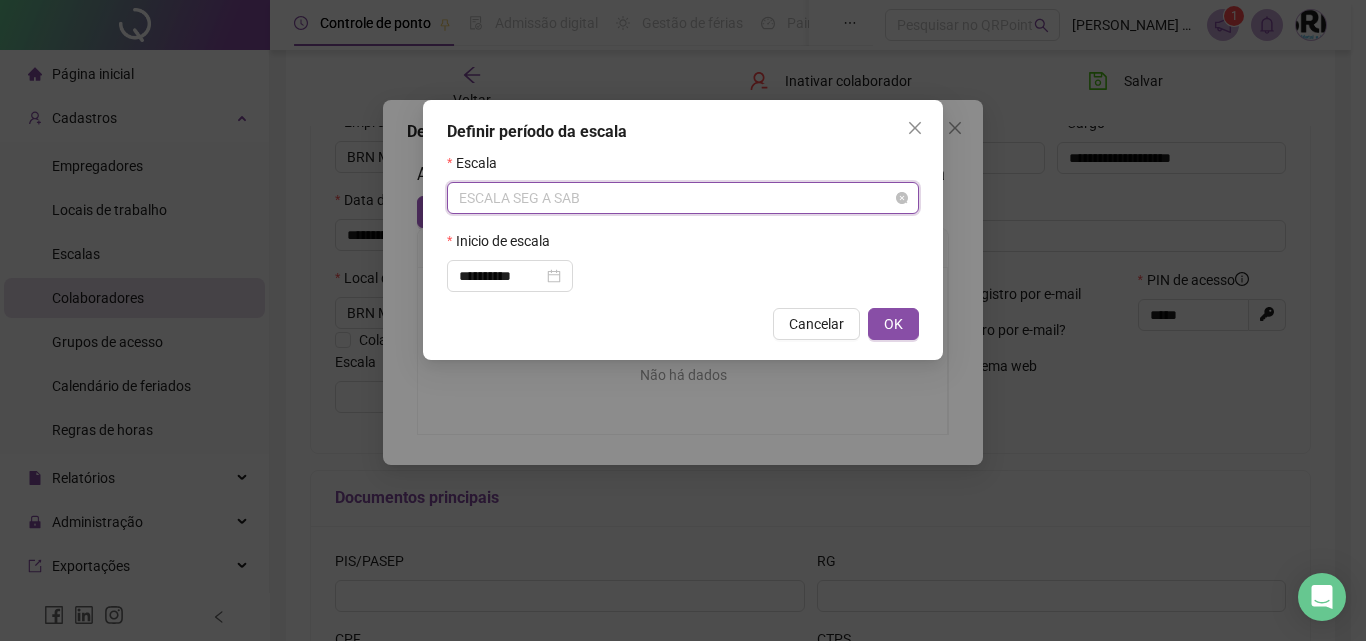 click on "ESCALA SEG A SAB" at bounding box center [683, 198] 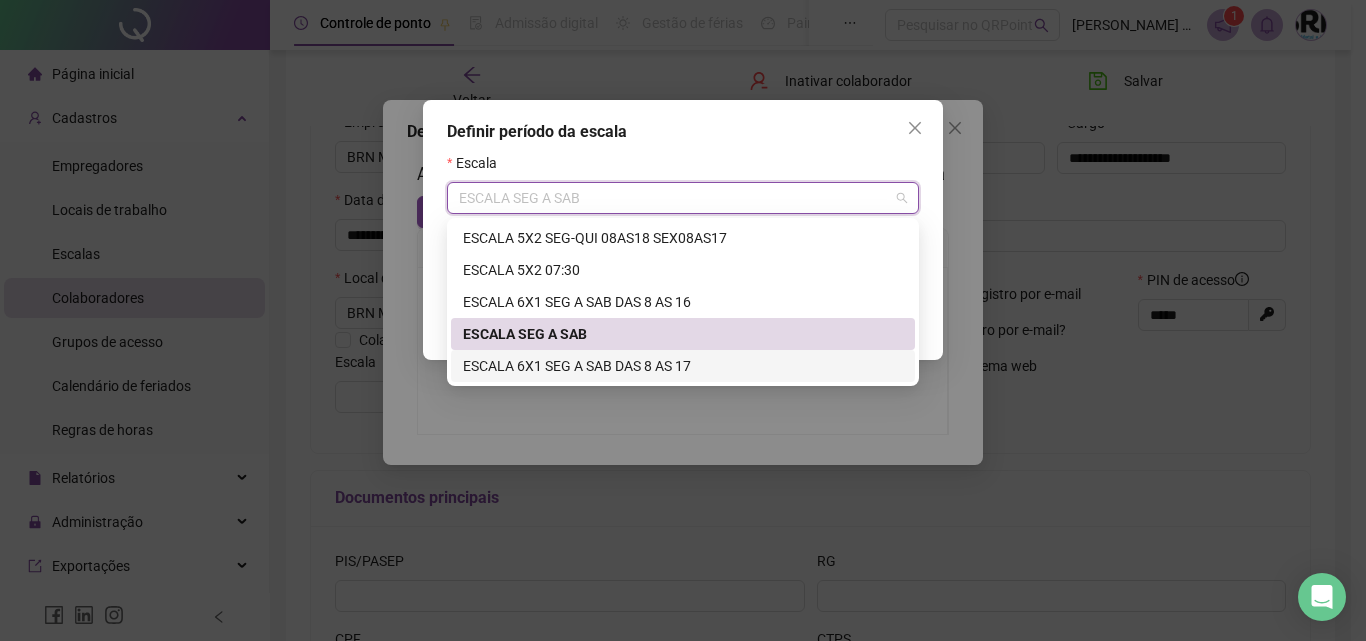 click on "ESCALA 6X1 SEG A SAB DAS 8 AS 17" at bounding box center (683, 366) 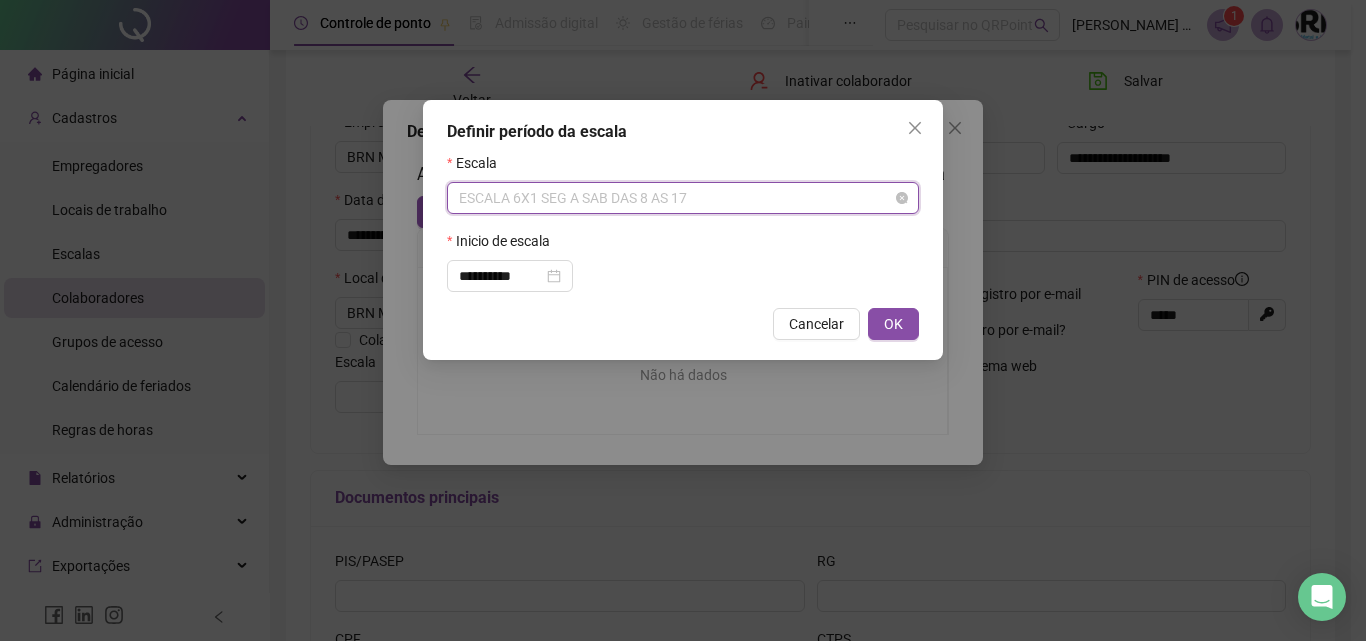 click on "ESCALA 6X1 SEG A SAB DAS 8 AS 17" at bounding box center [683, 198] 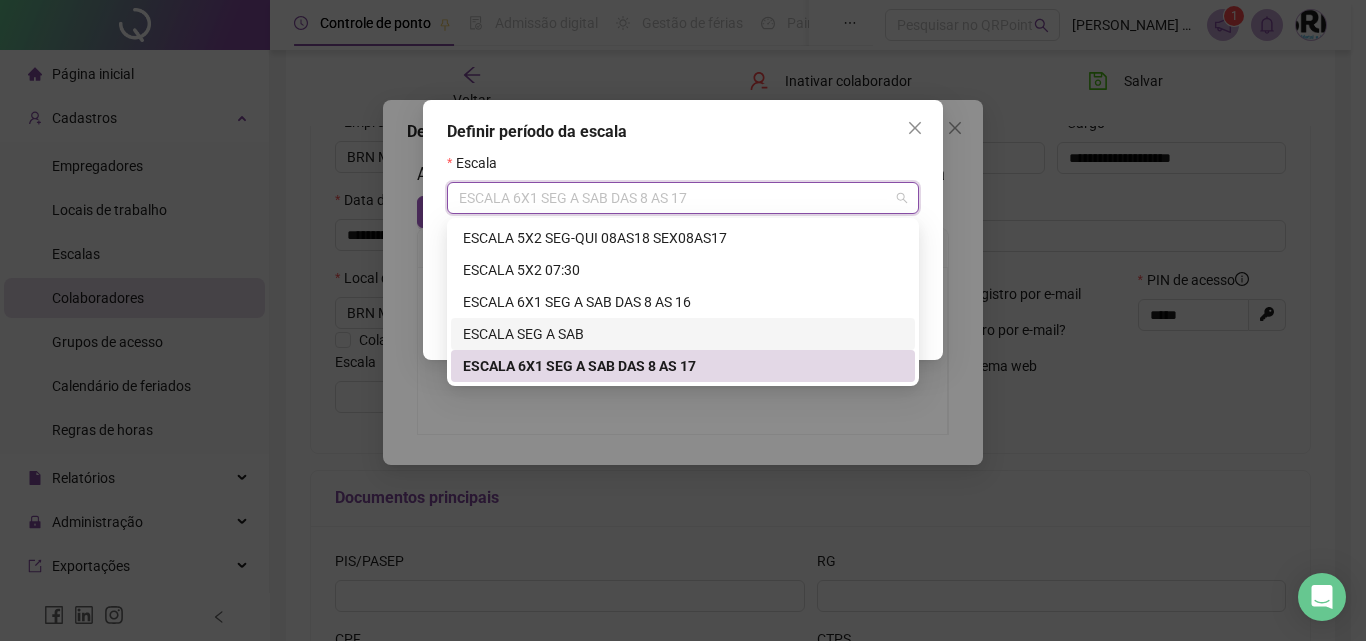 click on "ESCALA SEG A SAB" at bounding box center (683, 334) 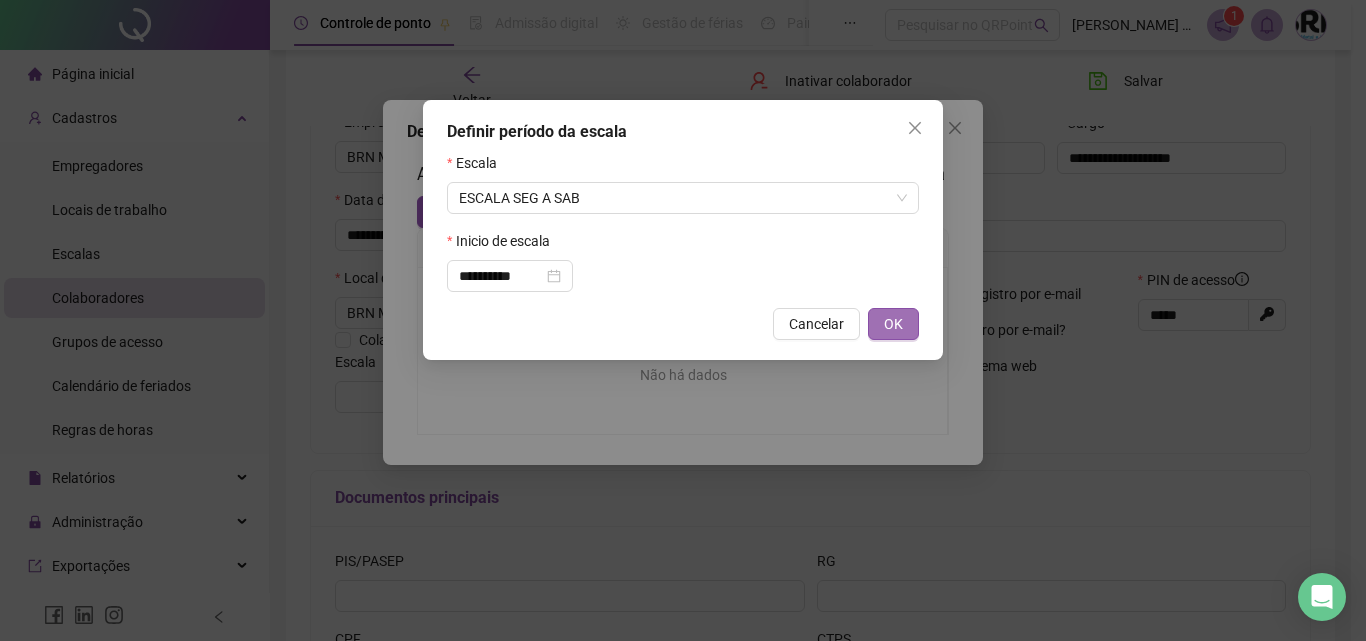 click on "OK" at bounding box center [893, 324] 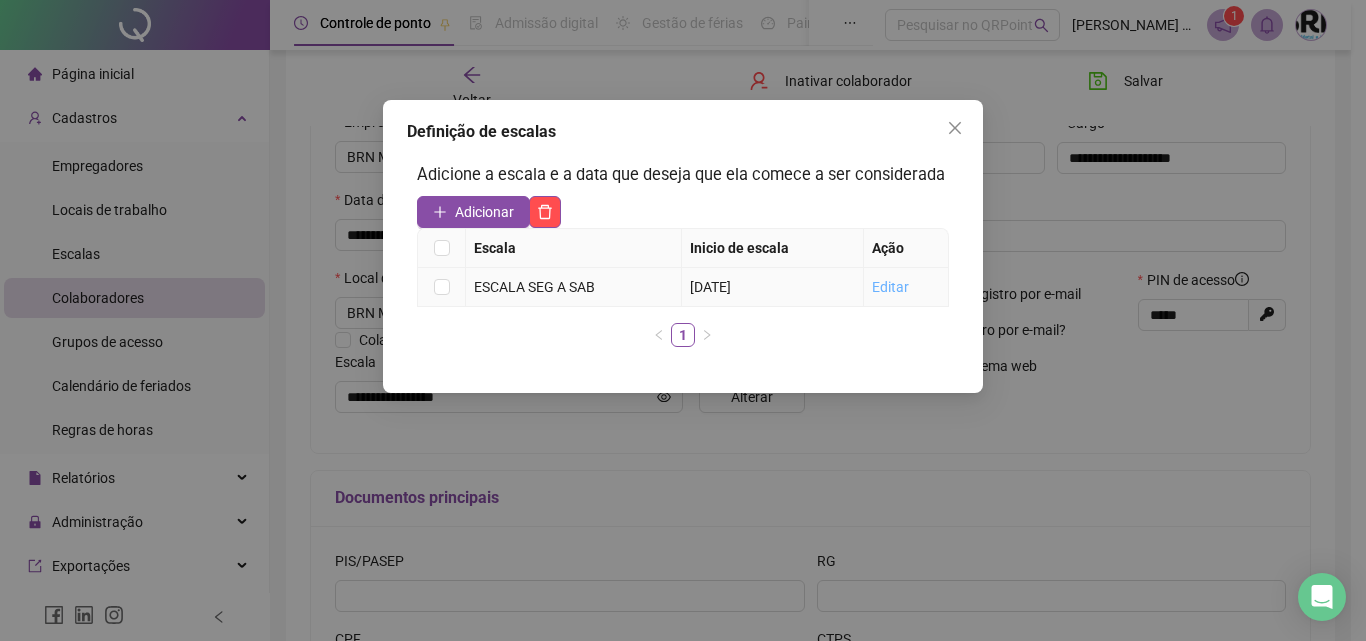 click on "Editar" at bounding box center (890, 287) 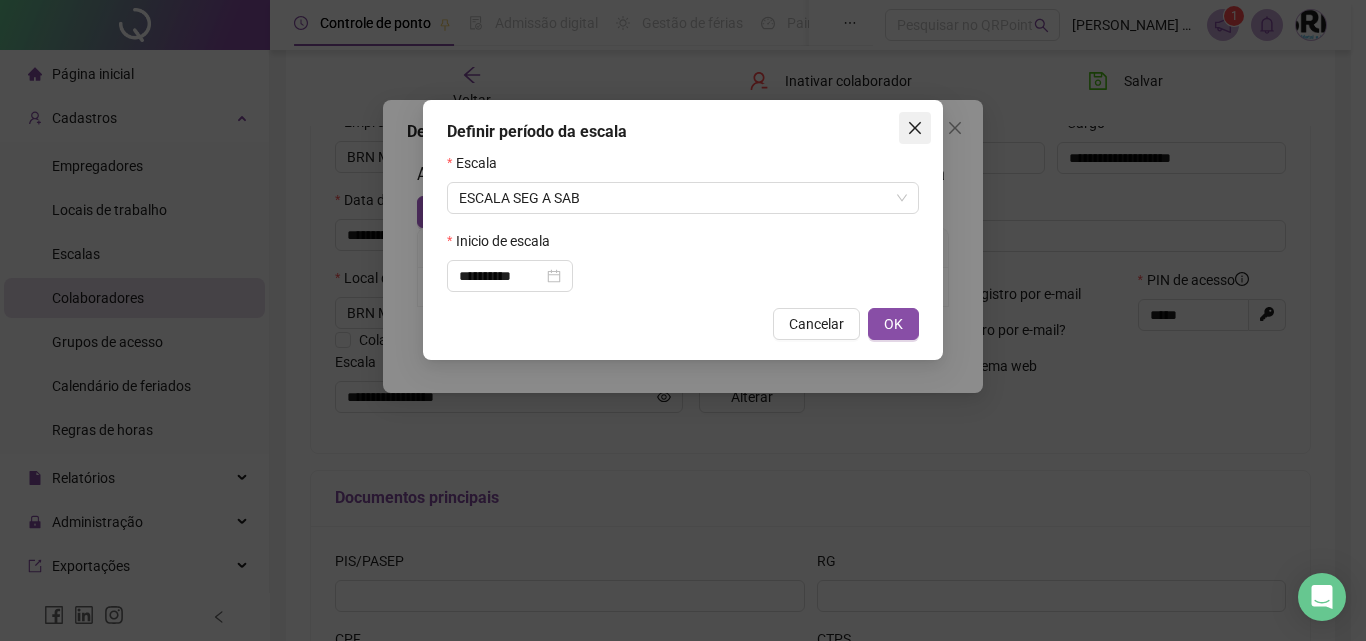 click 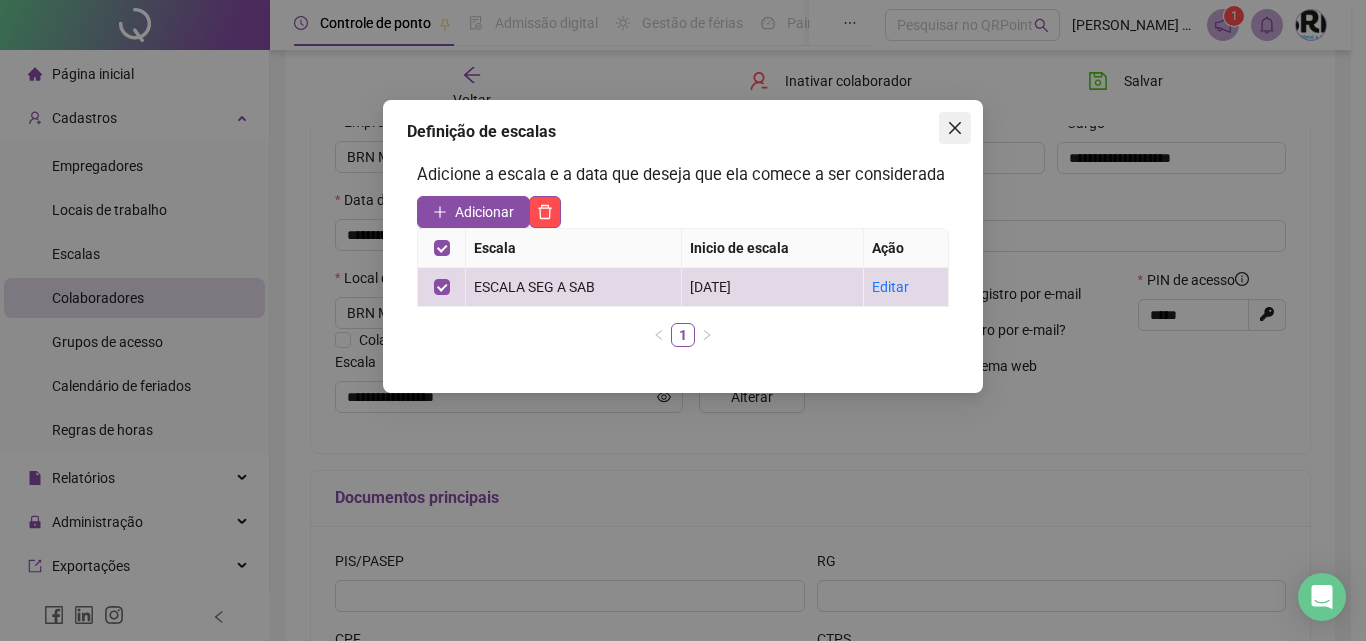 click 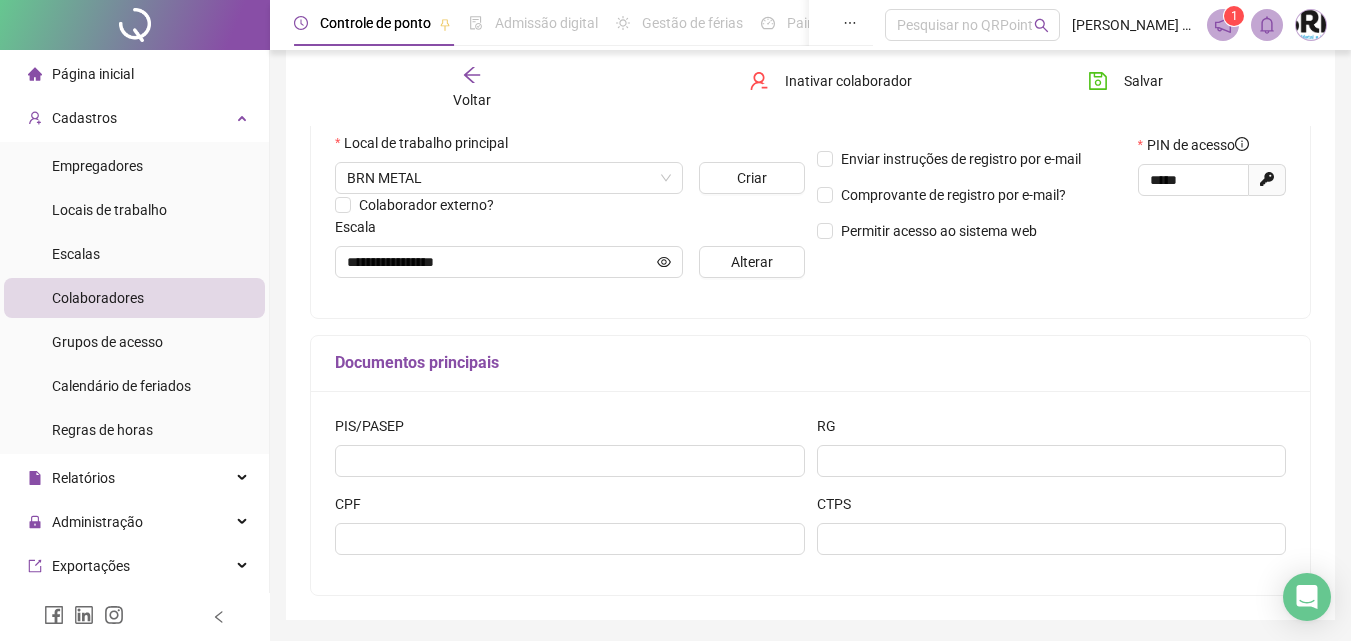 scroll, scrollTop: 400, scrollLeft: 0, axis: vertical 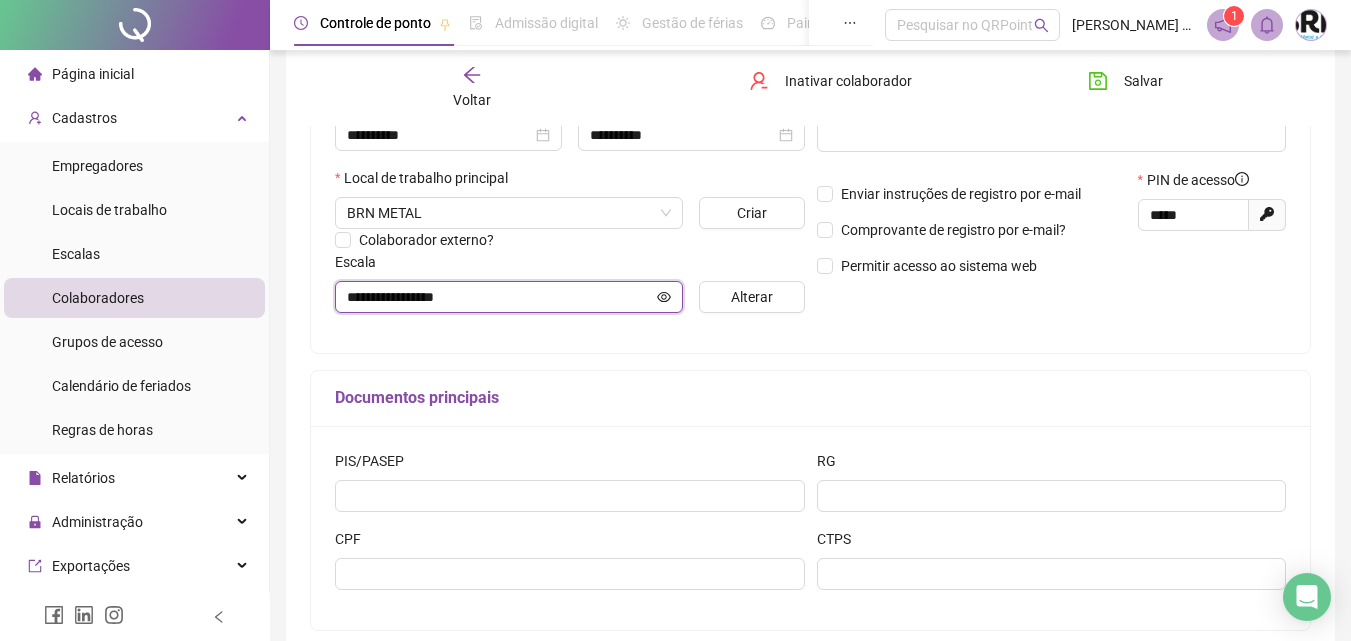 click 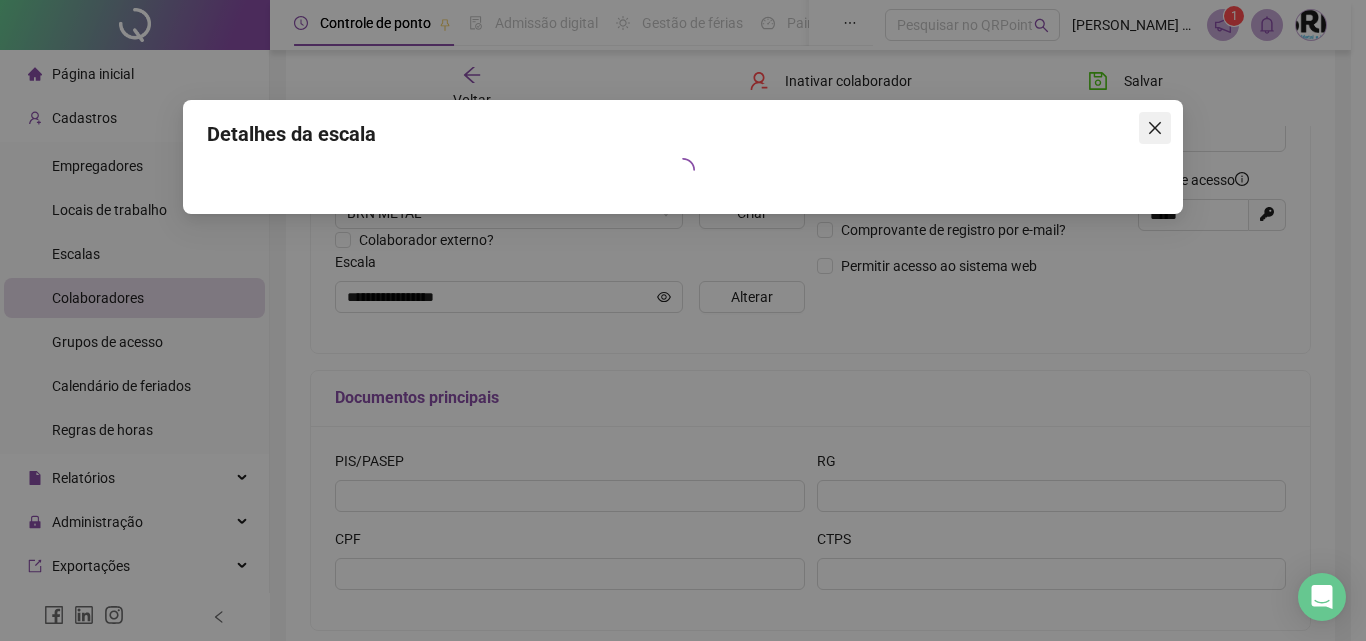 click at bounding box center (1155, 128) 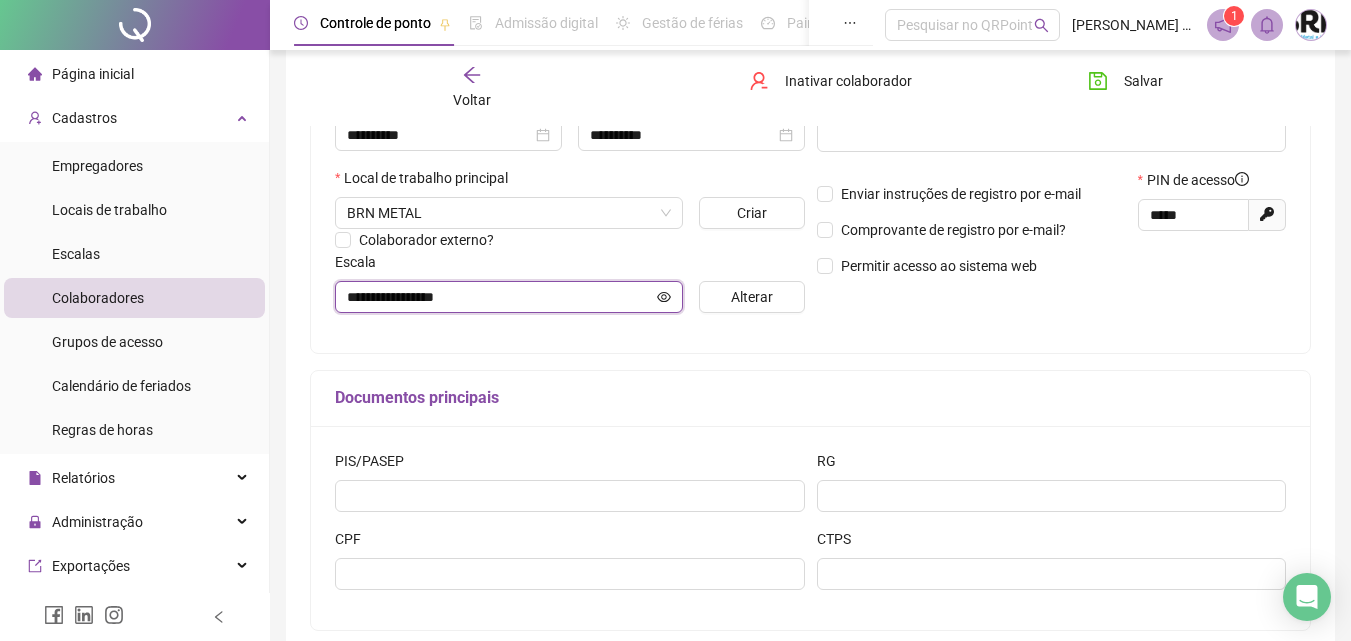 click on "**********" at bounding box center [500, 297] 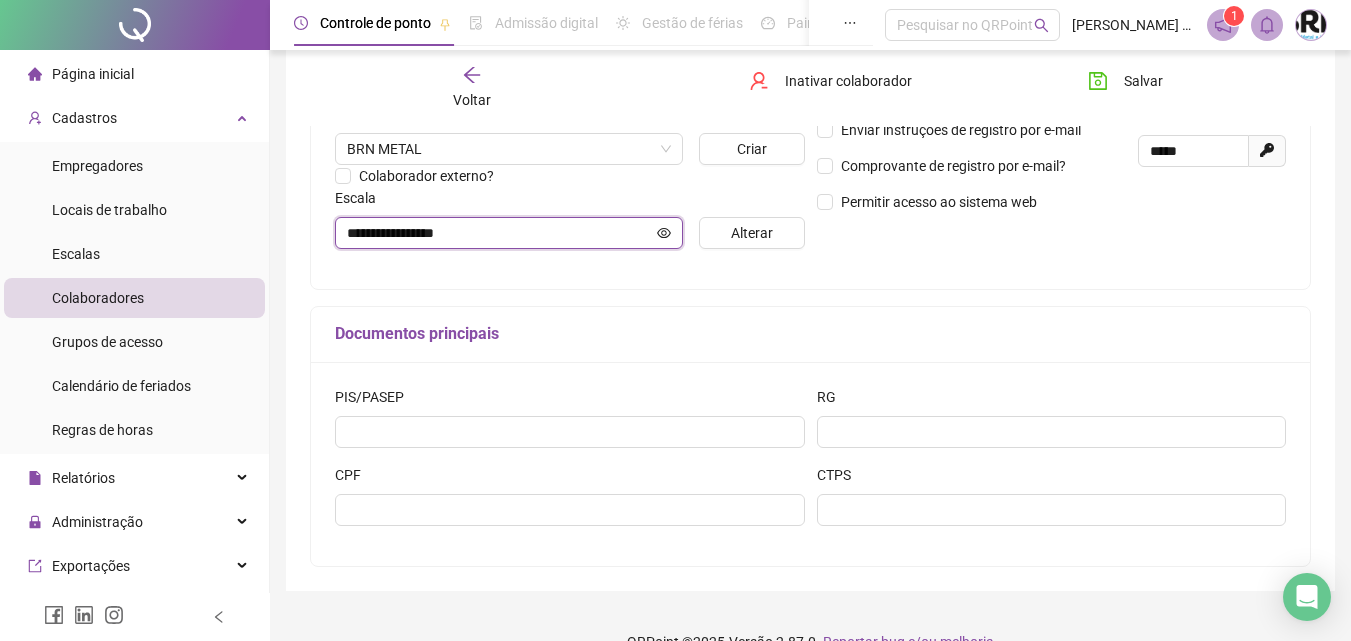 scroll, scrollTop: 500, scrollLeft: 0, axis: vertical 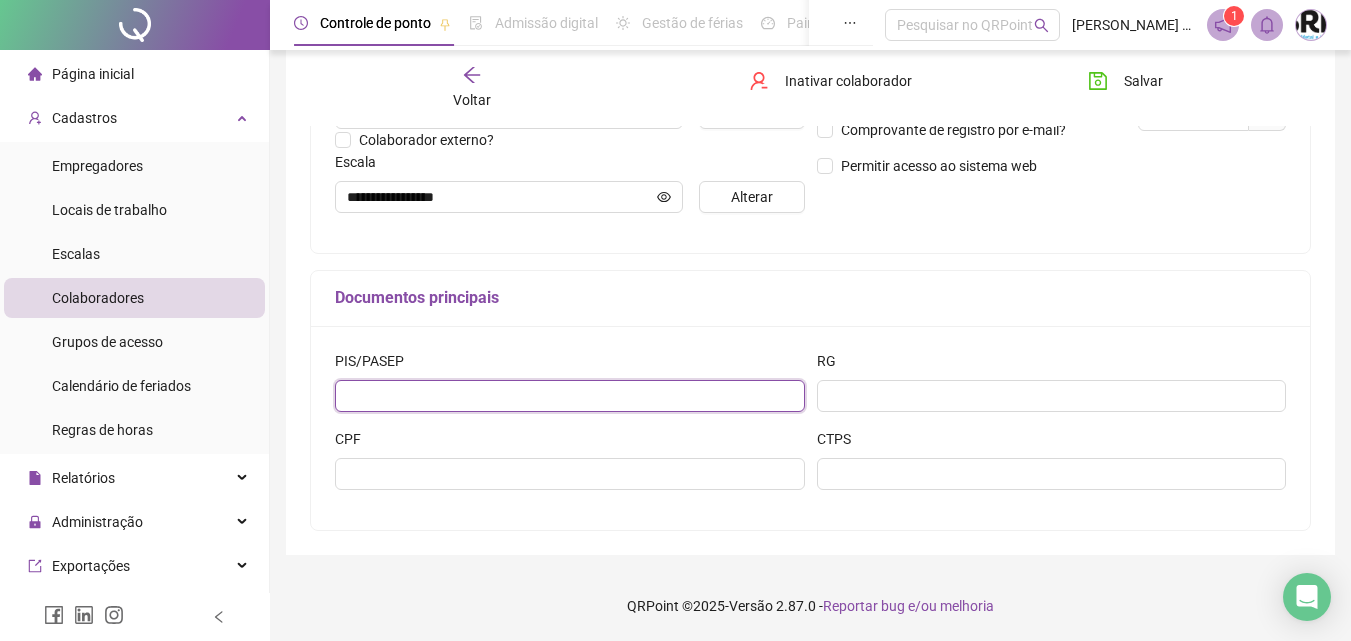 click at bounding box center (570, 396) 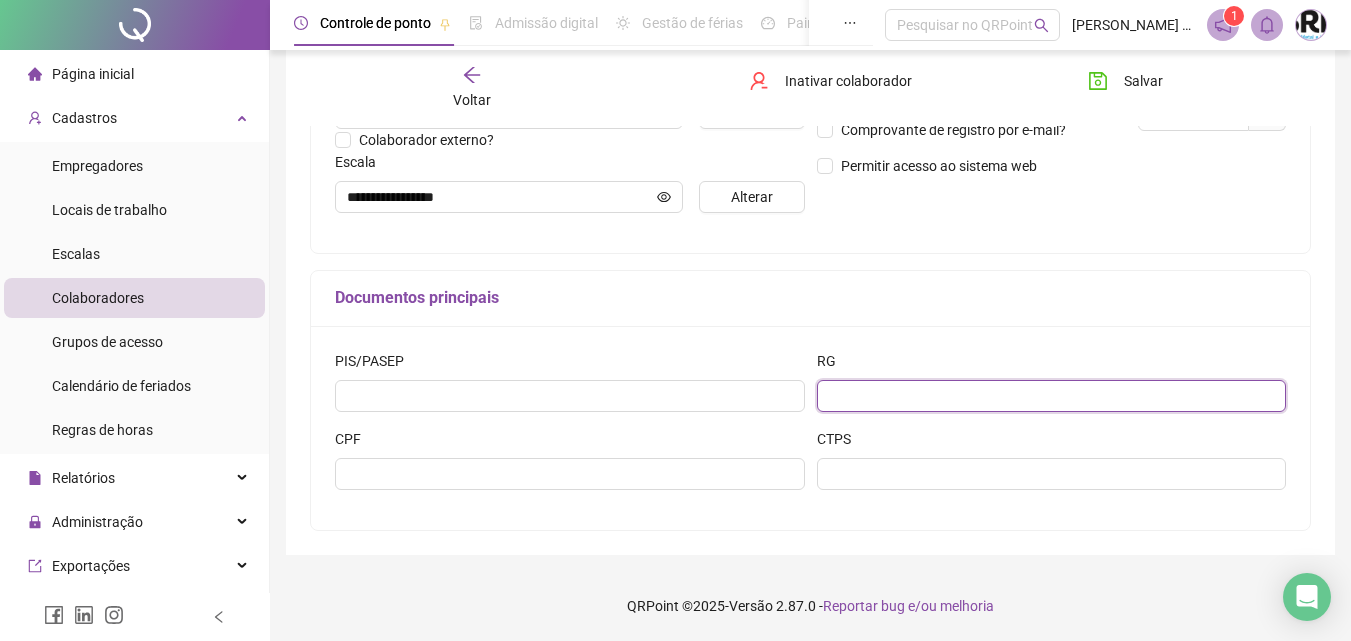 click at bounding box center [1052, 396] 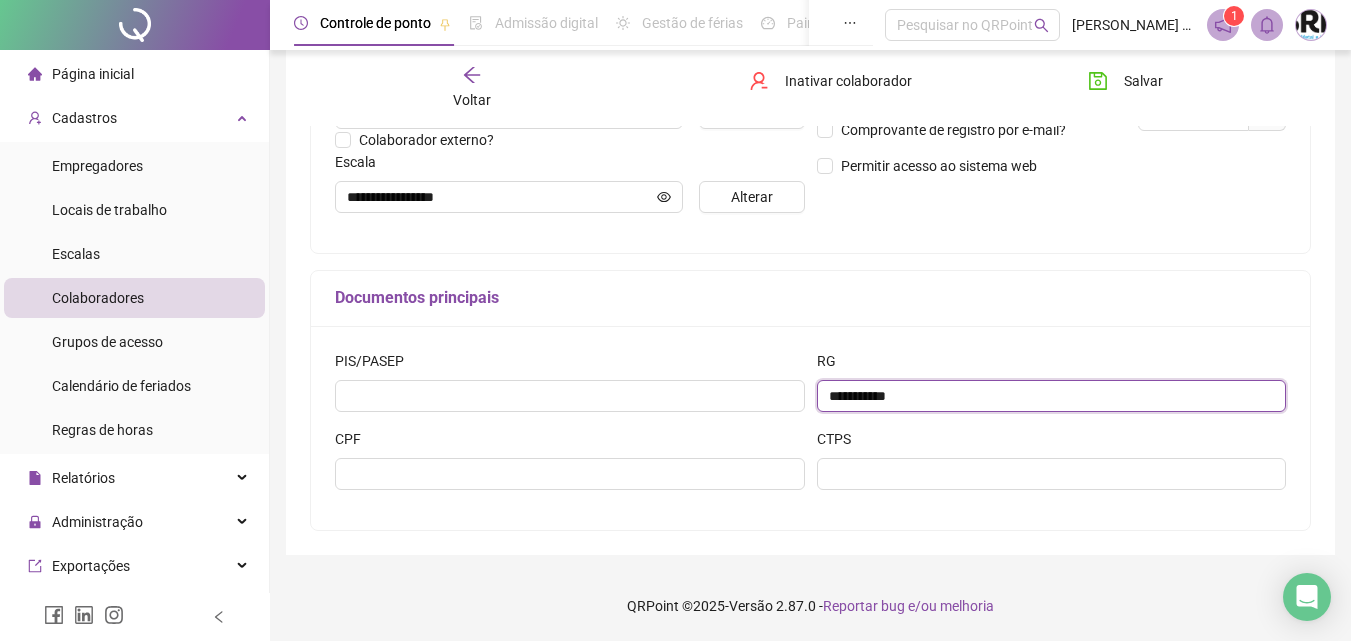 type on "**********" 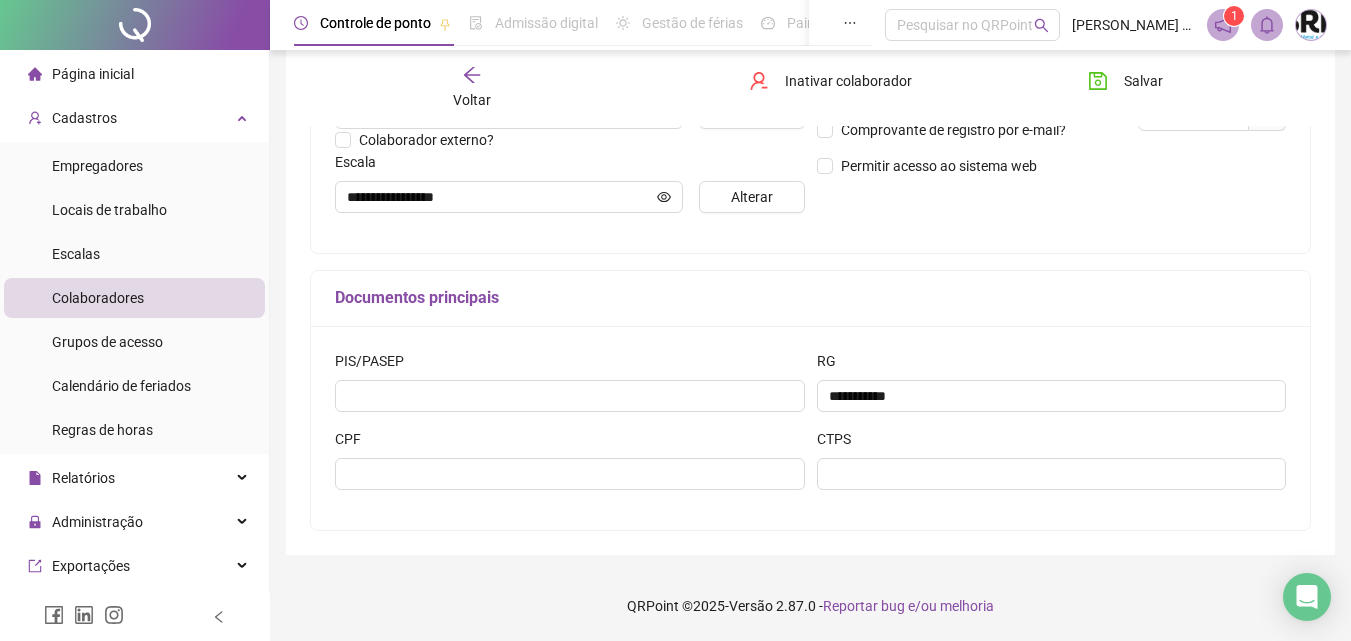 click on "CPF" at bounding box center [570, 467] 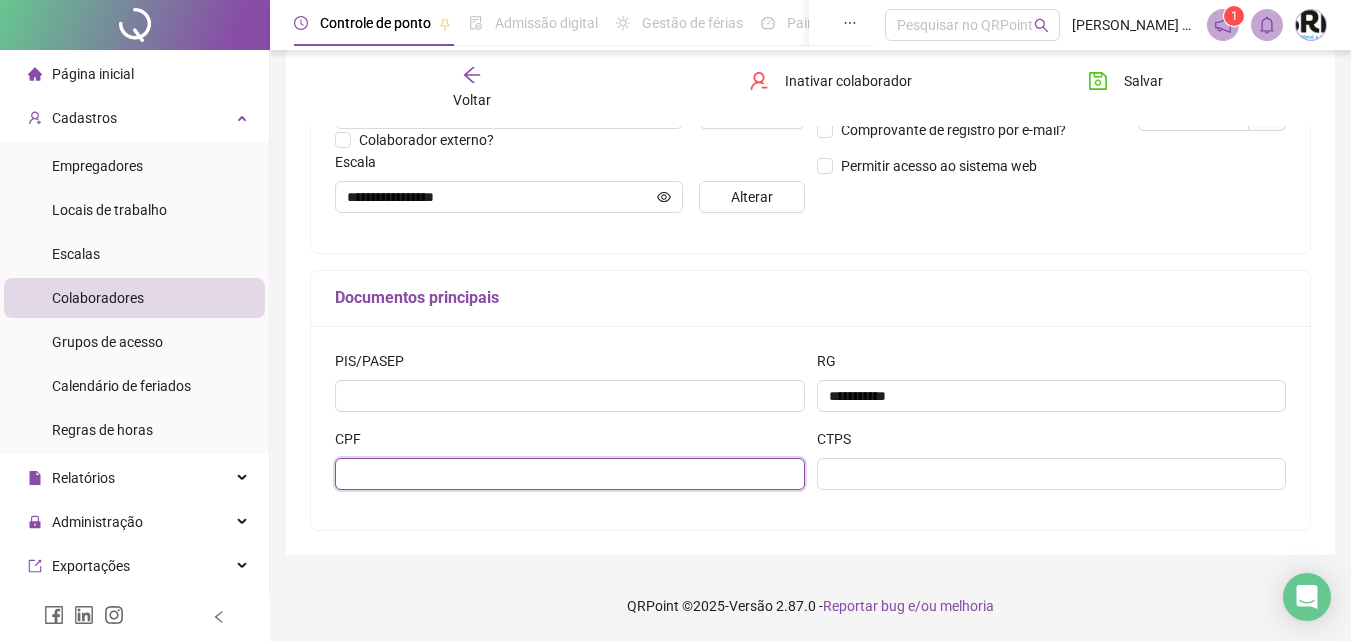 click at bounding box center (570, 474) 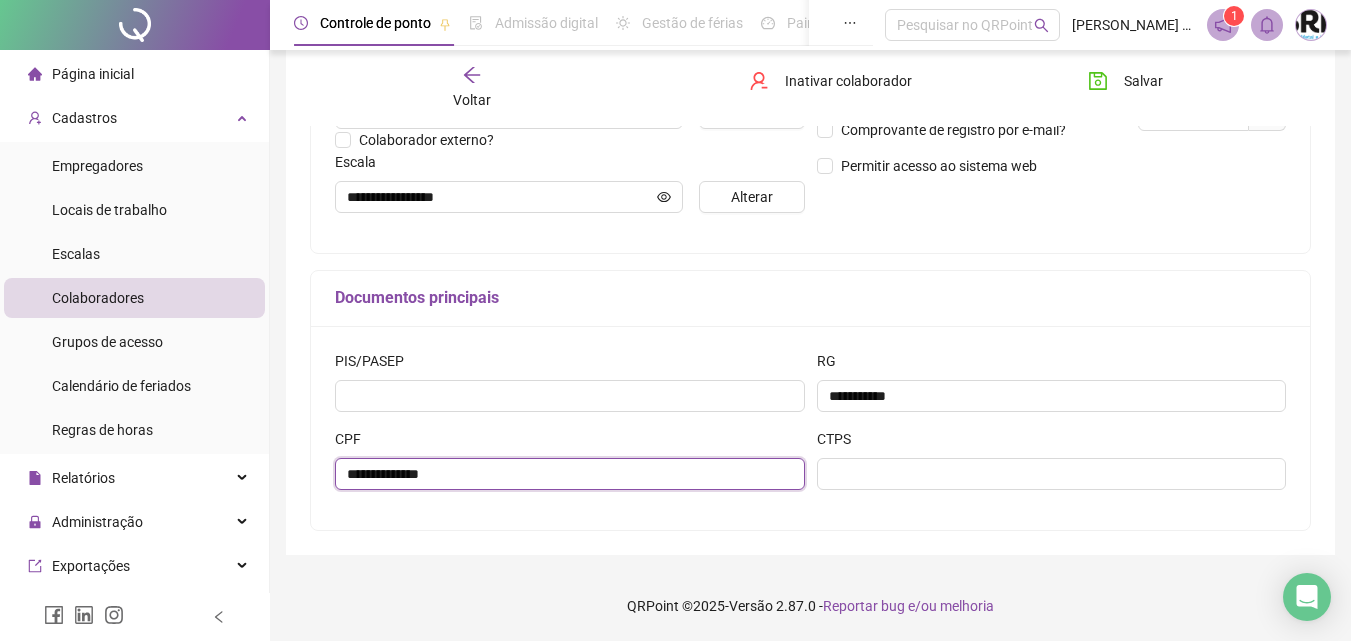 type on "**********" 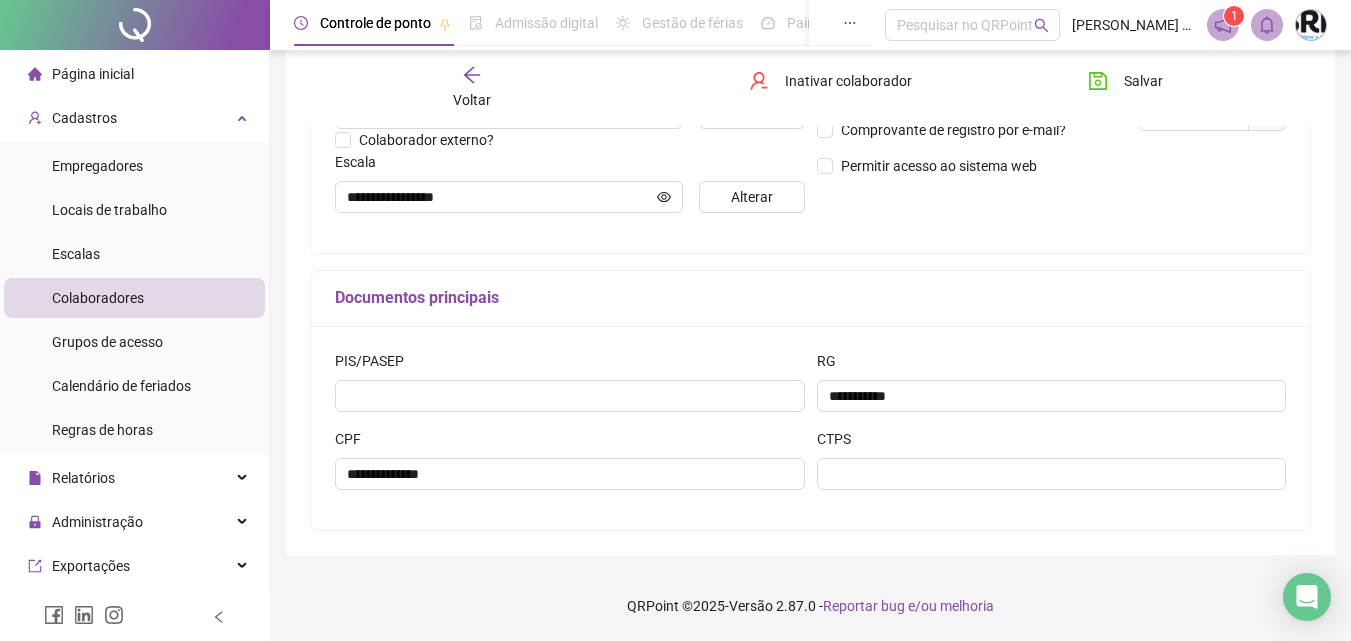 click on "**********" at bounding box center [810, 60] 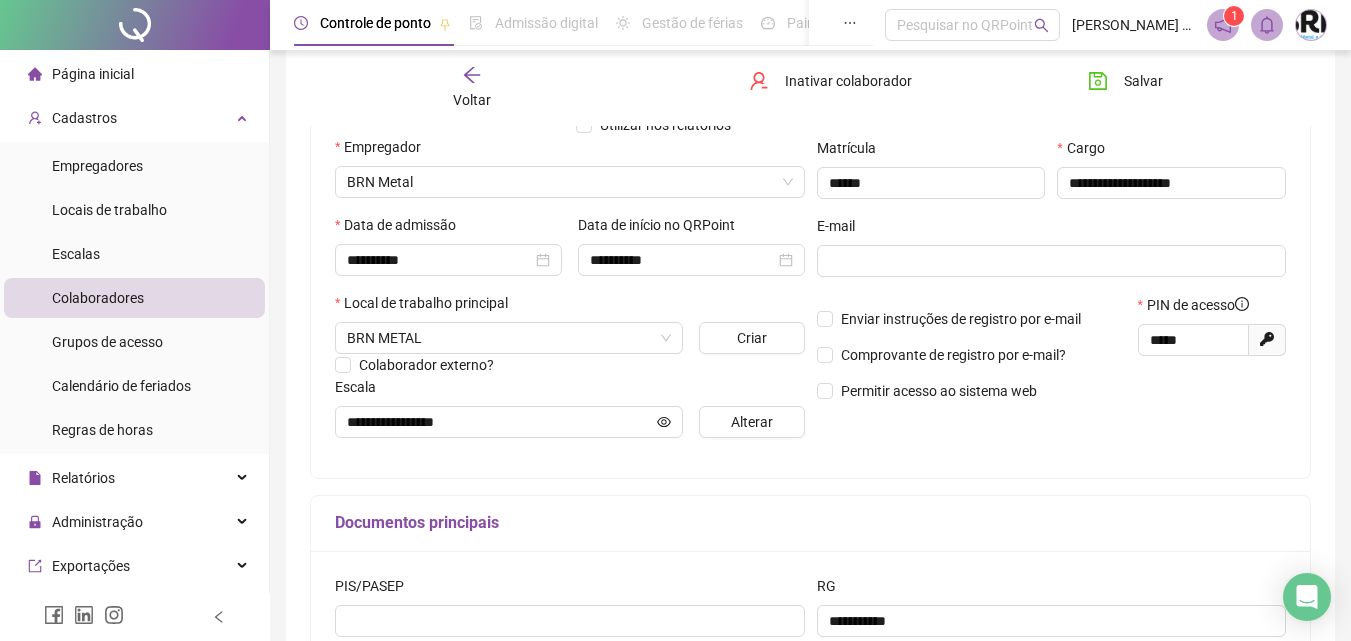 scroll, scrollTop: 200, scrollLeft: 0, axis: vertical 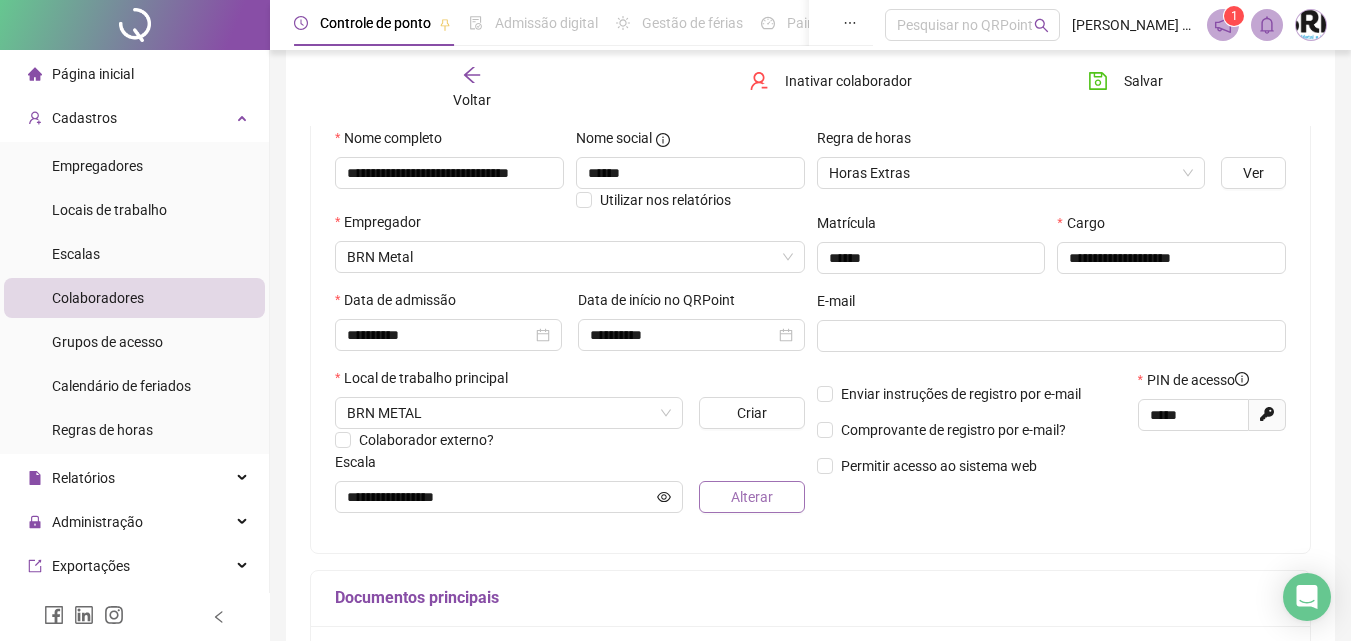 click on "Alterar" at bounding box center [752, 497] 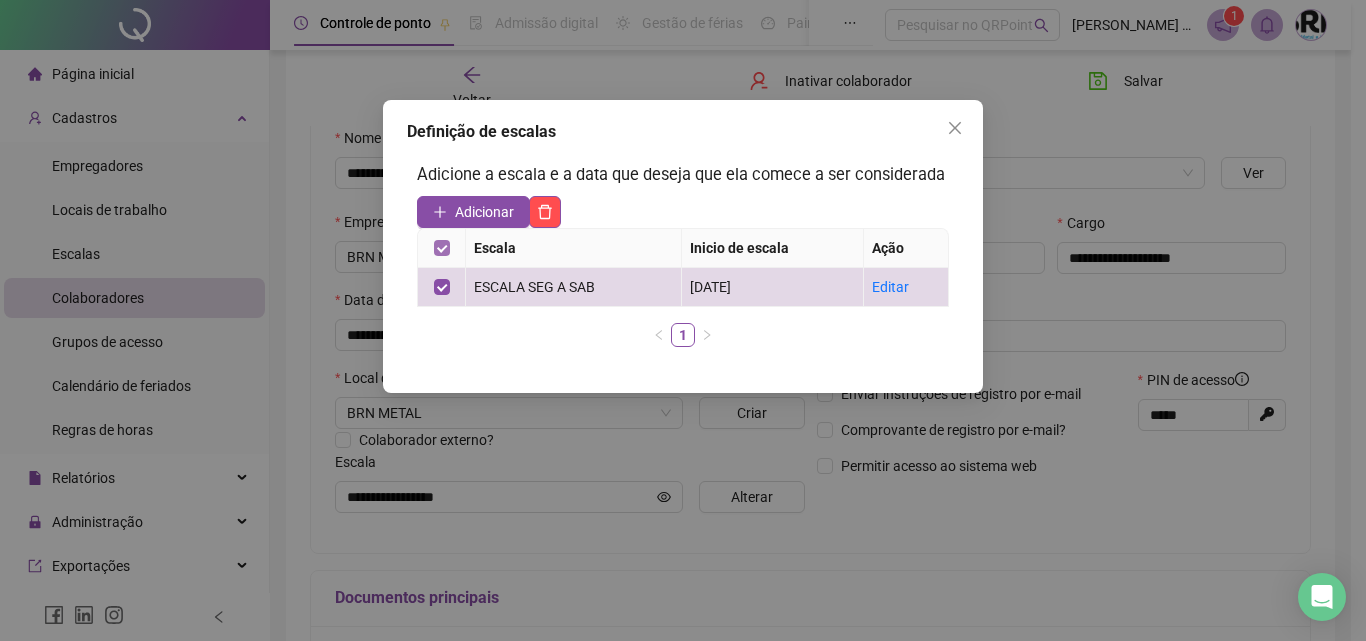 click at bounding box center [442, 248] 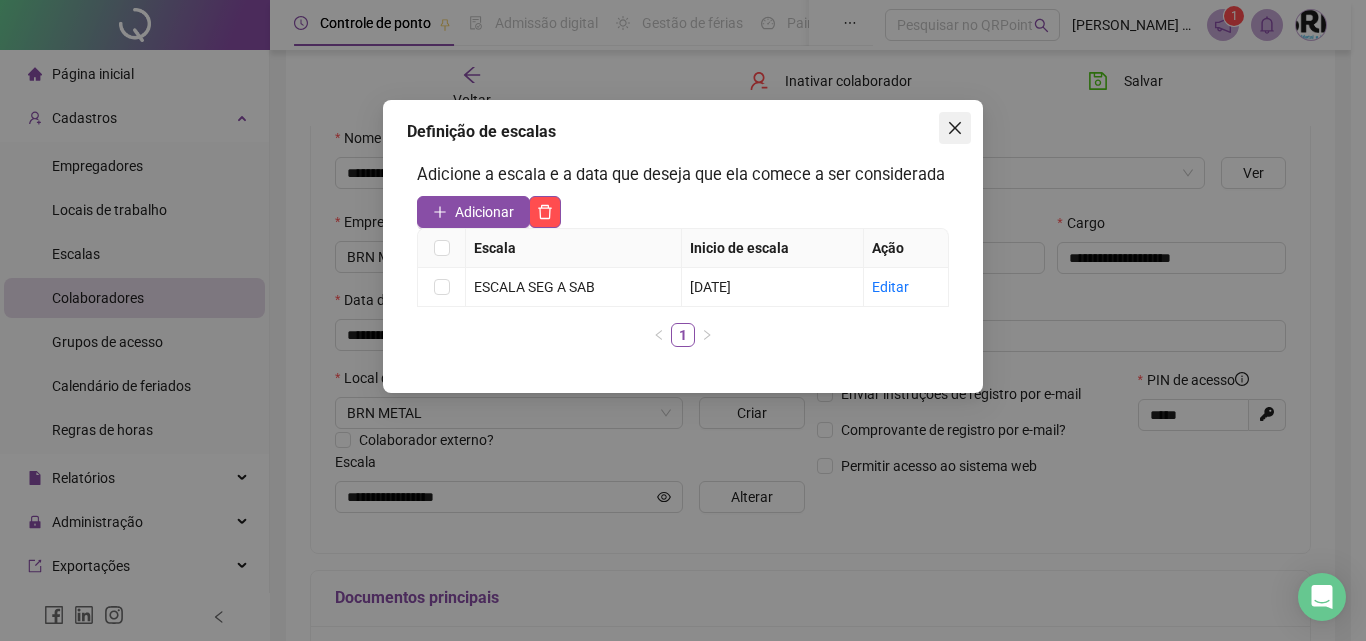 click at bounding box center (955, 128) 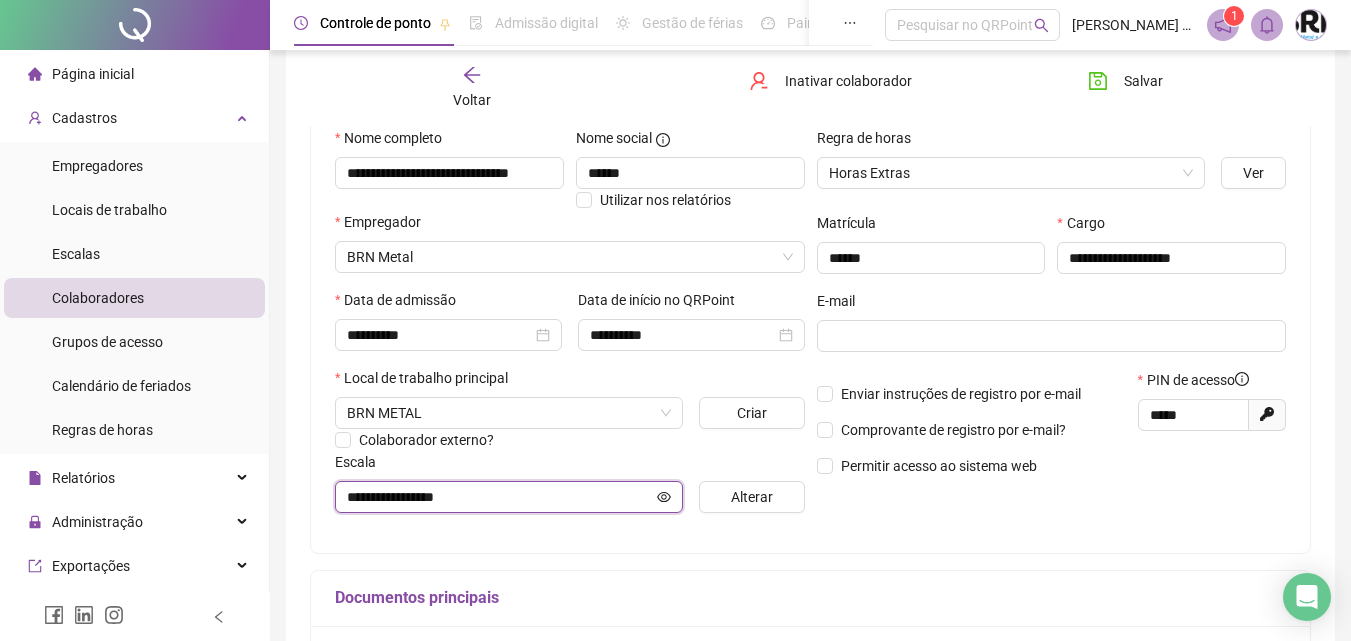 click 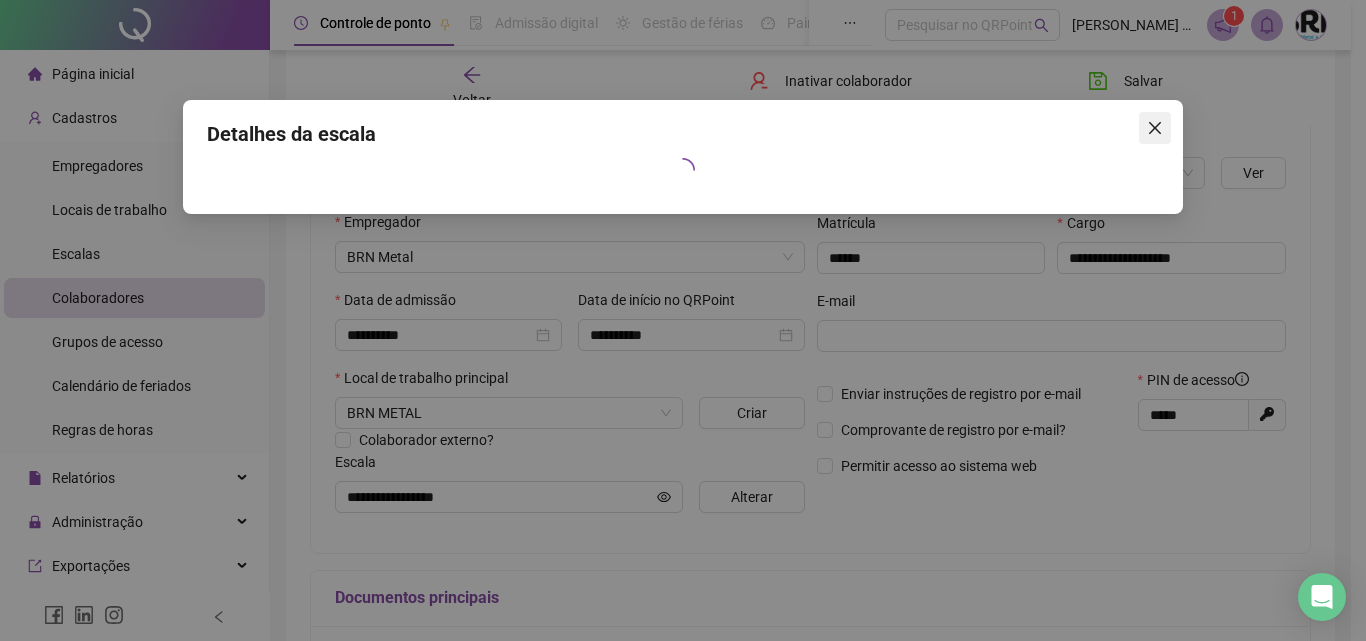 click 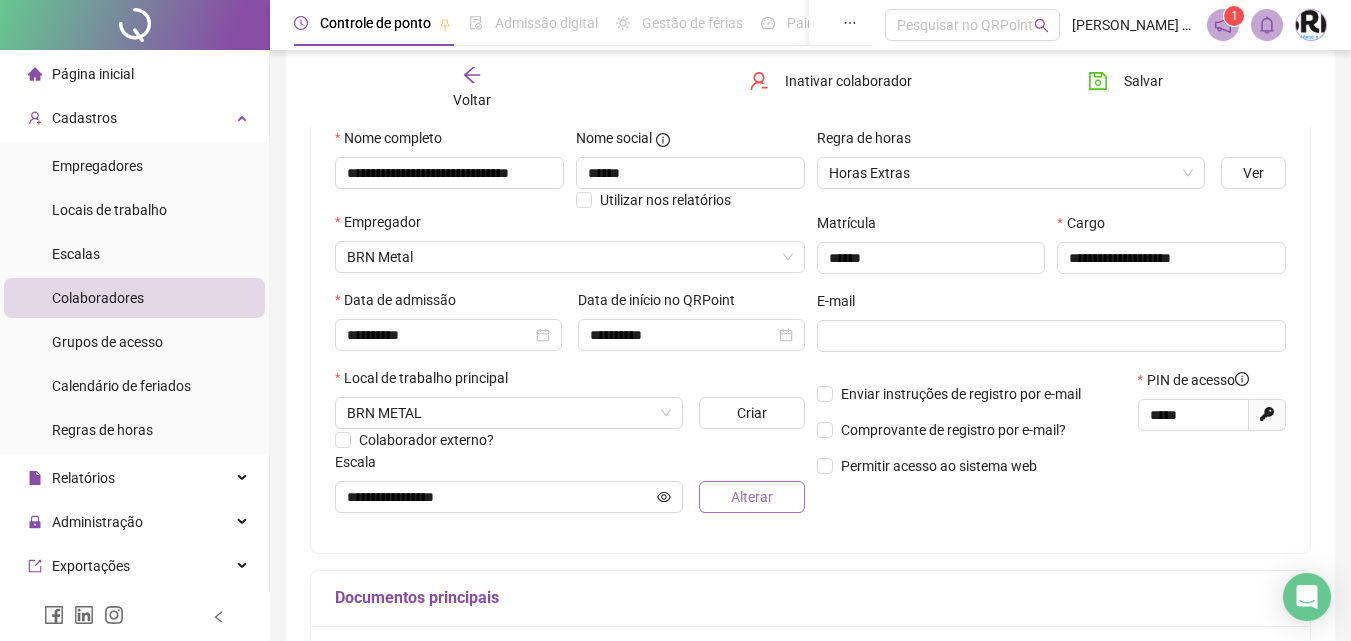 click on "Alterar" at bounding box center (752, 497) 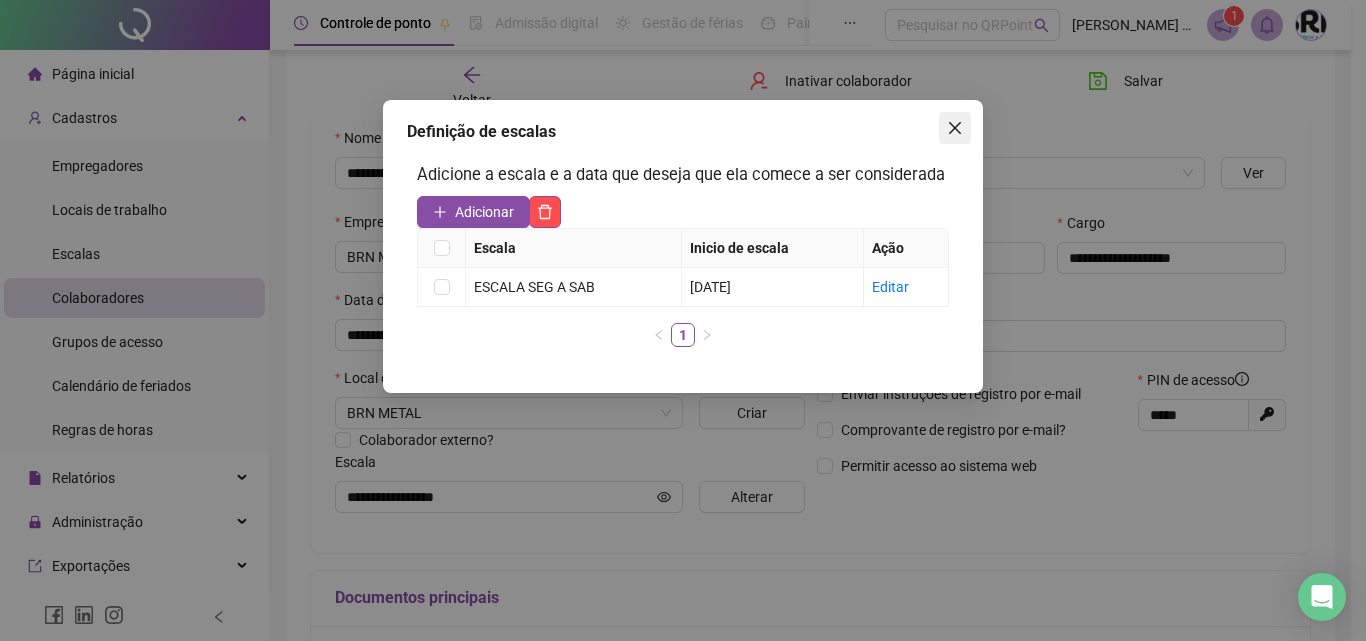click 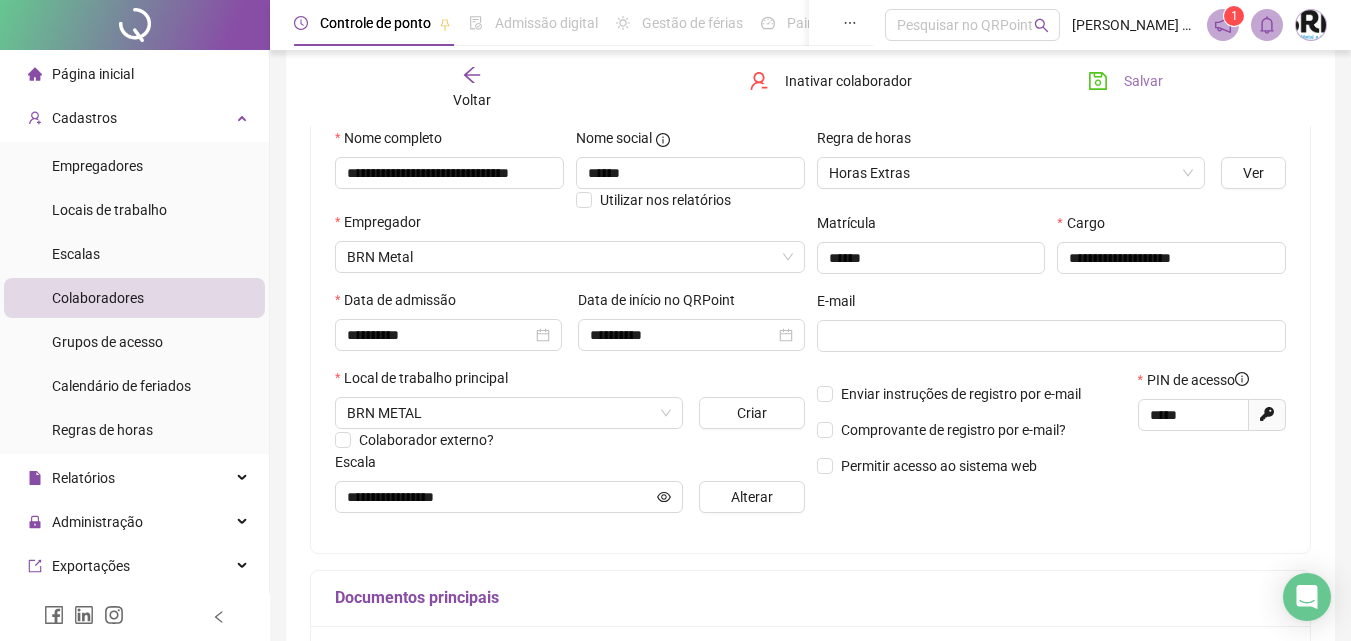 click on "Salvar" at bounding box center [1143, 81] 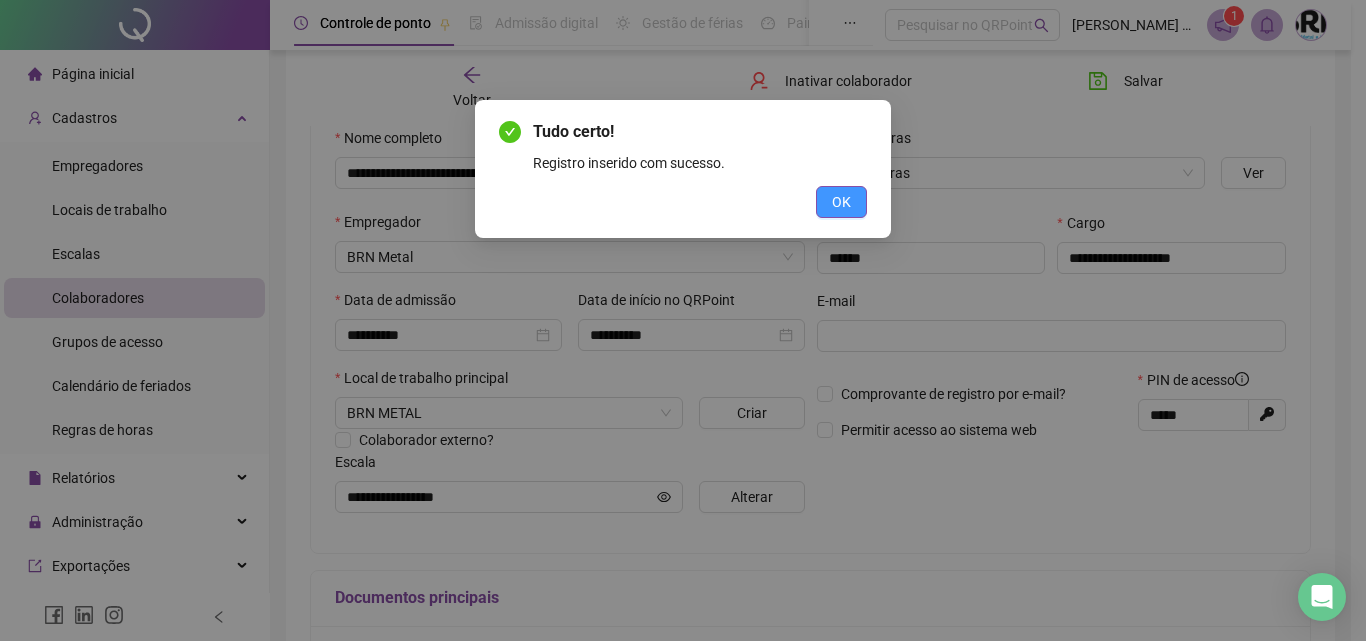 click on "OK" at bounding box center (841, 202) 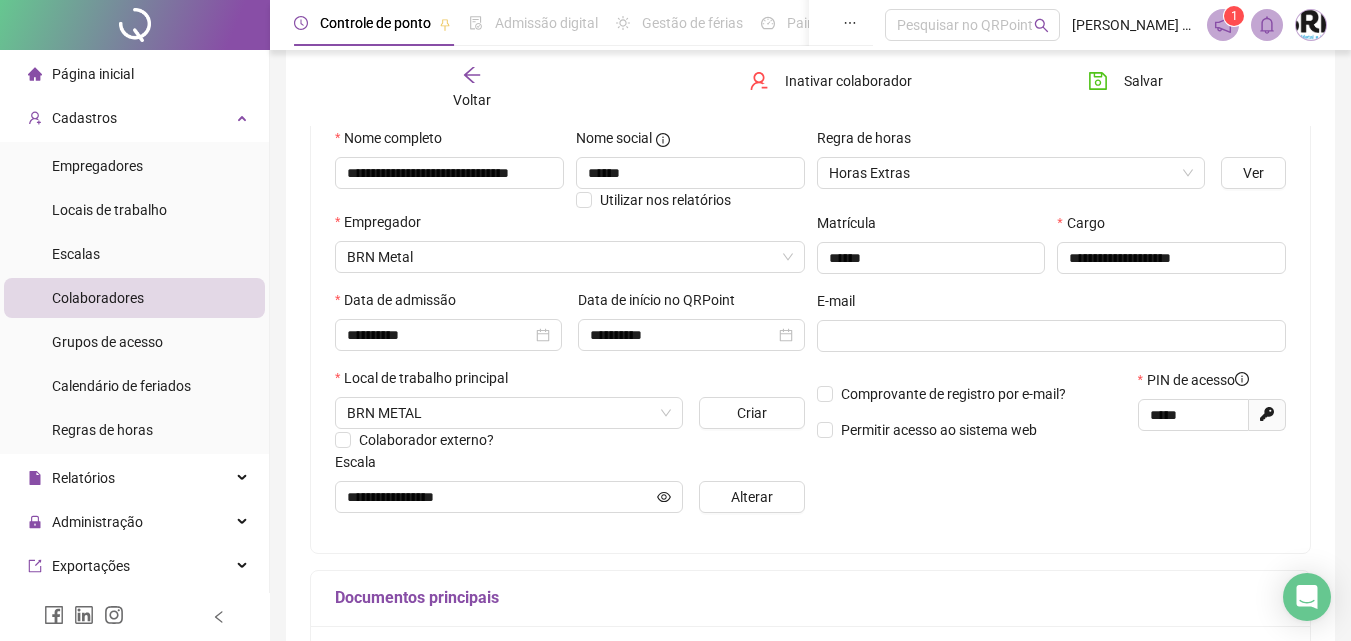 click on "Colaboradores" at bounding box center [134, 298] 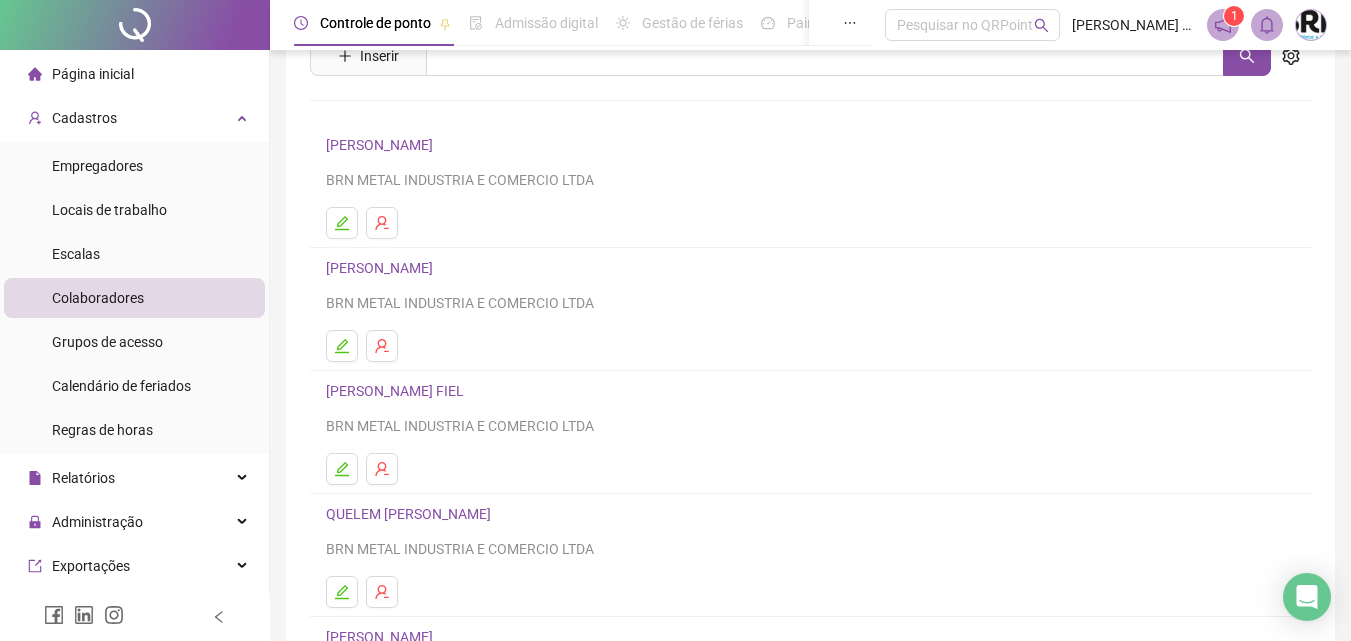 scroll, scrollTop: 326, scrollLeft: 0, axis: vertical 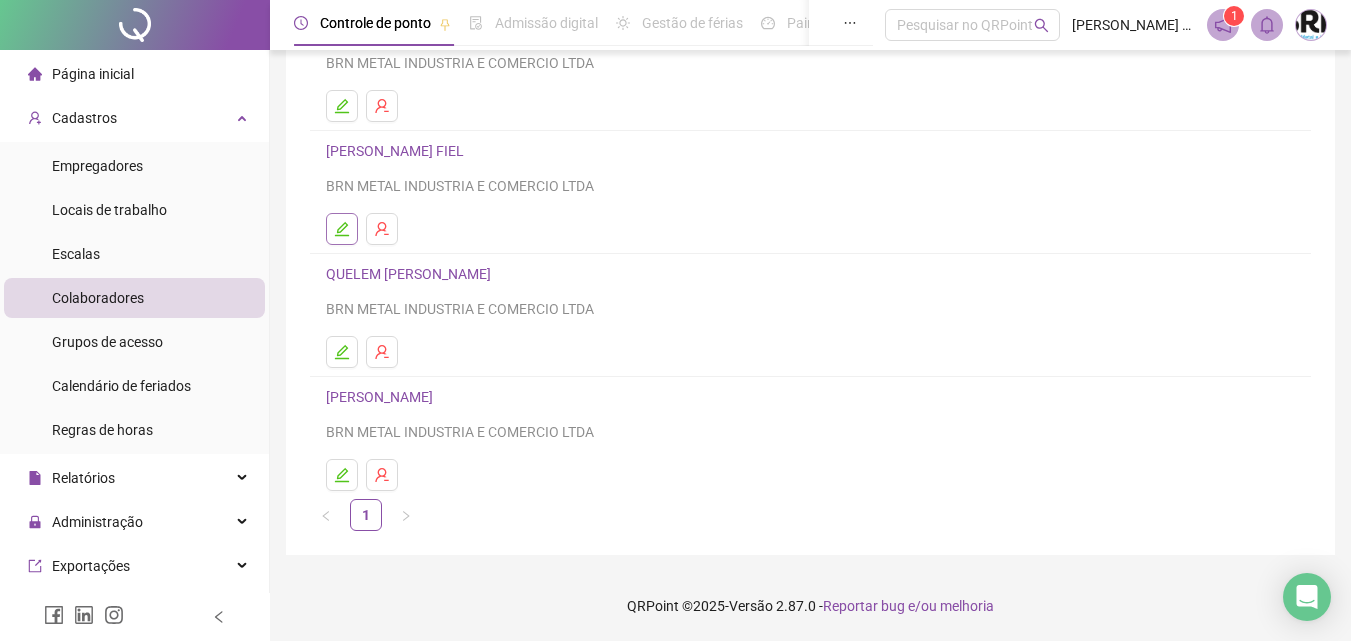 click 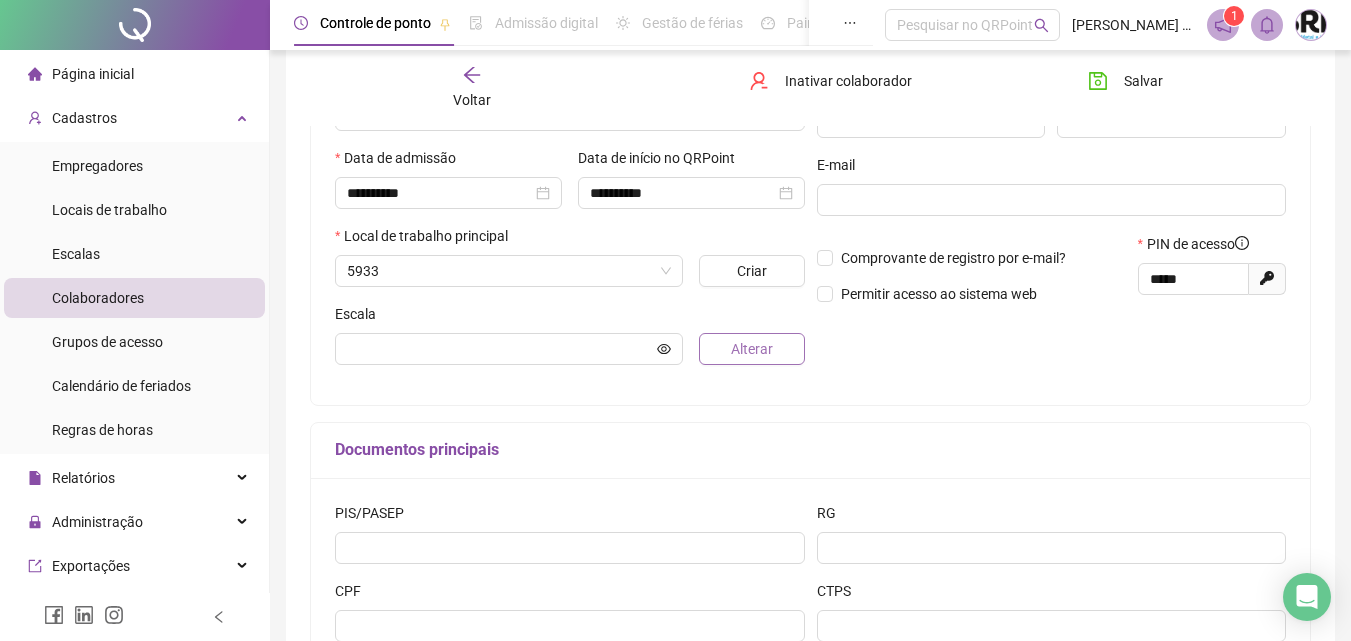 type on "**********" 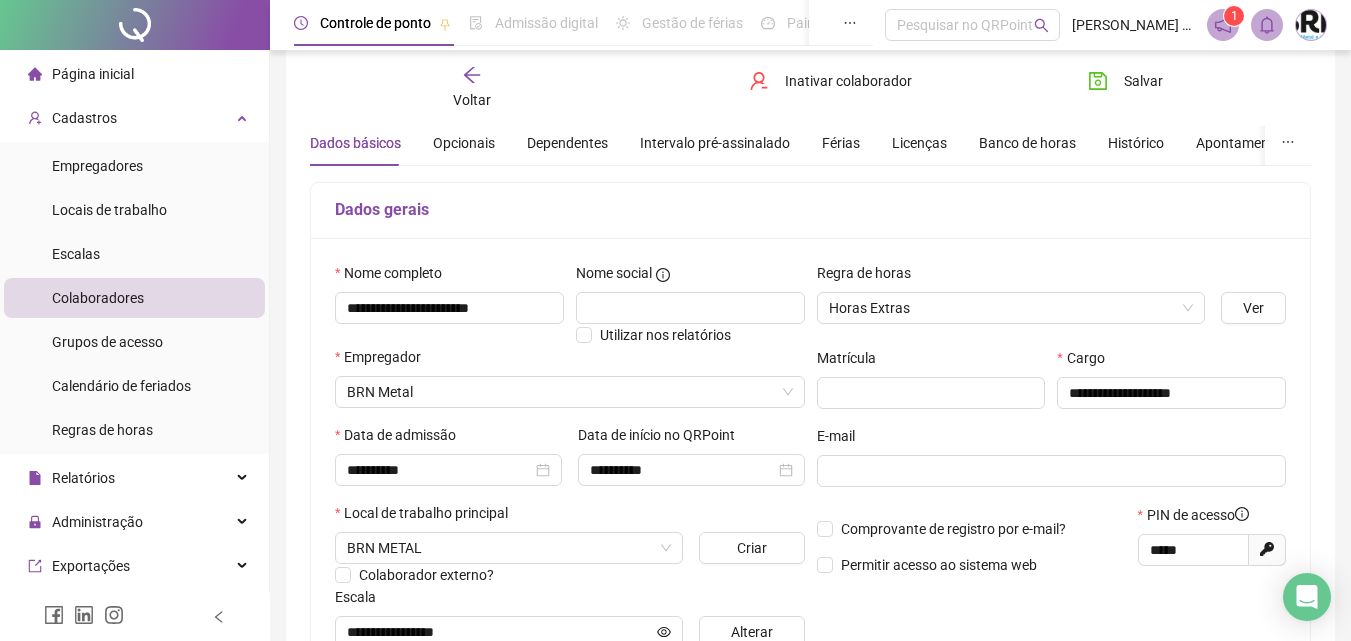 scroll, scrollTop: 0, scrollLeft: 0, axis: both 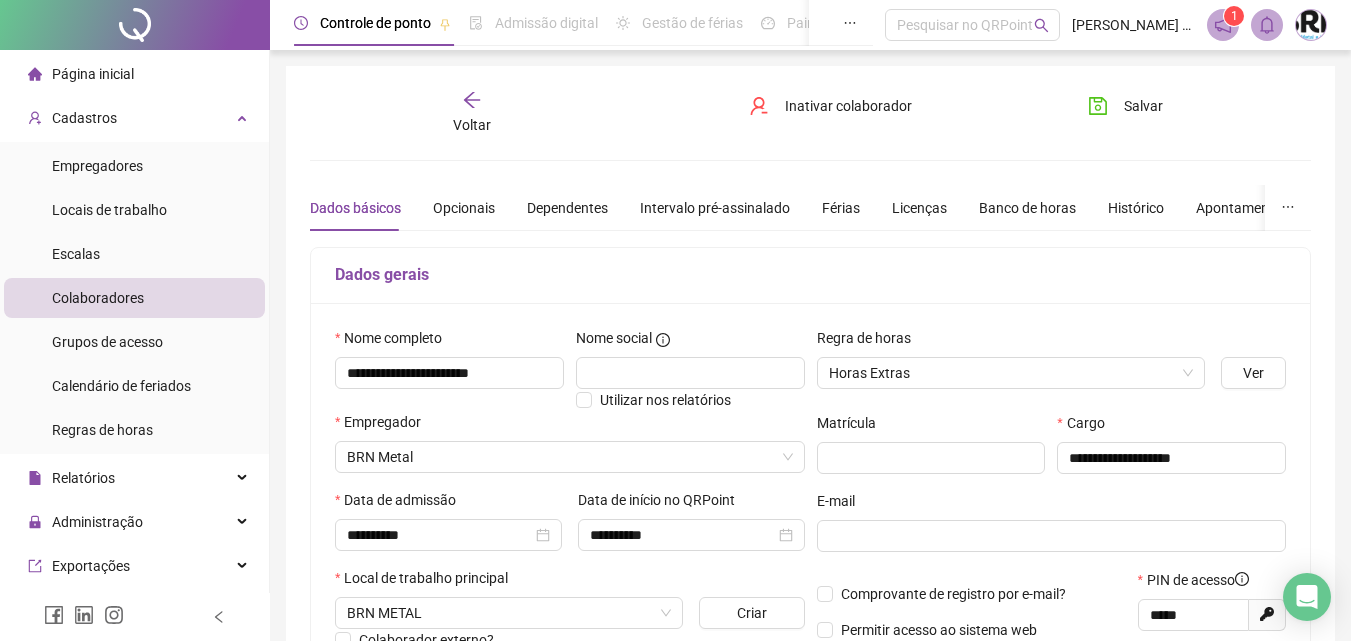 click 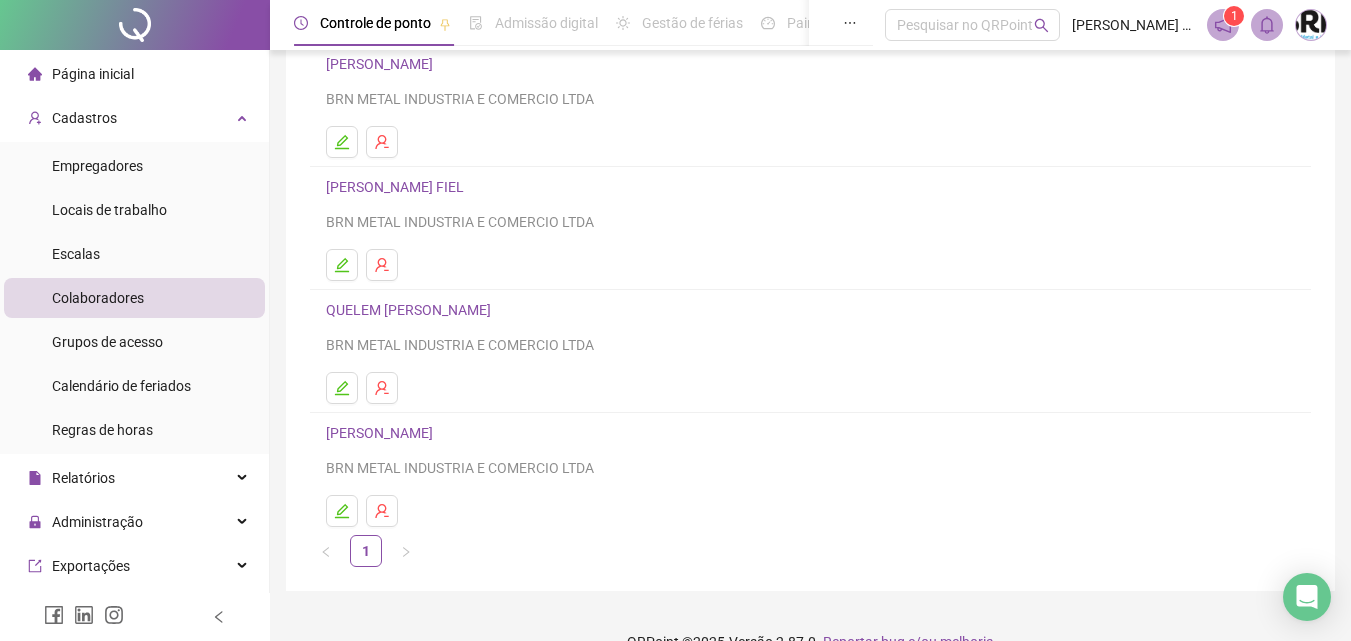 scroll, scrollTop: 300, scrollLeft: 0, axis: vertical 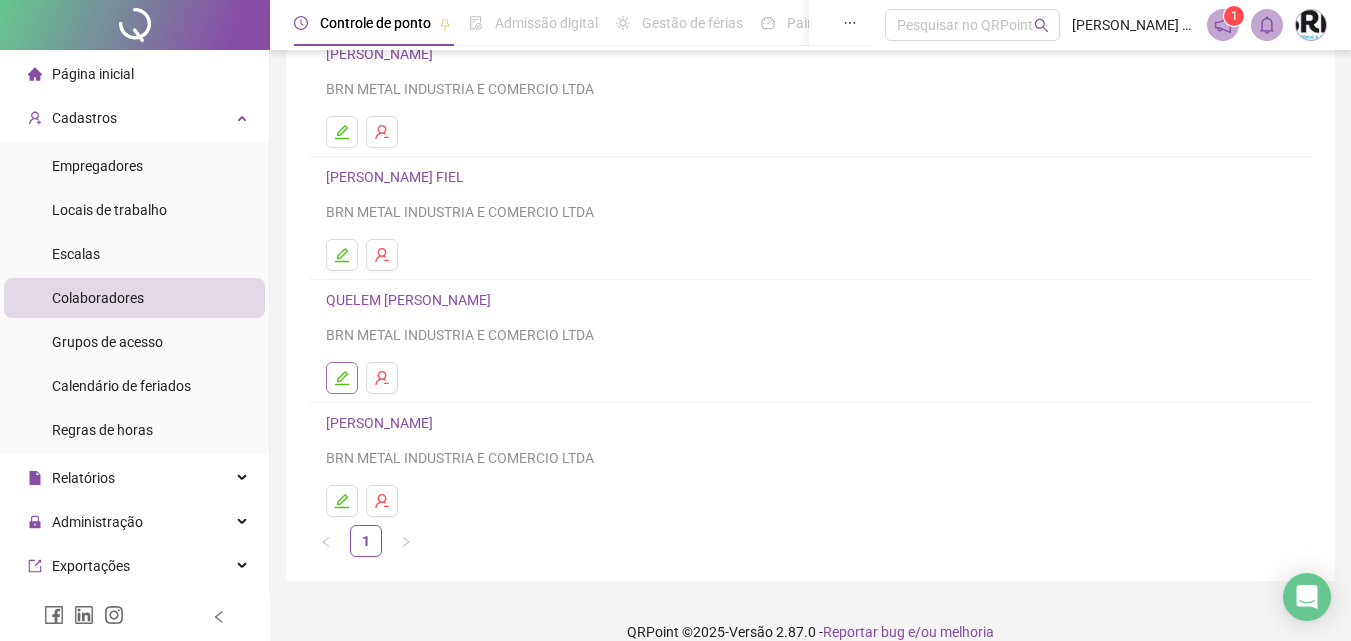 click 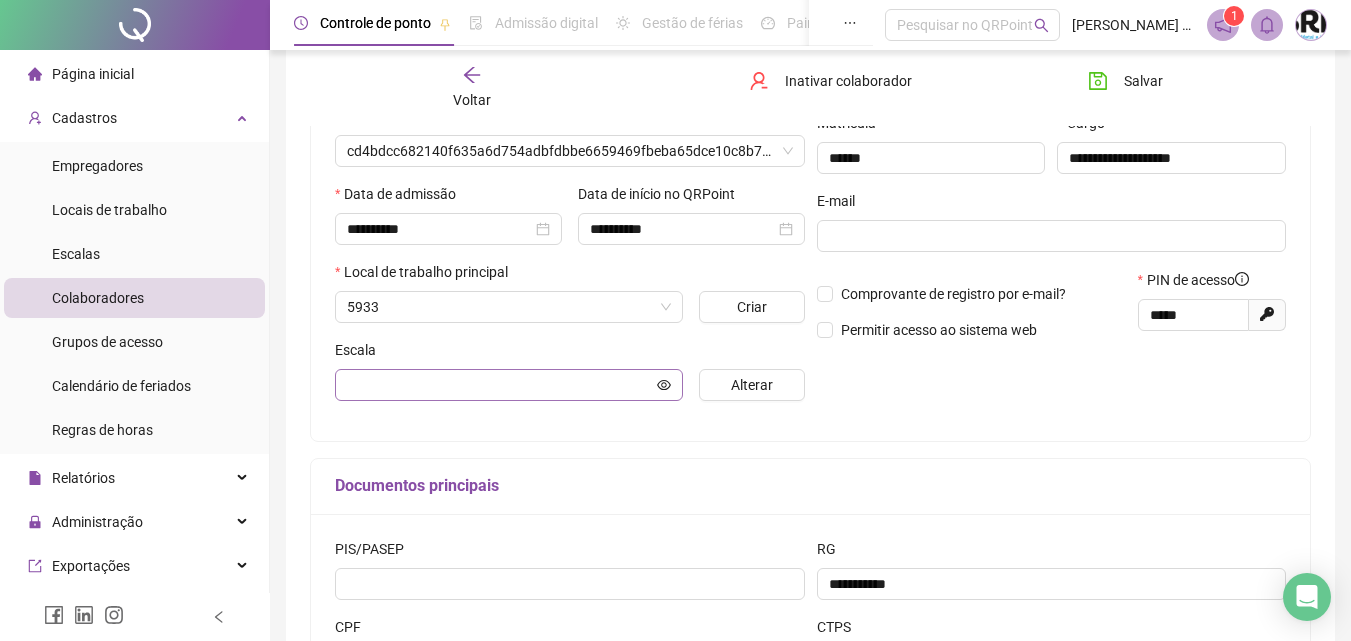 scroll, scrollTop: 310, scrollLeft: 0, axis: vertical 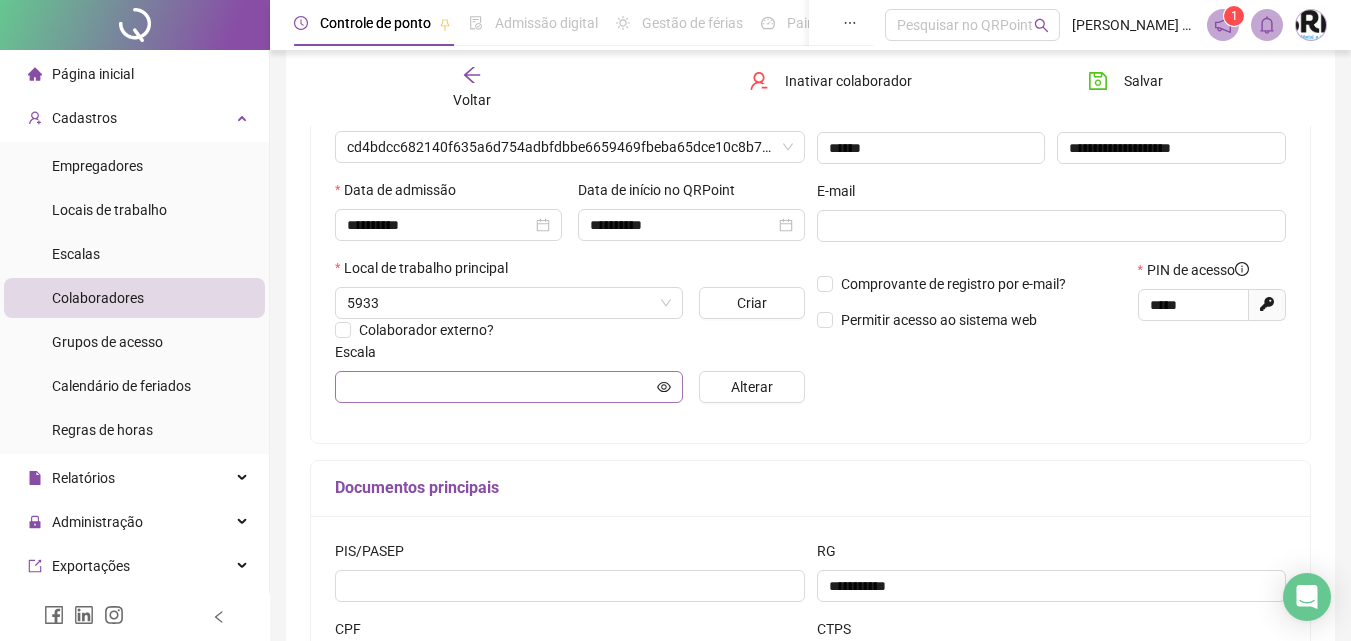 type on "**********" 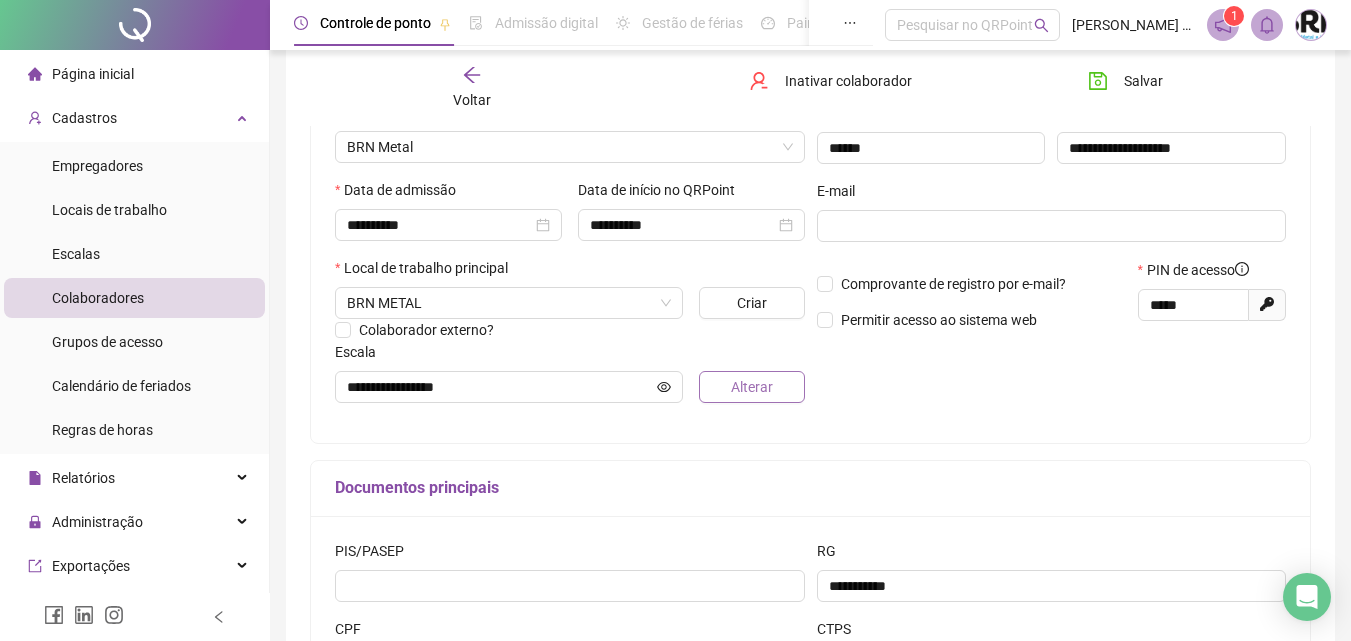 click on "Alterar" at bounding box center (751, 387) 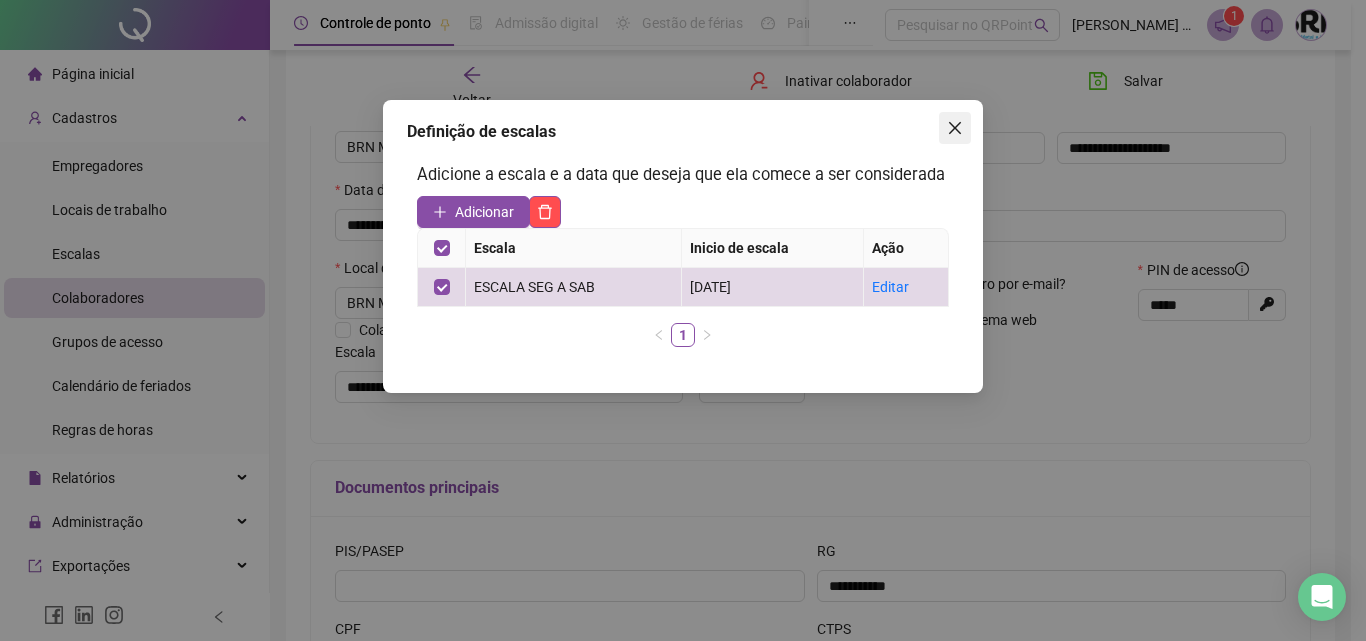 click 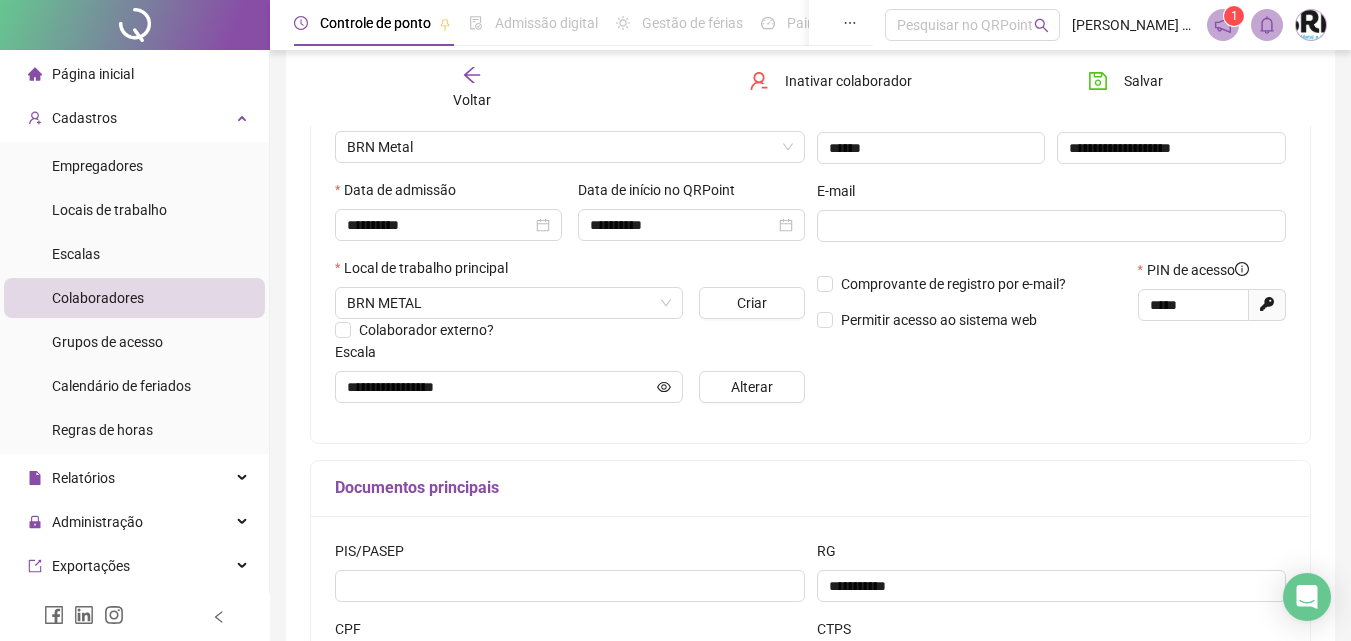 click on "**********" at bounding box center (1052, 218) 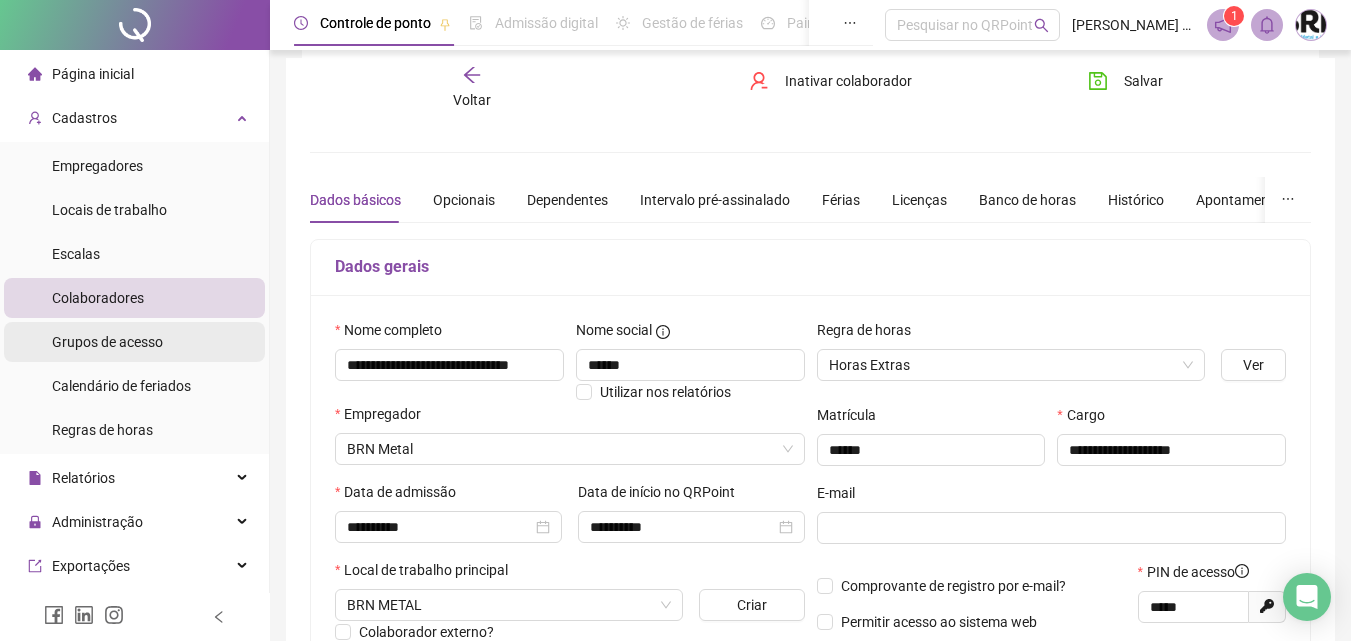scroll, scrollTop: 0, scrollLeft: 0, axis: both 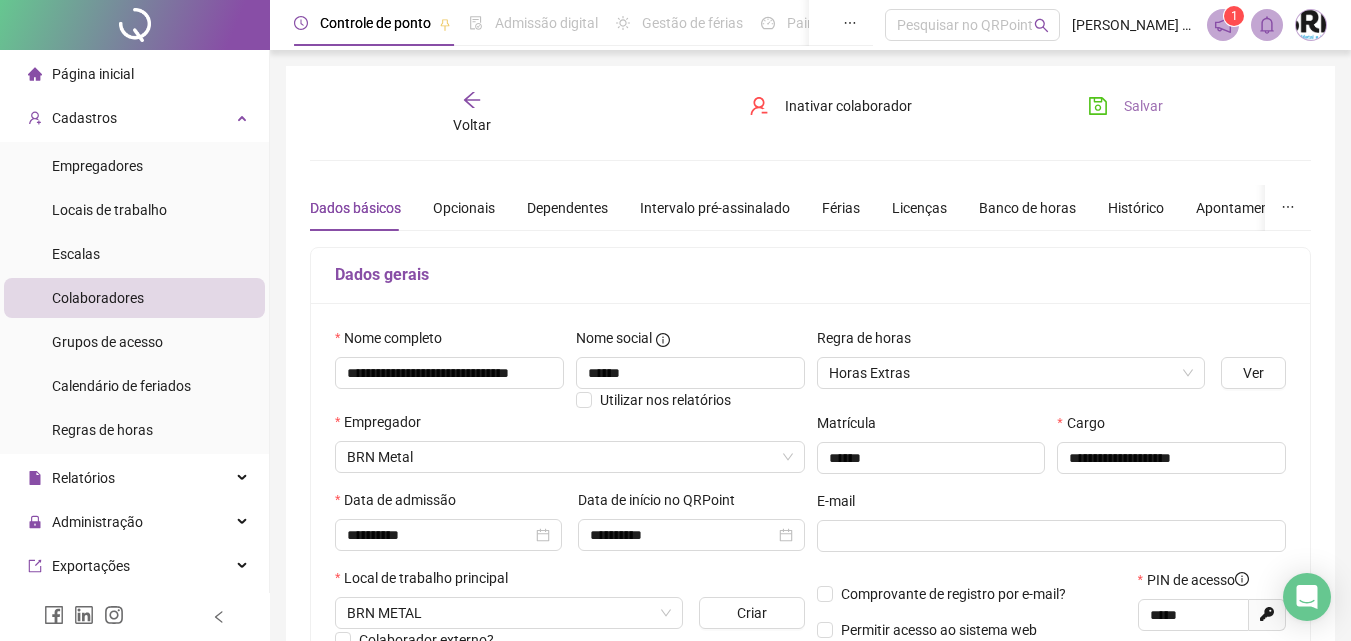 click on "Salvar" at bounding box center (1143, 106) 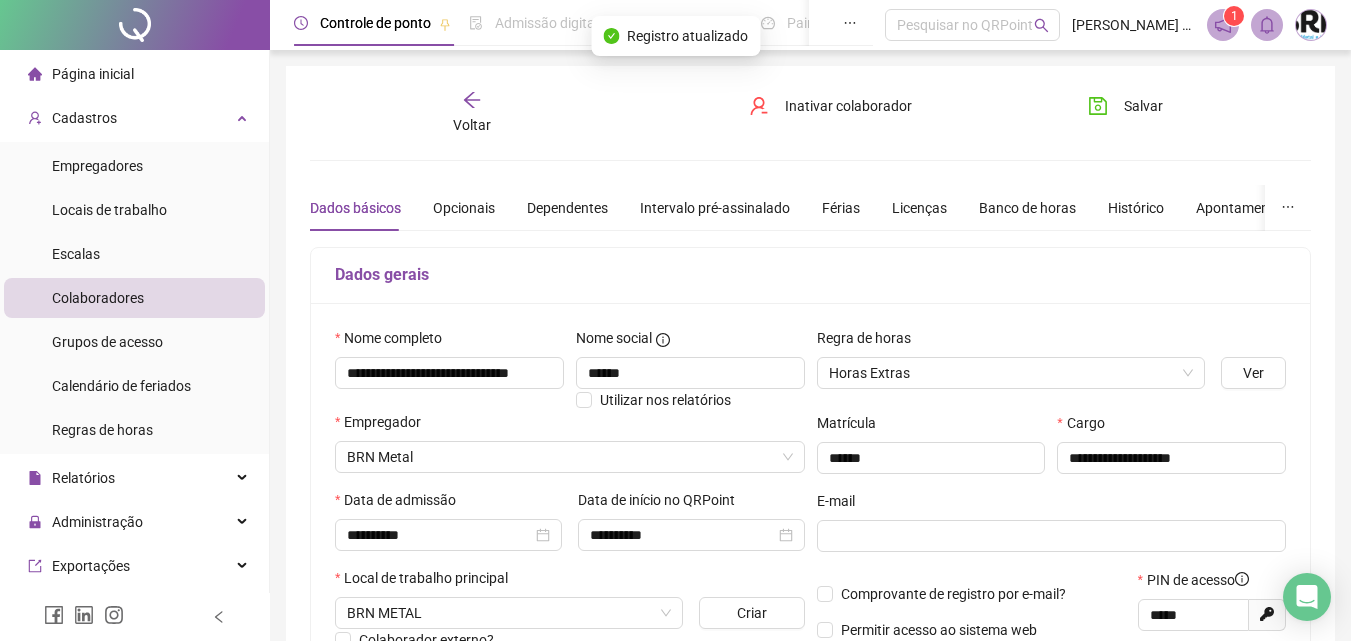 click on "Voltar" at bounding box center [472, 113] 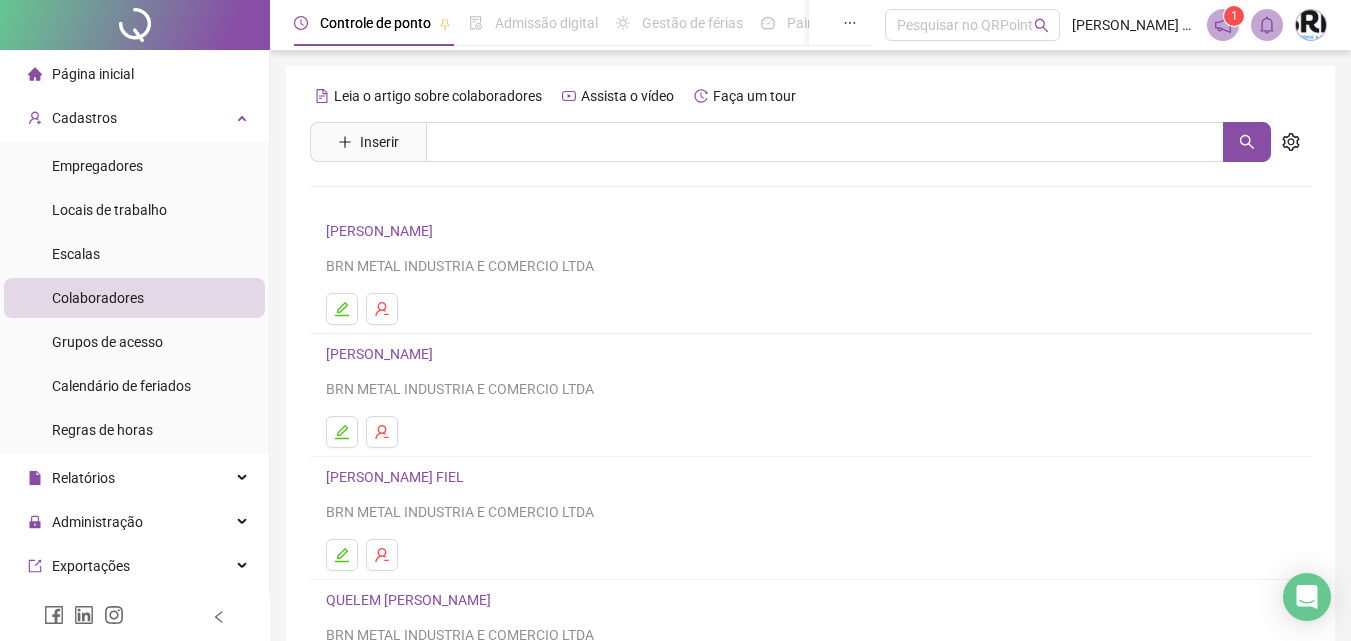 click 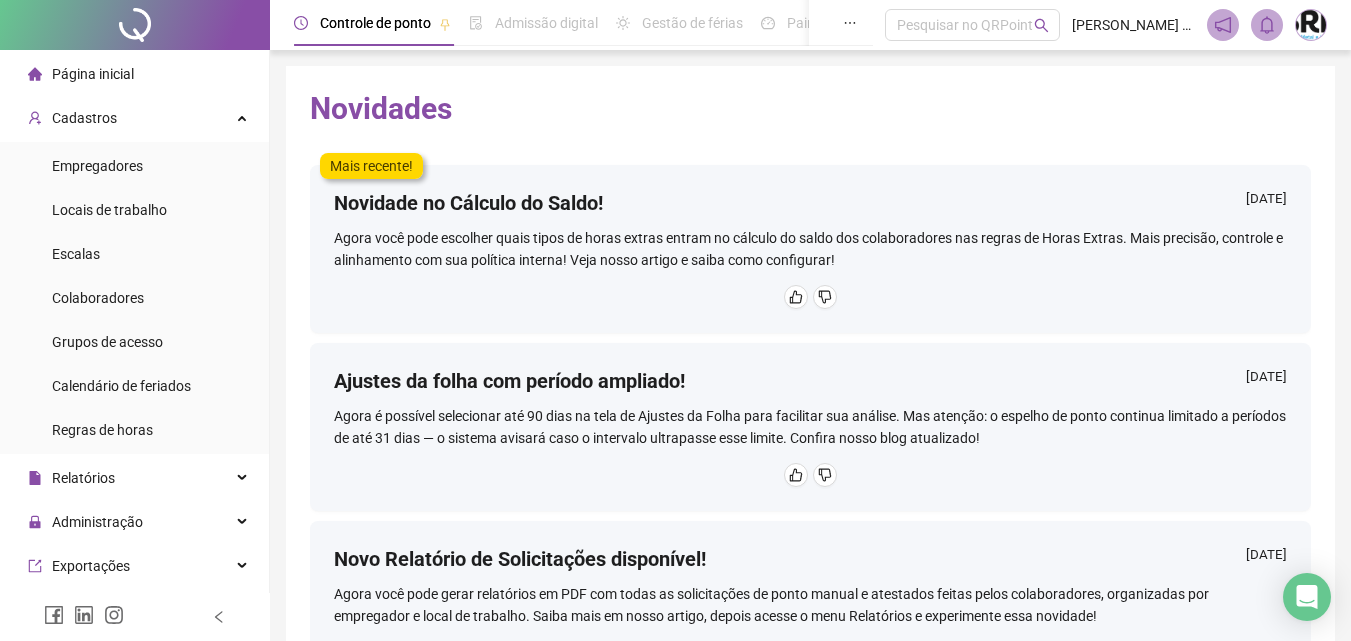 click on "Página inicial" at bounding box center (93, 74) 